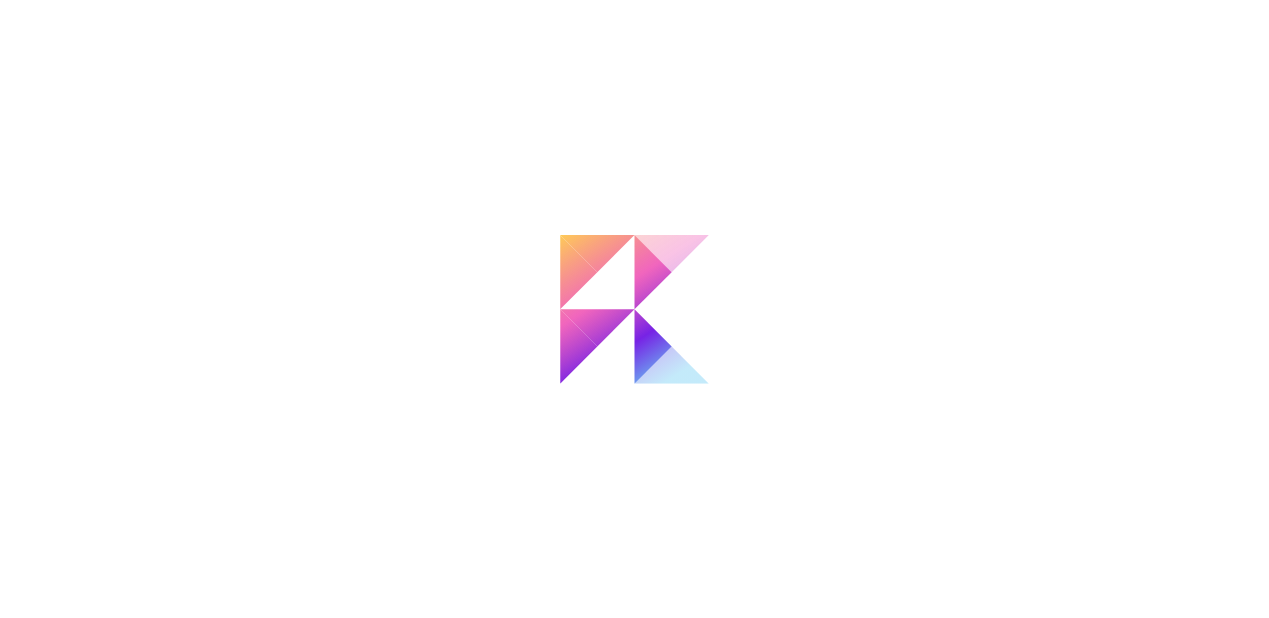scroll, scrollTop: 0, scrollLeft: 0, axis: both 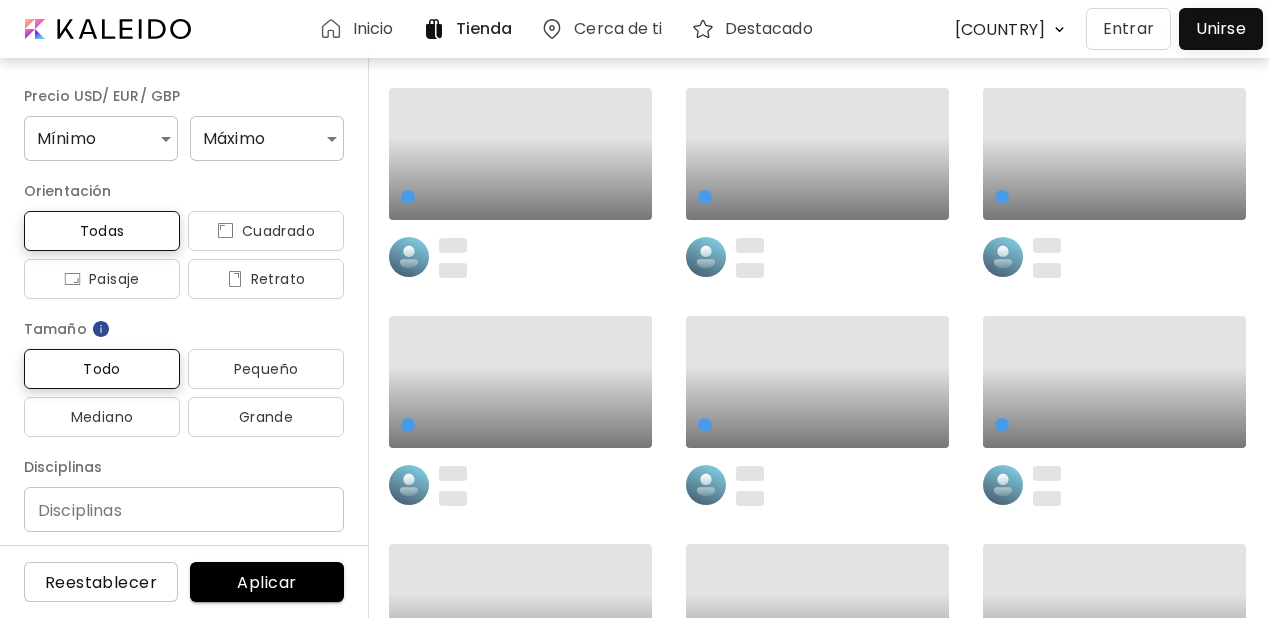 click on "Entrar" at bounding box center (1128, 29) 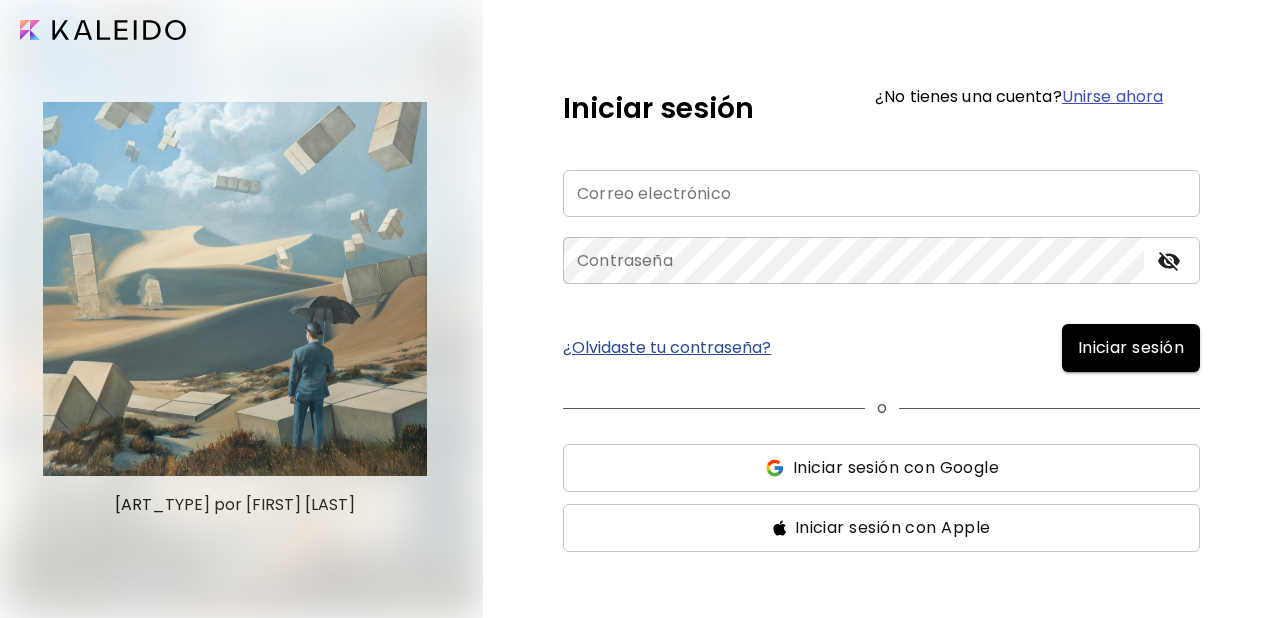 type on "**********" 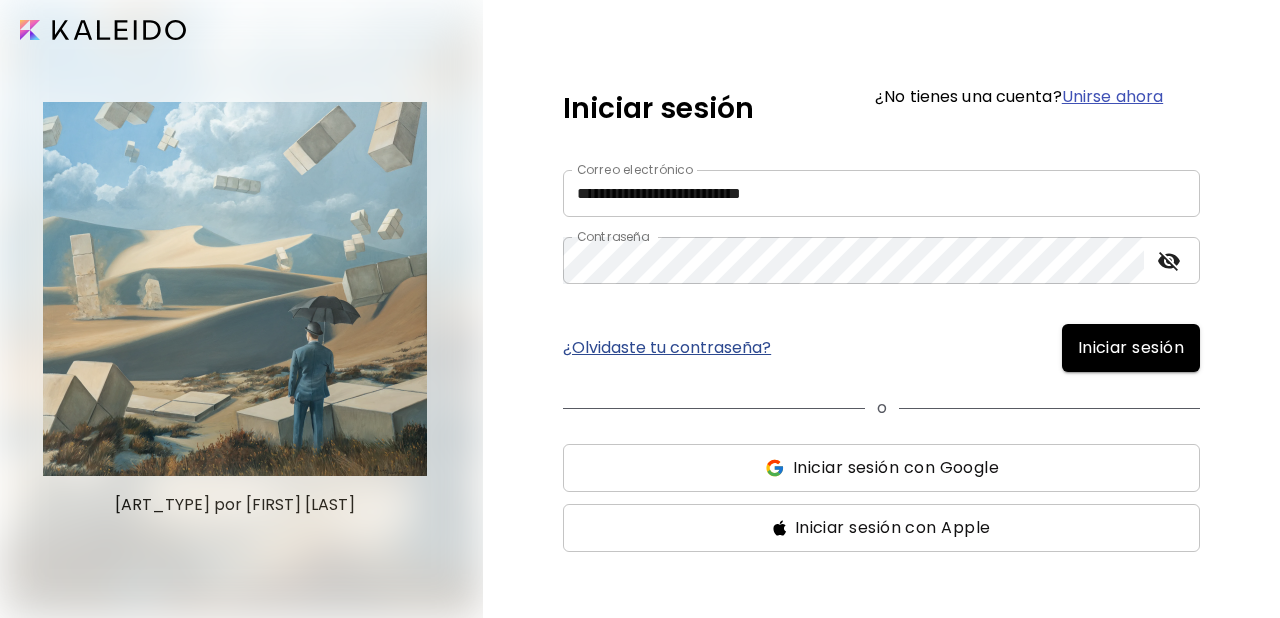 click on "Iniciar sesión" at bounding box center [1131, 348] 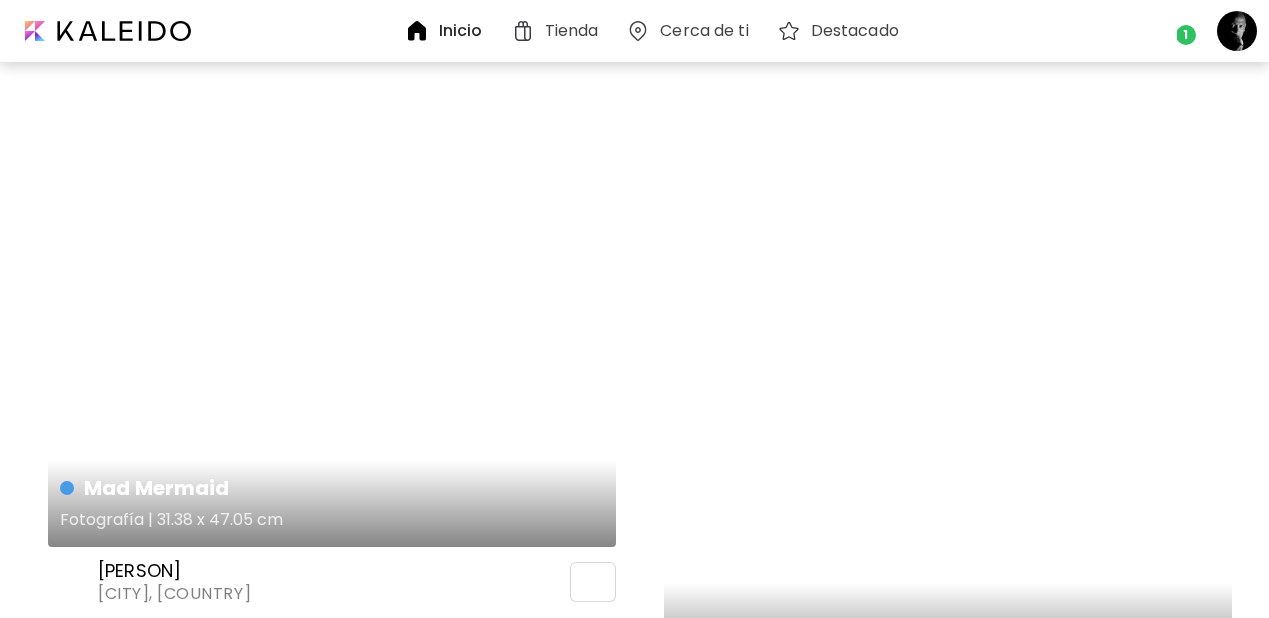 scroll, scrollTop: 44583, scrollLeft: 0, axis: vertical 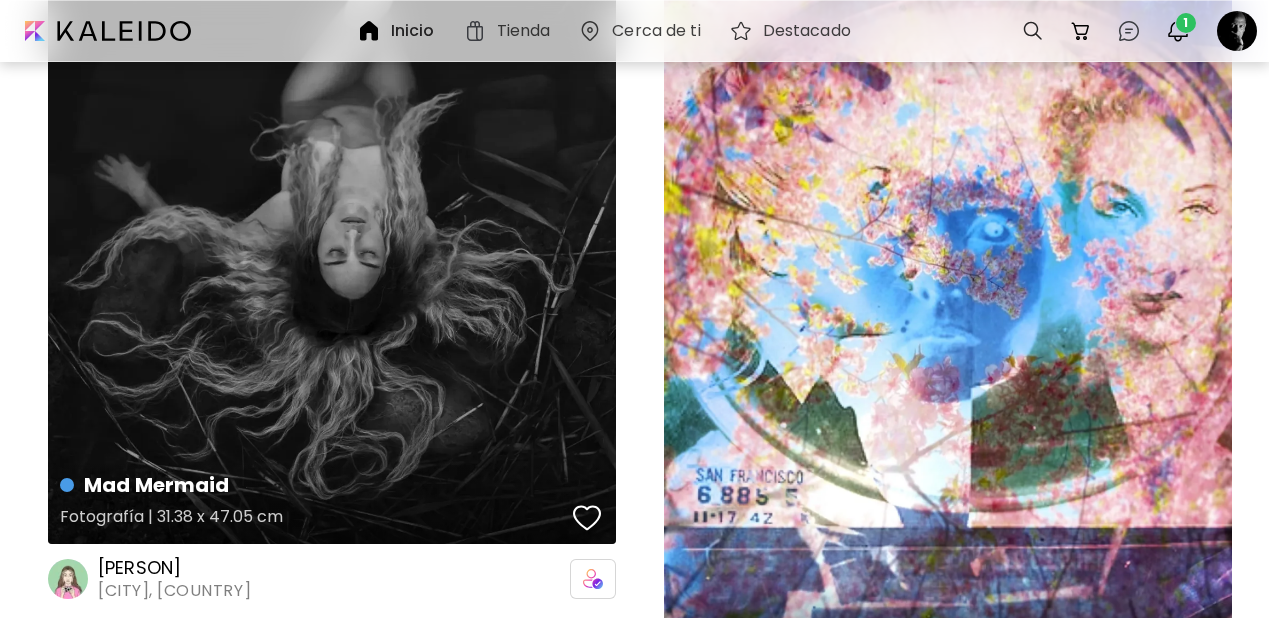 click at bounding box center [587, 518] 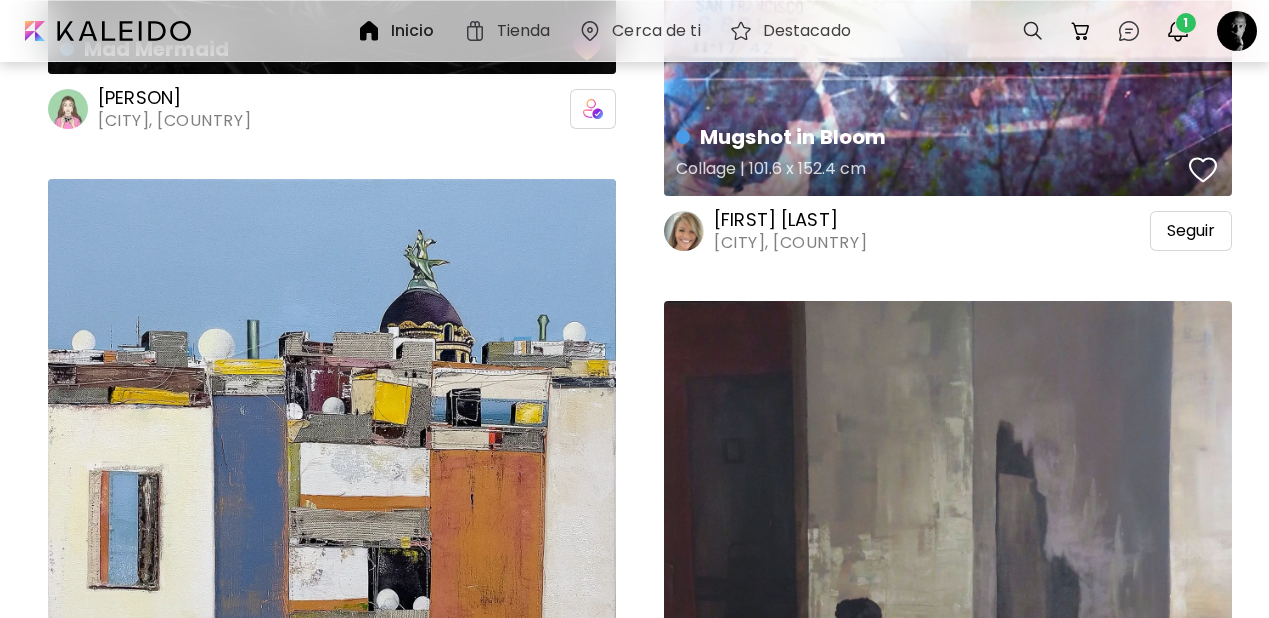 scroll, scrollTop: 45297, scrollLeft: 0, axis: vertical 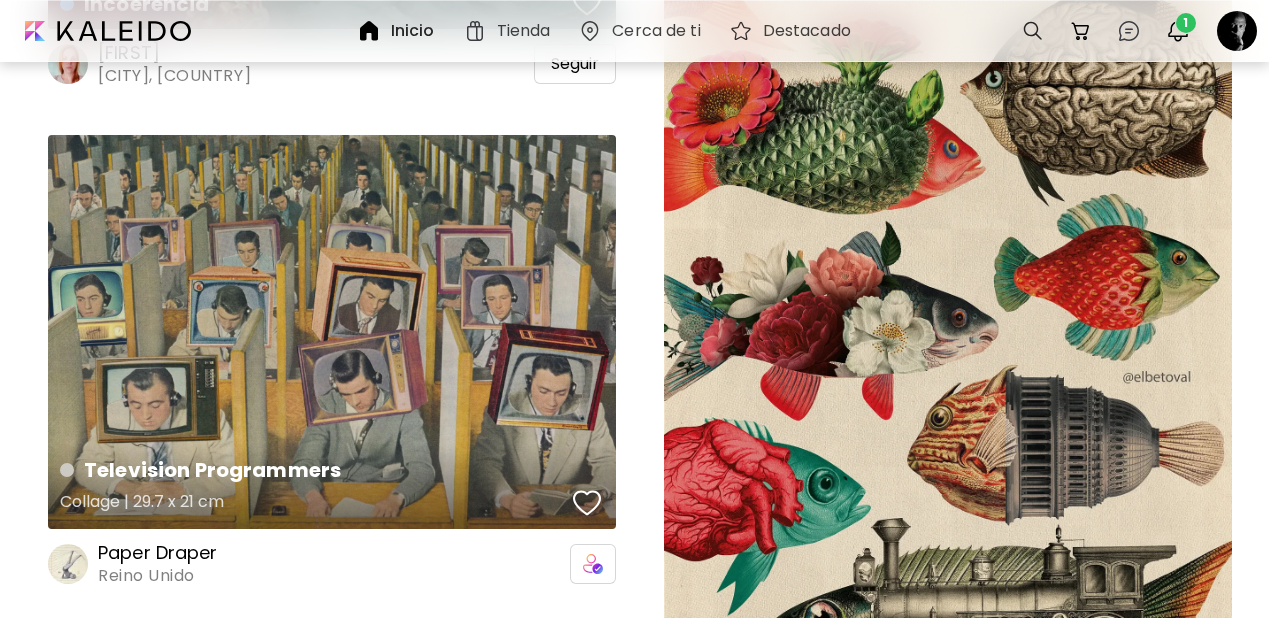 click at bounding box center (587, 503) 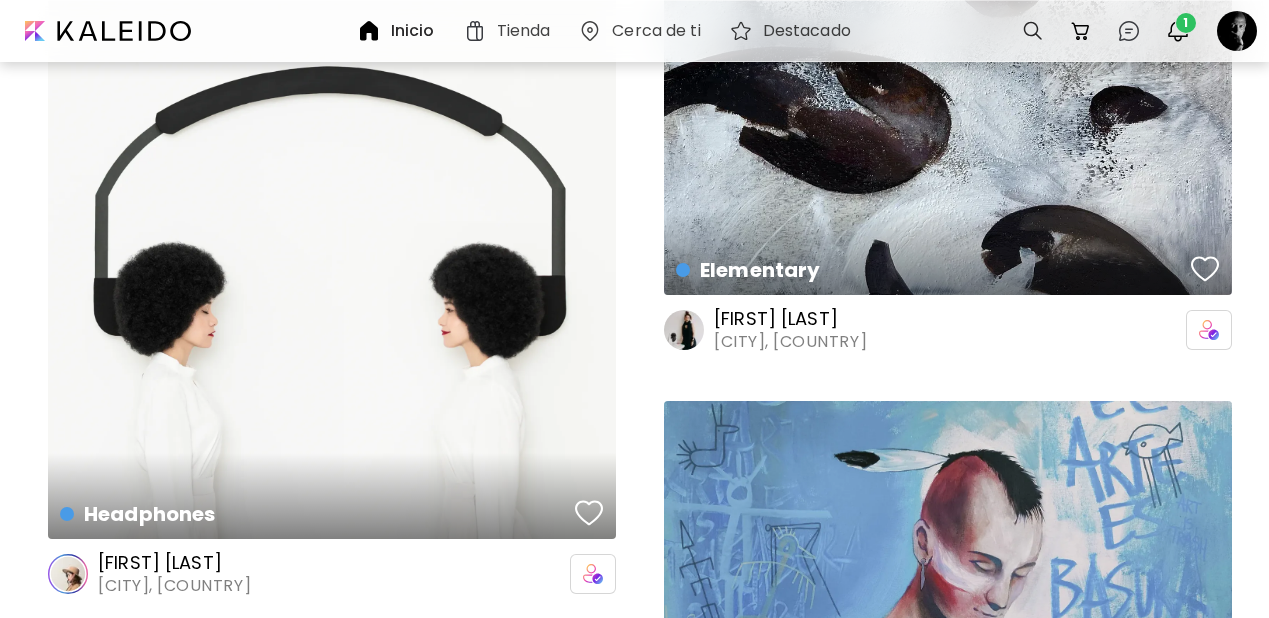 scroll, scrollTop: 74337, scrollLeft: 0, axis: vertical 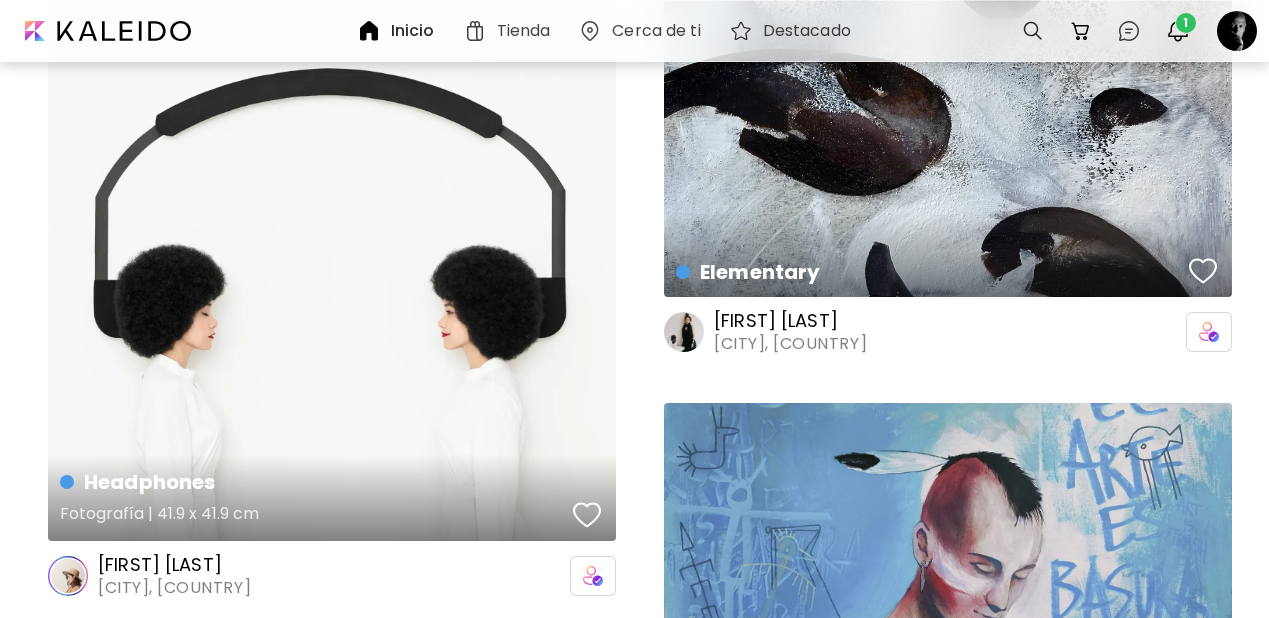 click at bounding box center (587, 515) 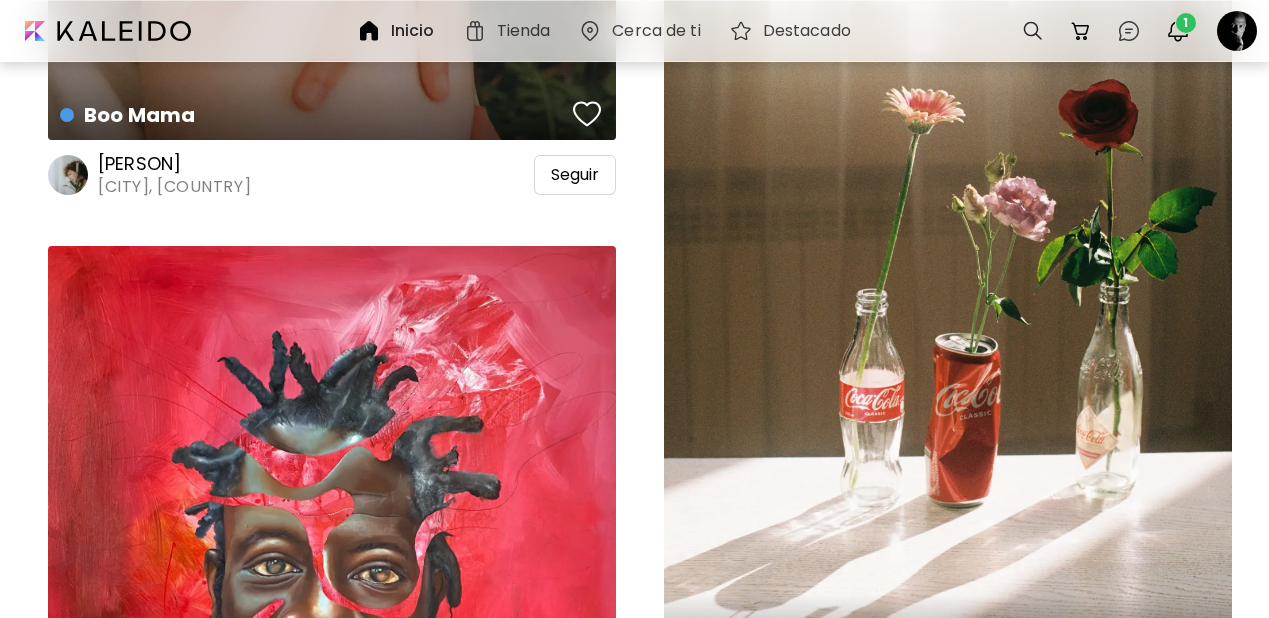scroll, scrollTop: 79844, scrollLeft: 0, axis: vertical 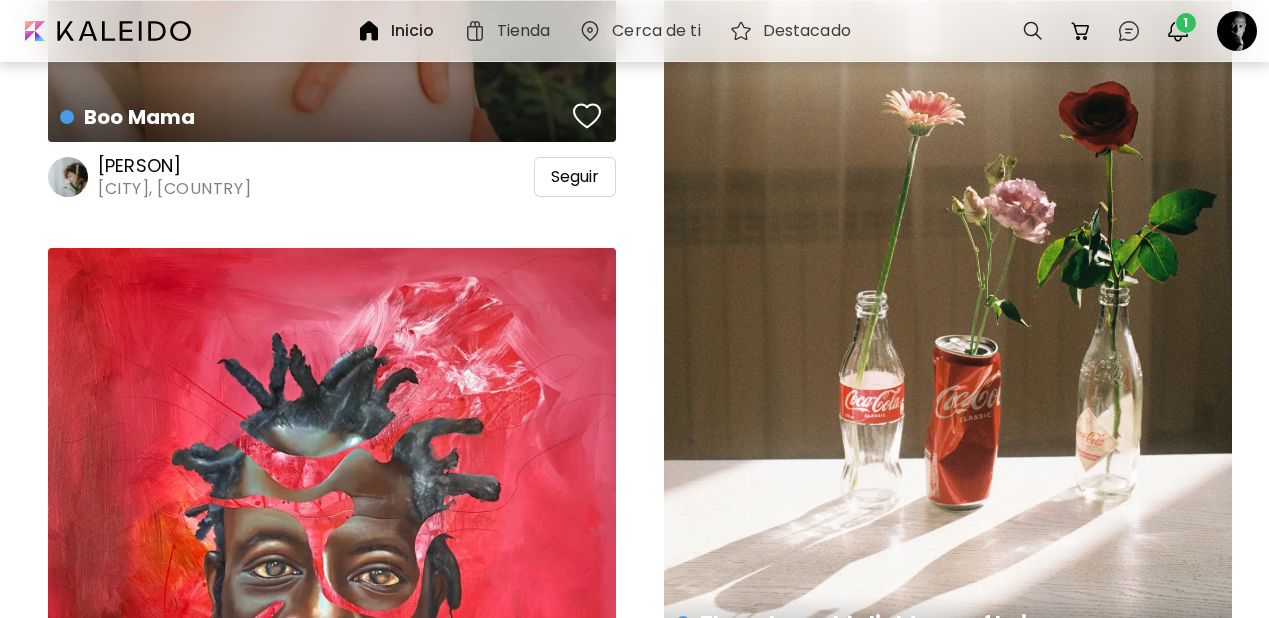click on "The unbearable lightness of being Otro  |  No especificado" at bounding box center [948, 258] 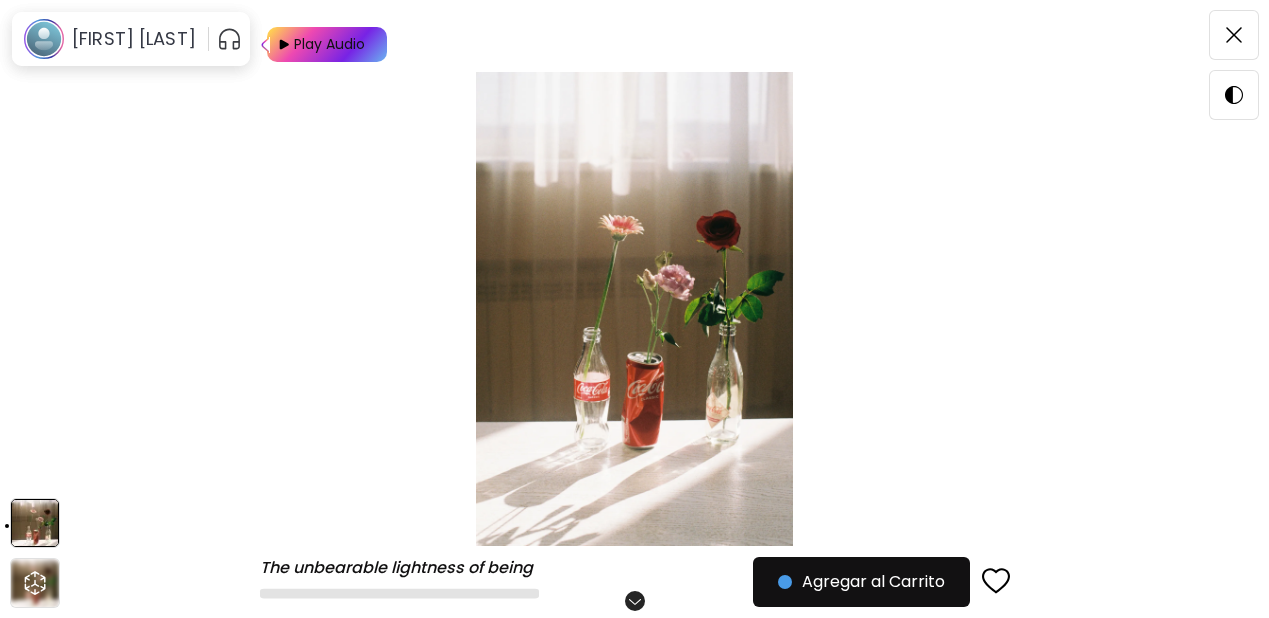 scroll, scrollTop: 110, scrollLeft: 0, axis: vertical 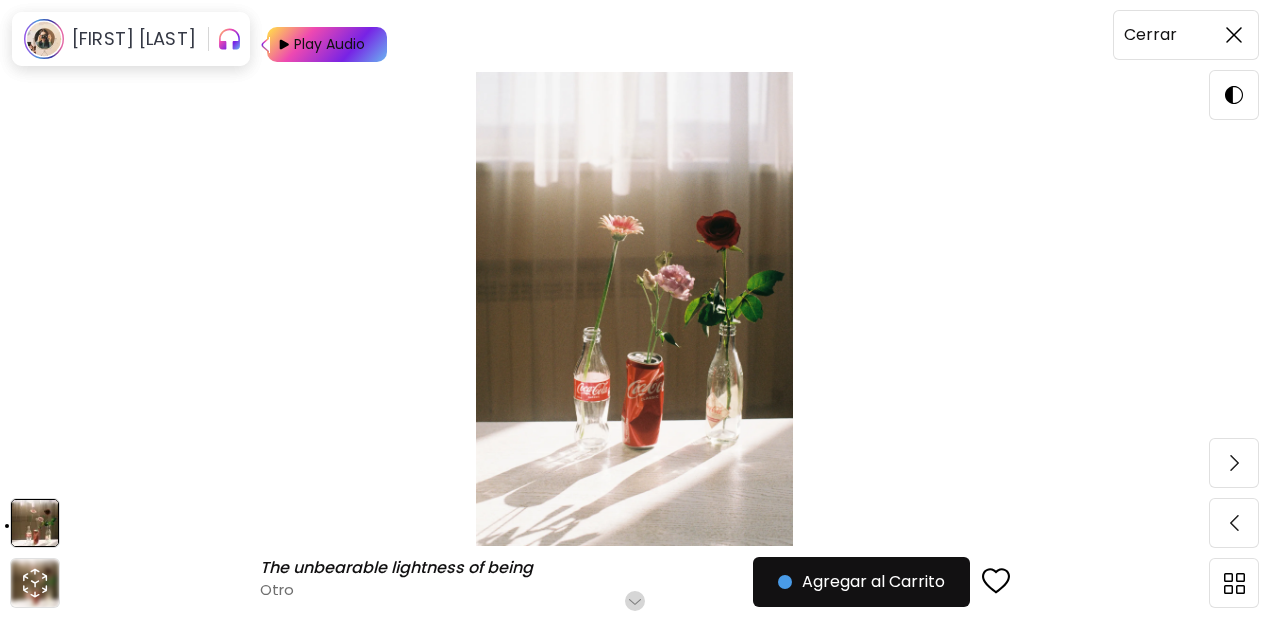 click at bounding box center (1234, 35) 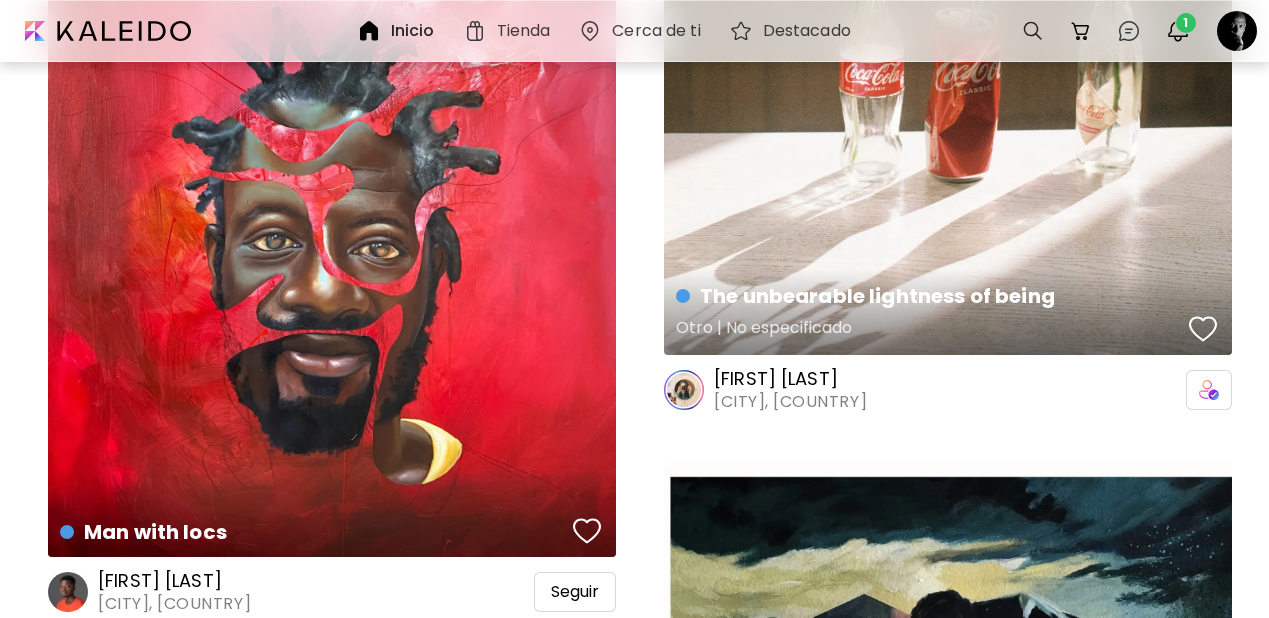 scroll, scrollTop: 80172, scrollLeft: 0, axis: vertical 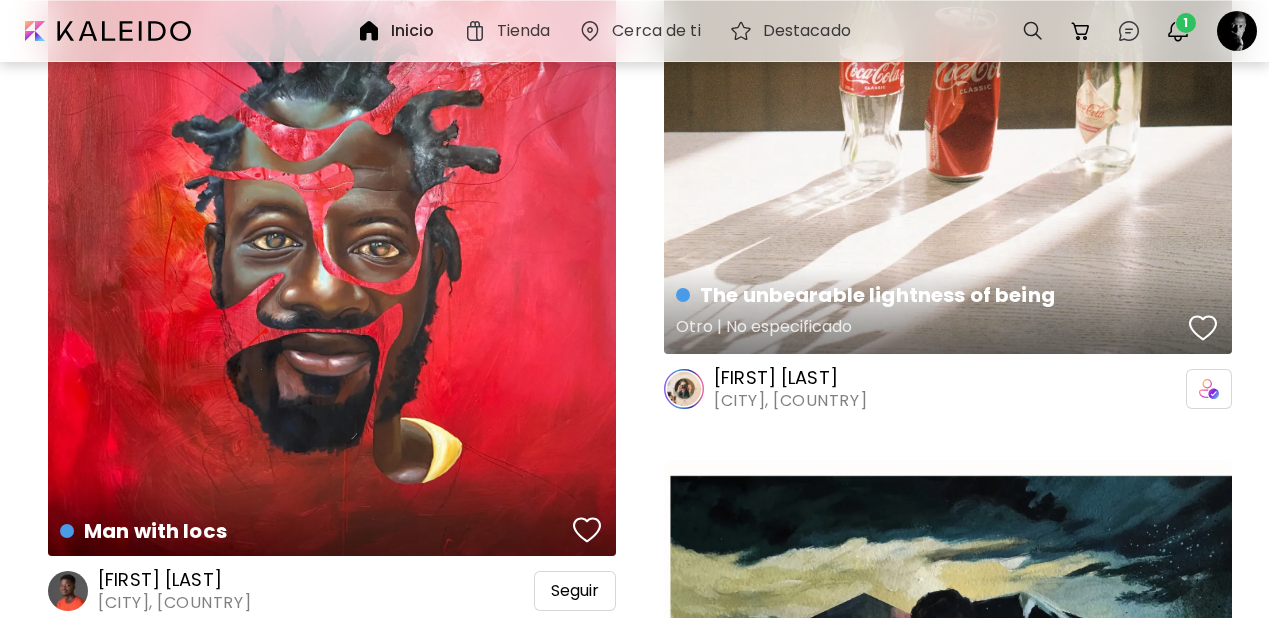 click at bounding box center [1203, 328] 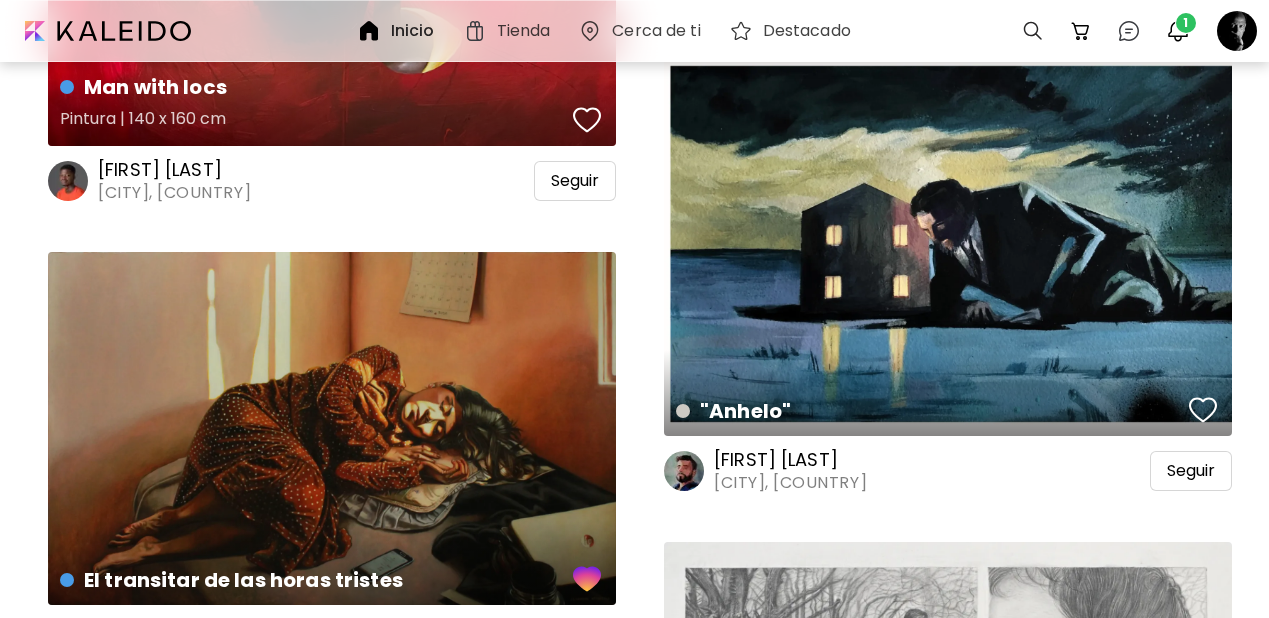 scroll, scrollTop: 80581, scrollLeft: 0, axis: vertical 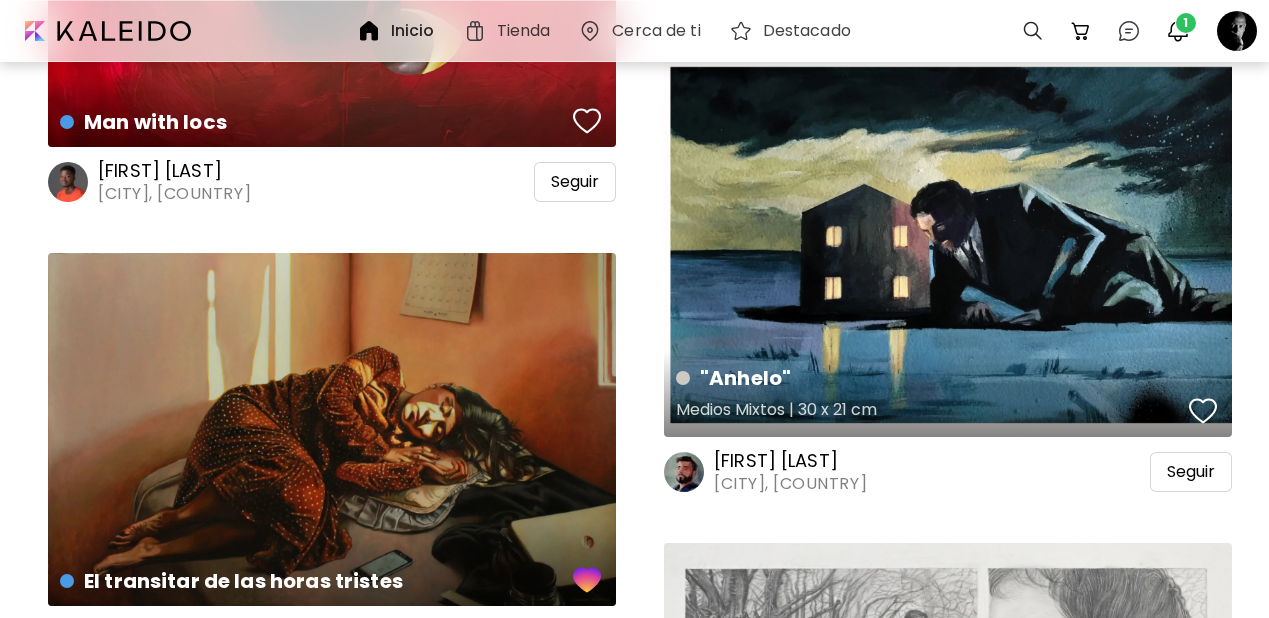 click at bounding box center [1203, 411] 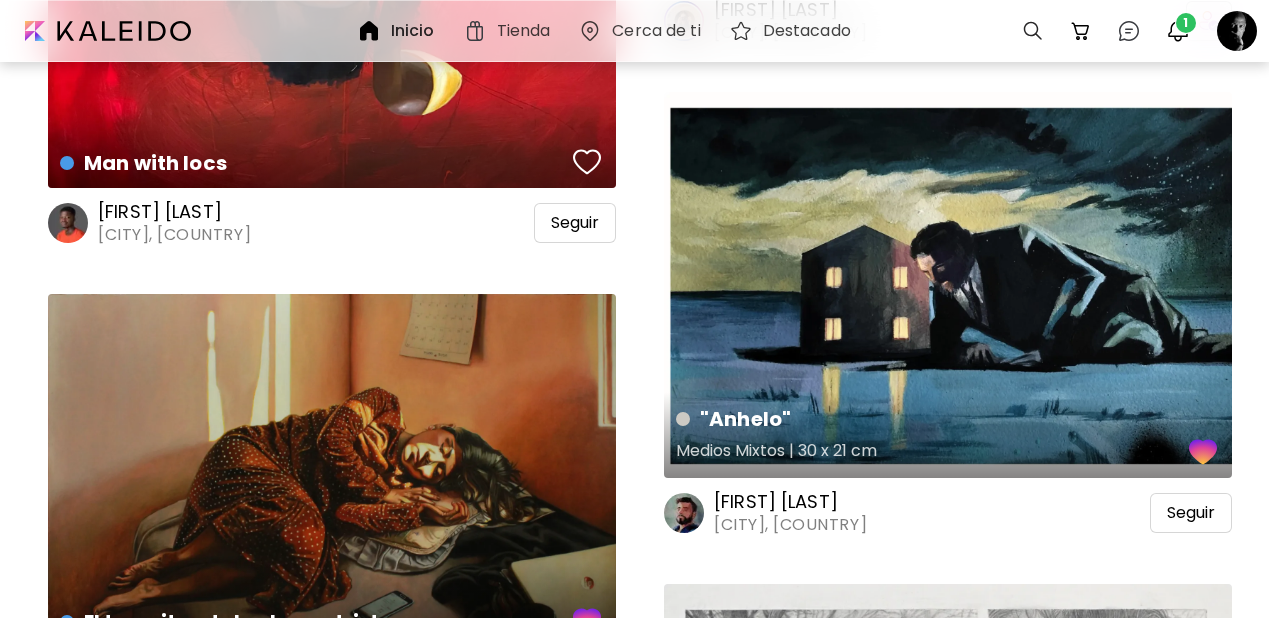 scroll, scrollTop: 80544, scrollLeft: 0, axis: vertical 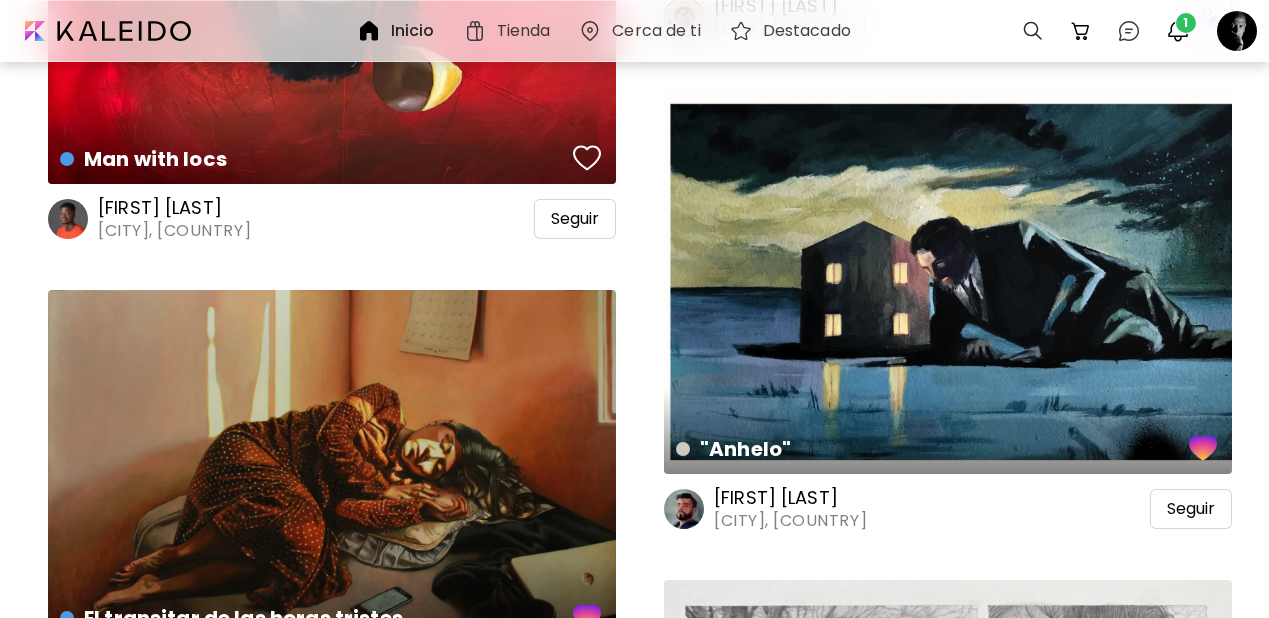 click on "[FIRST] [LAST]" at bounding box center [802, 498] 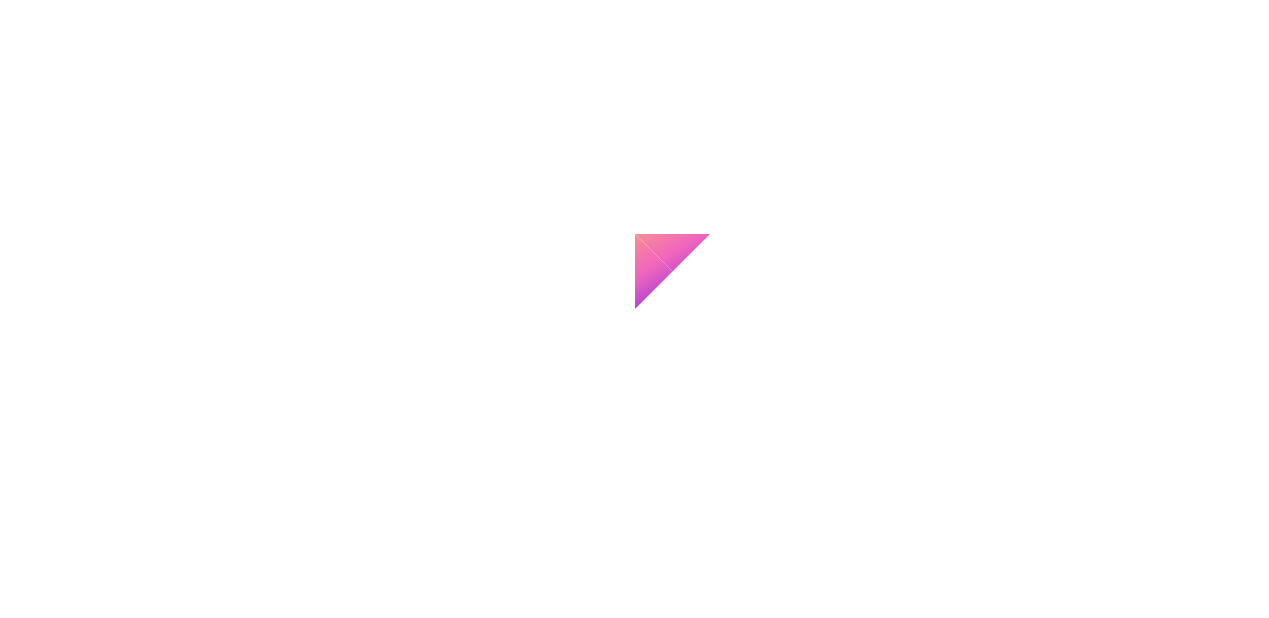 scroll, scrollTop: 0, scrollLeft: 0, axis: both 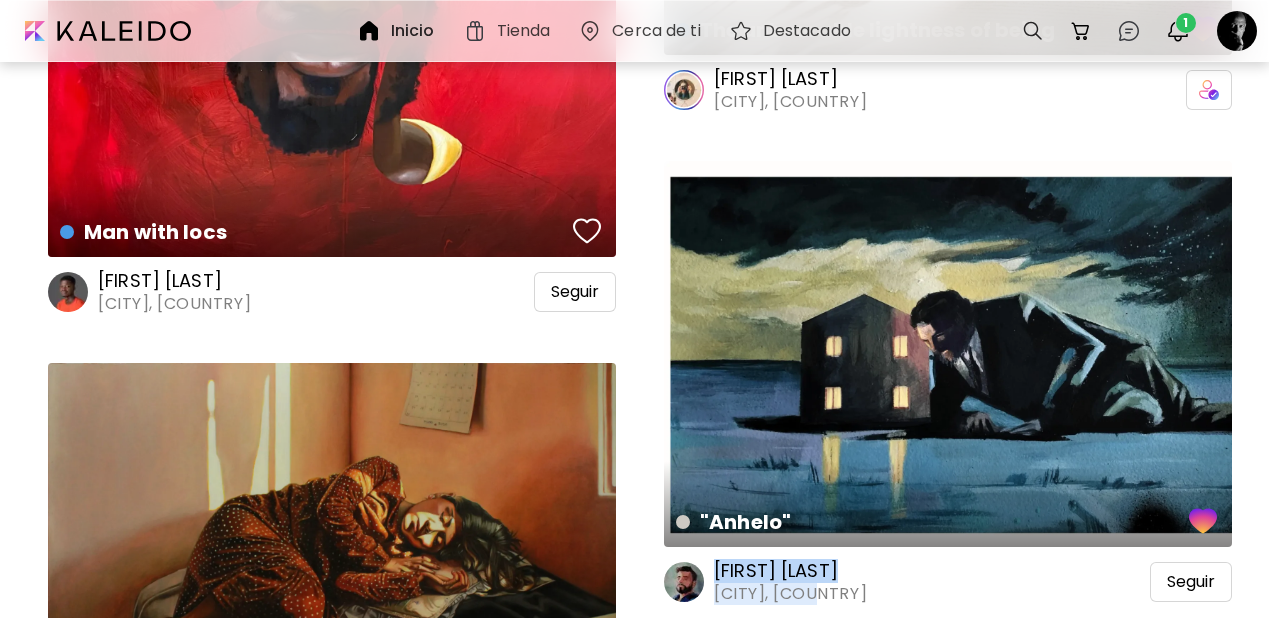click on "[FIRST] [LAST], [COUNTRY] Seguir" at bounding box center [948, 582] 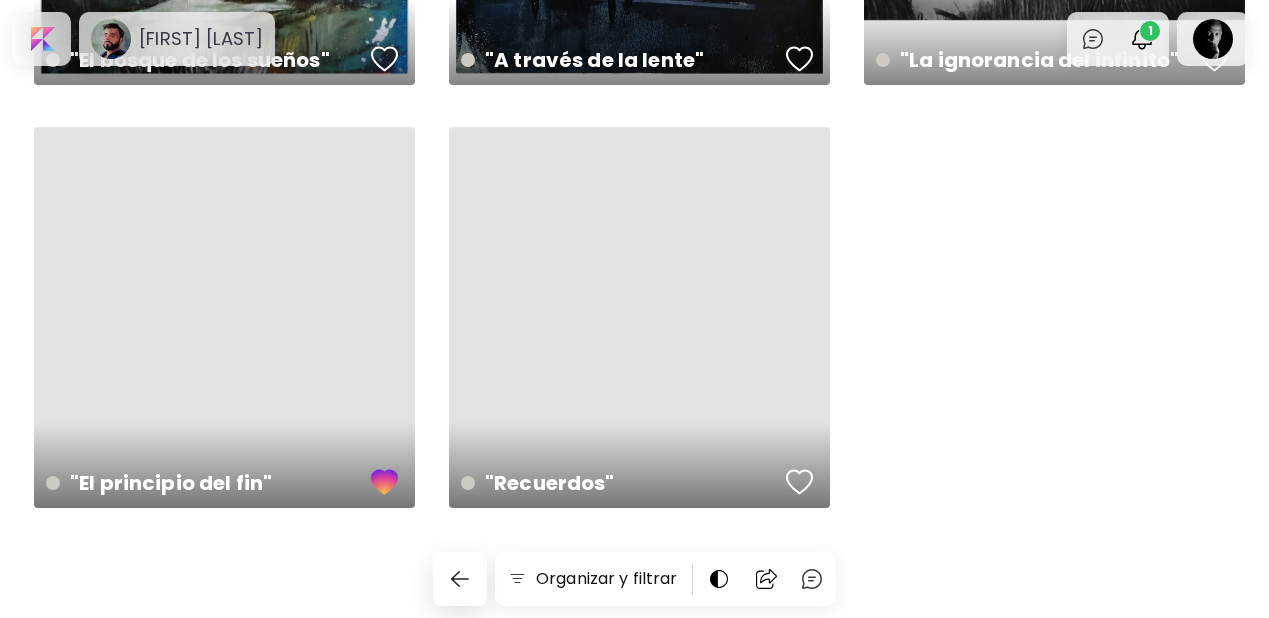 scroll, scrollTop: 1030, scrollLeft: 0, axis: vertical 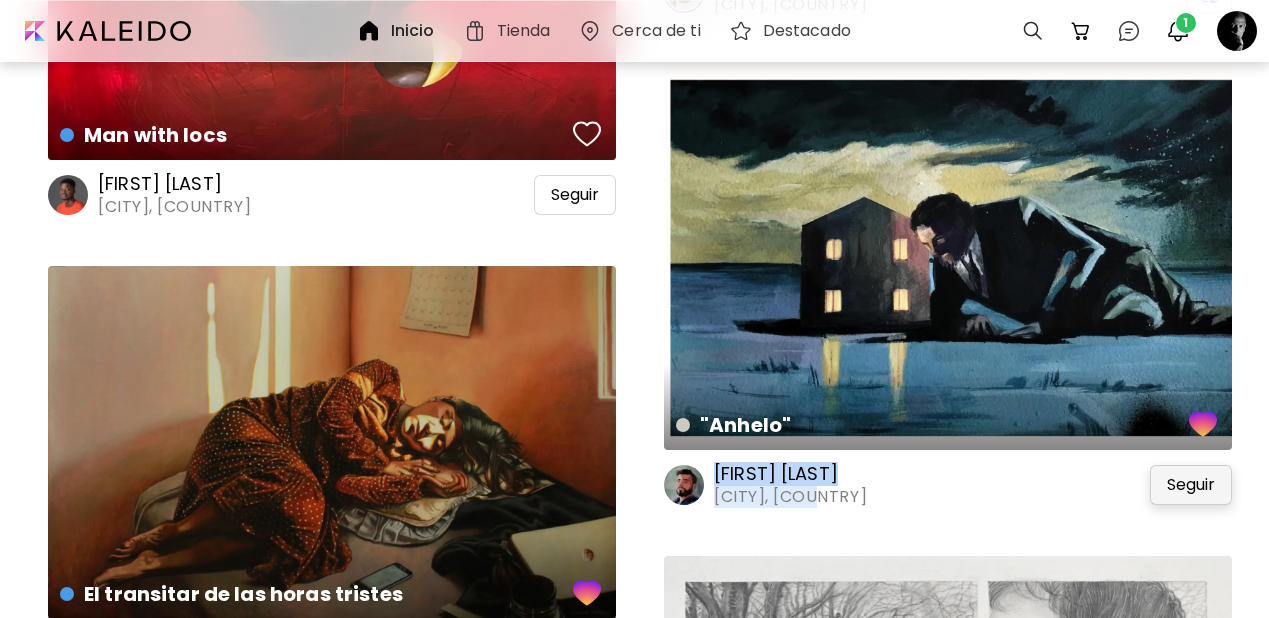 click on "Seguir" at bounding box center (1191, 485) 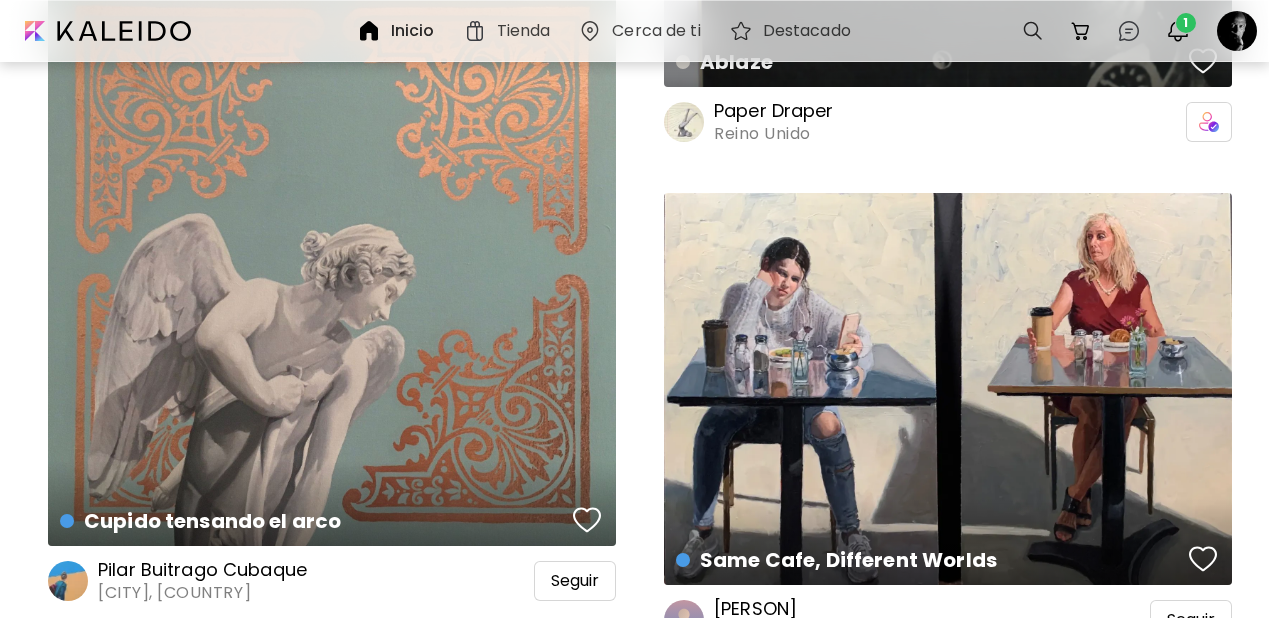 scroll, scrollTop: 84969, scrollLeft: 0, axis: vertical 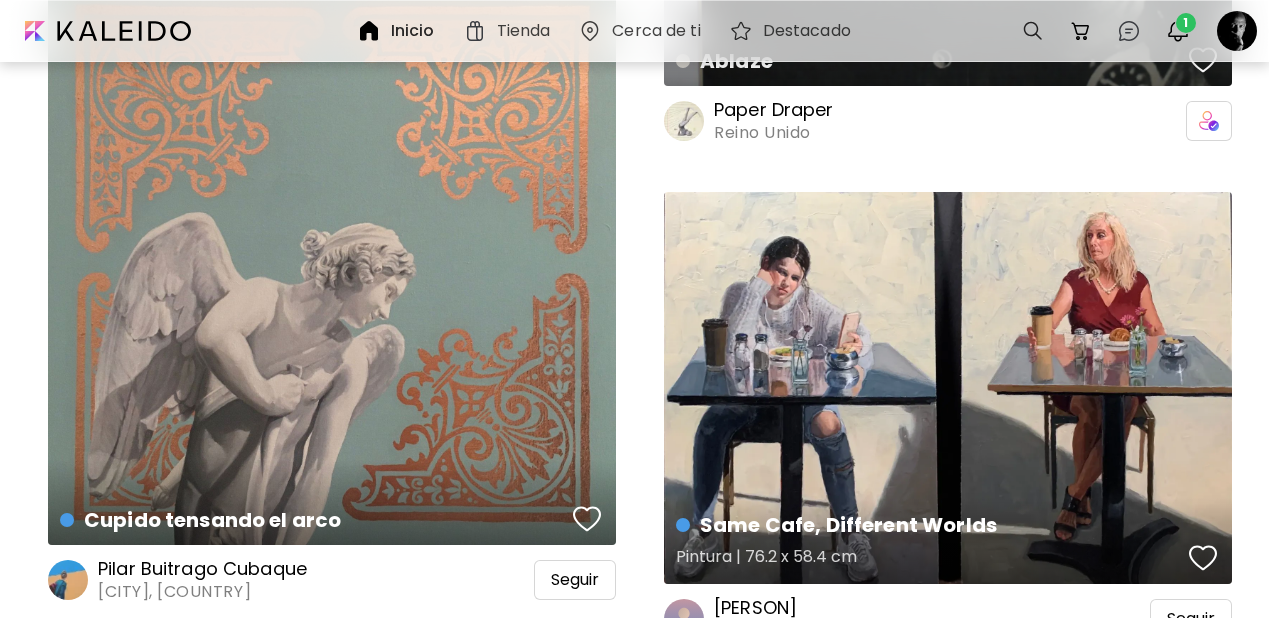 click at bounding box center (1203, 558) 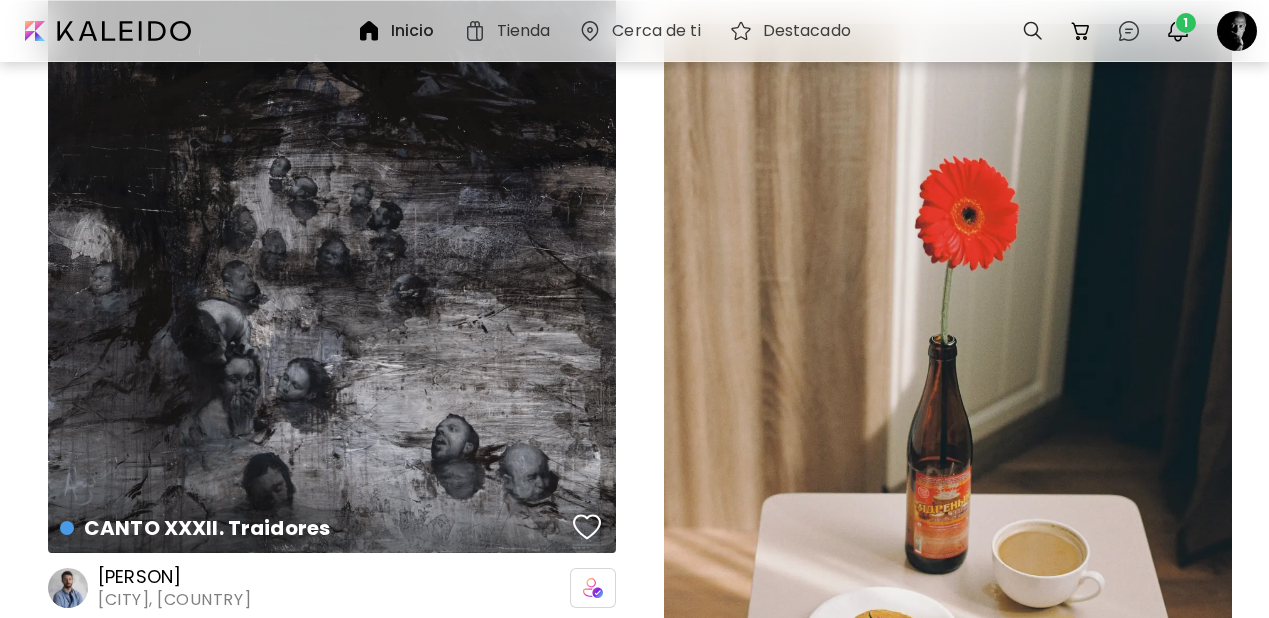 scroll, scrollTop: 85614, scrollLeft: 0, axis: vertical 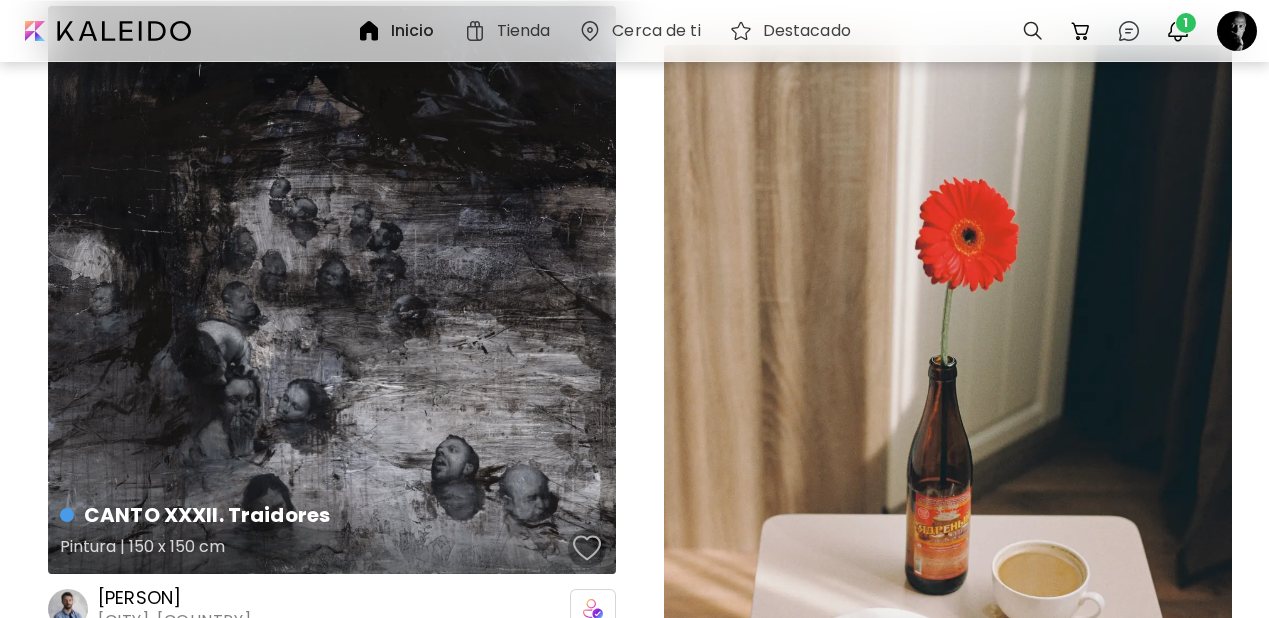 click at bounding box center [587, 548] 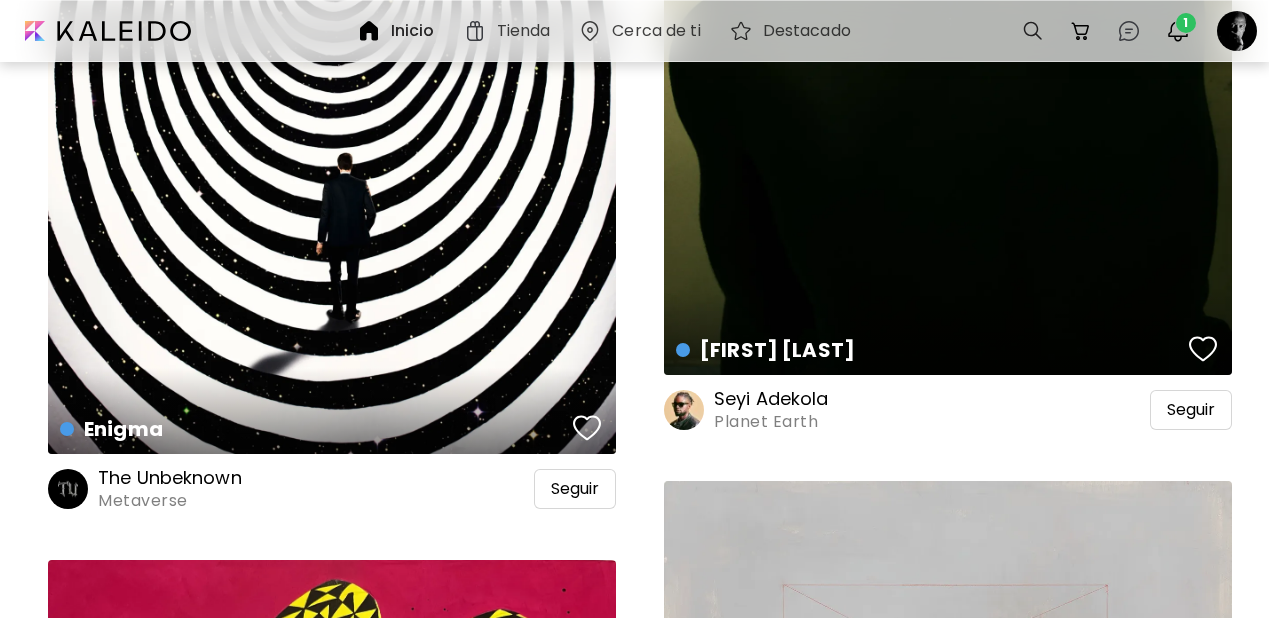 scroll, scrollTop: 87512, scrollLeft: 0, axis: vertical 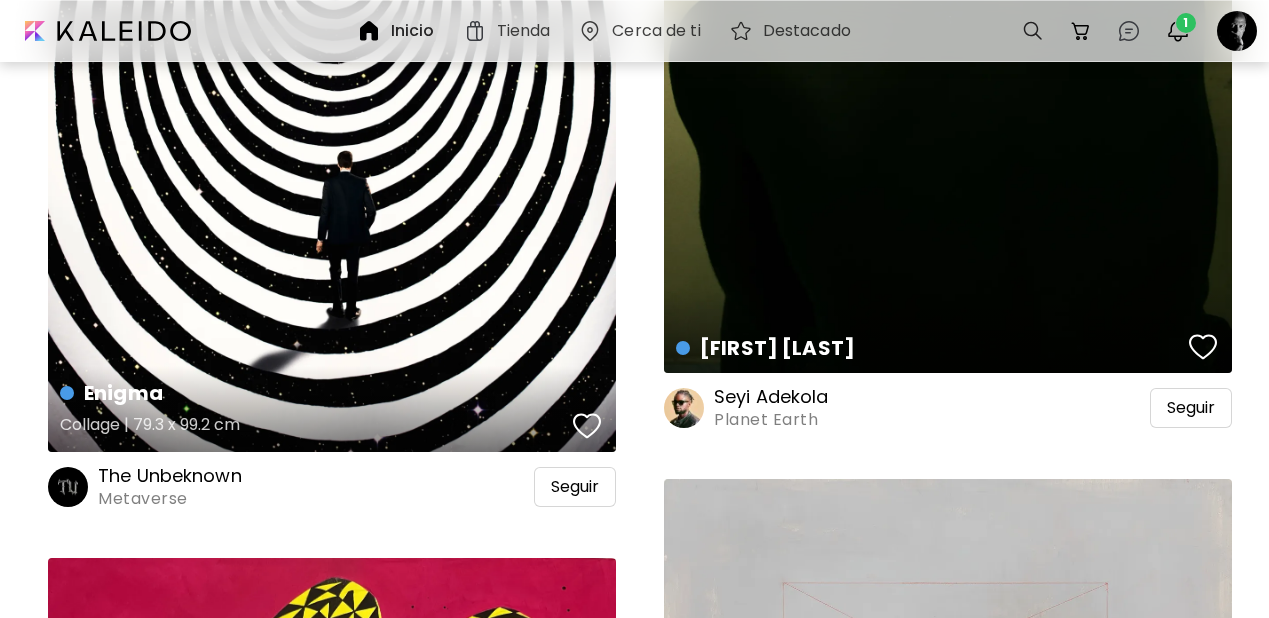 click at bounding box center [587, 426] 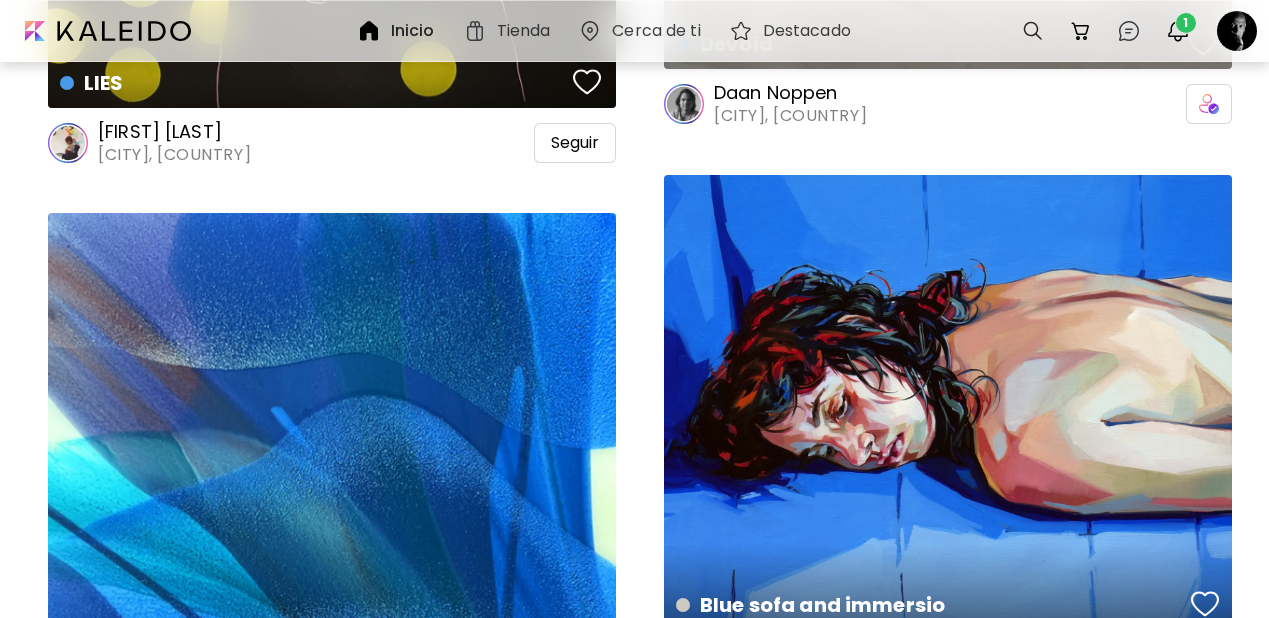 scroll, scrollTop: 88751, scrollLeft: 0, axis: vertical 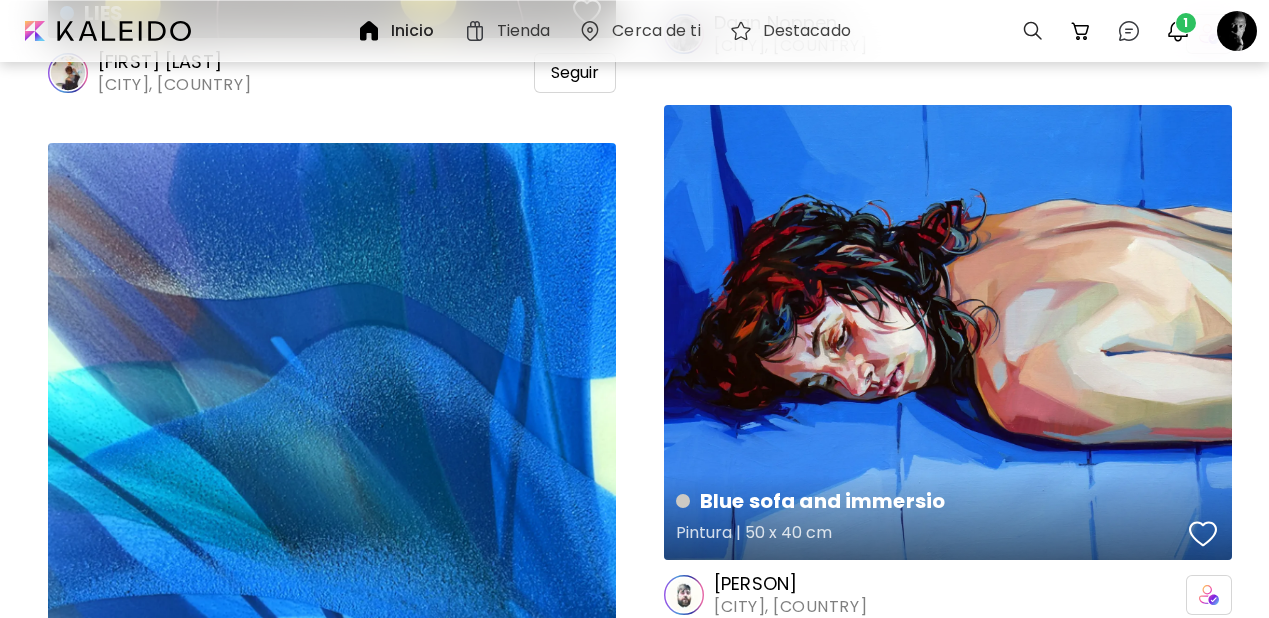 click at bounding box center [1203, 534] 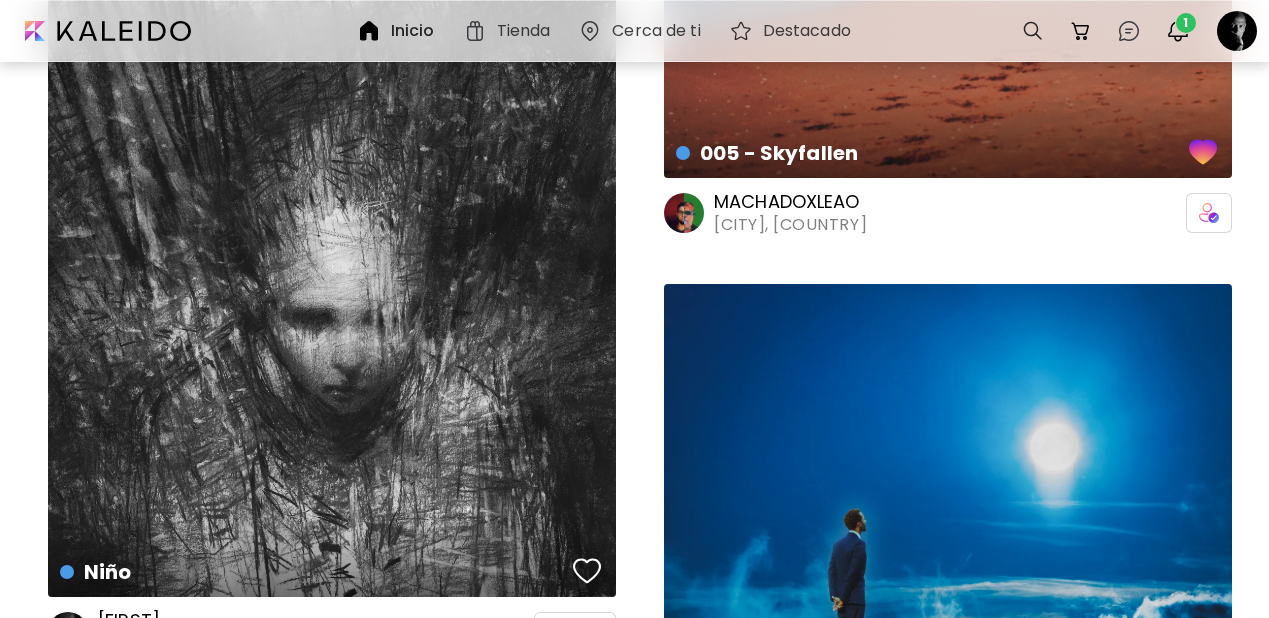 scroll, scrollTop: 93098, scrollLeft: 0, axis: vertical 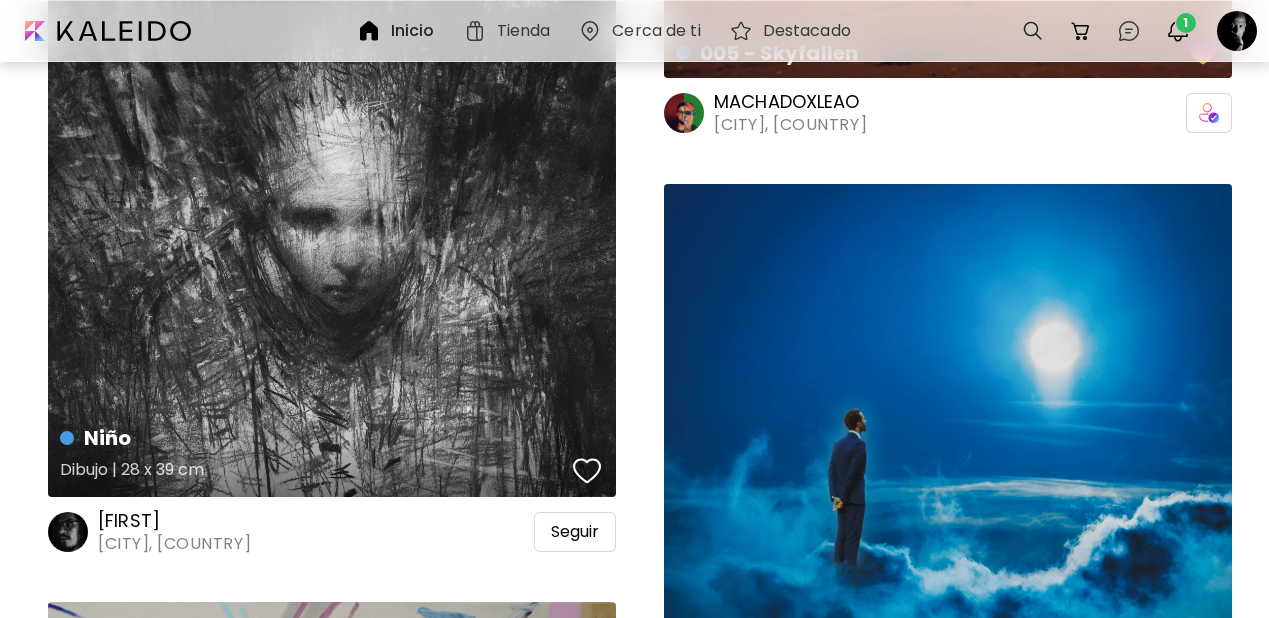click at bounding box center [587, 471] 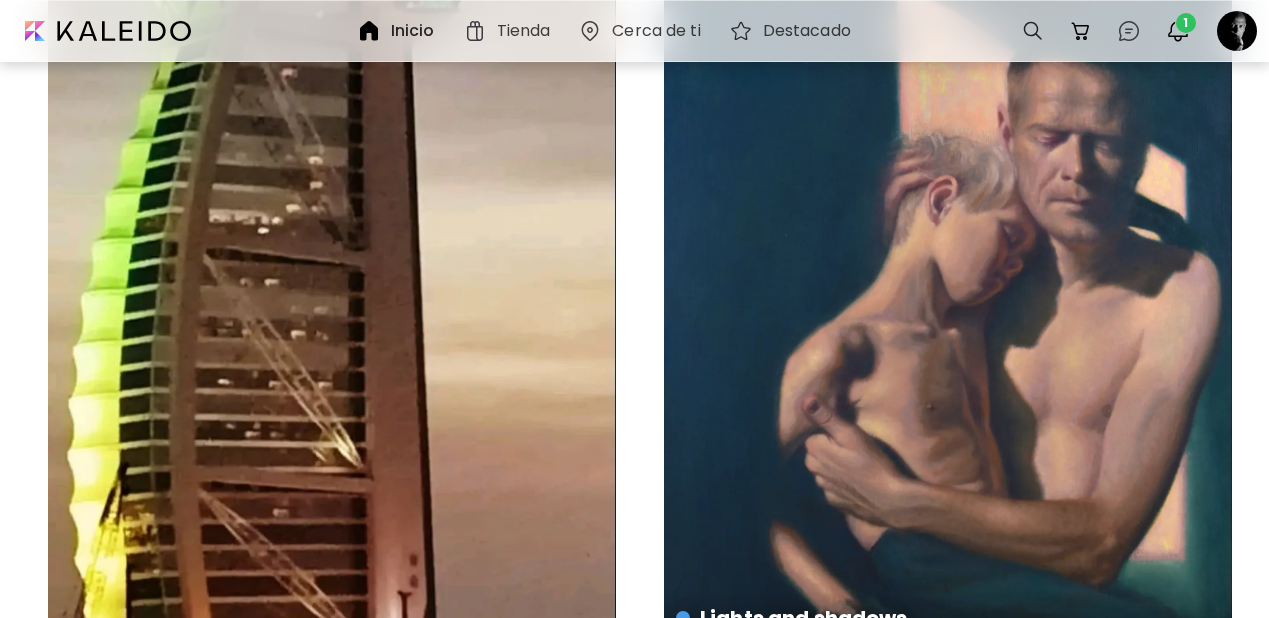 scroll, scrollTop: 101989, scrollLeft: 0, axis: vertical 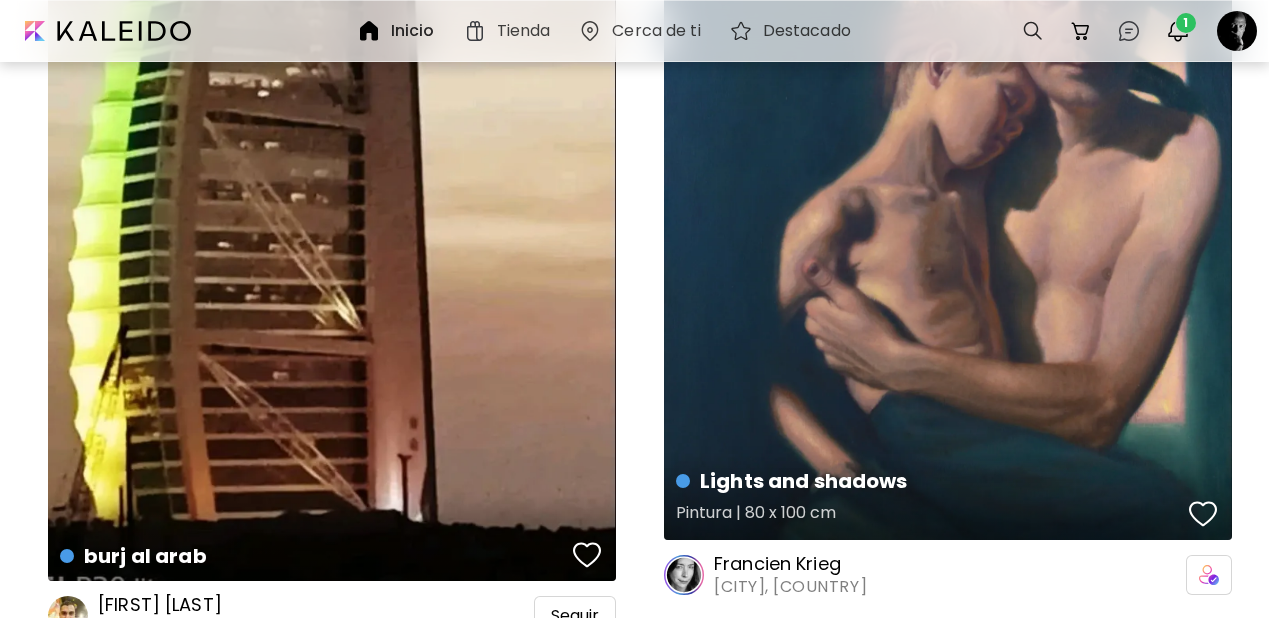 click at bounding box center [1203, 514] 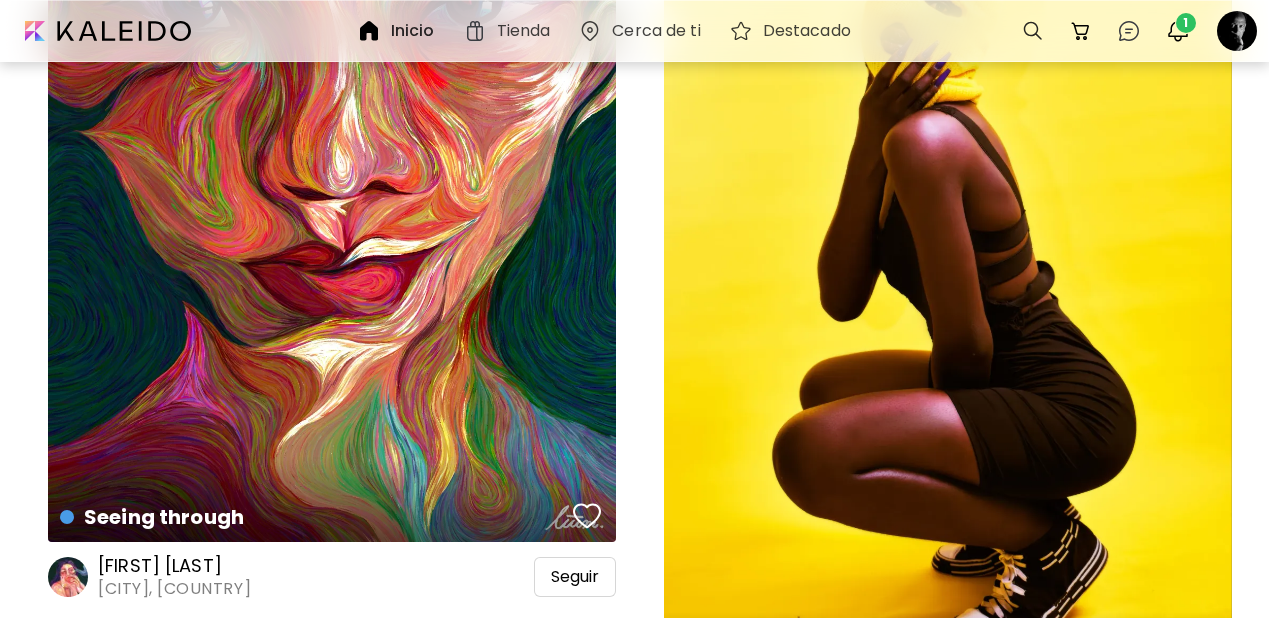 scroll, scrollTop: 106163, scrollLeft: 0, axis: vertical 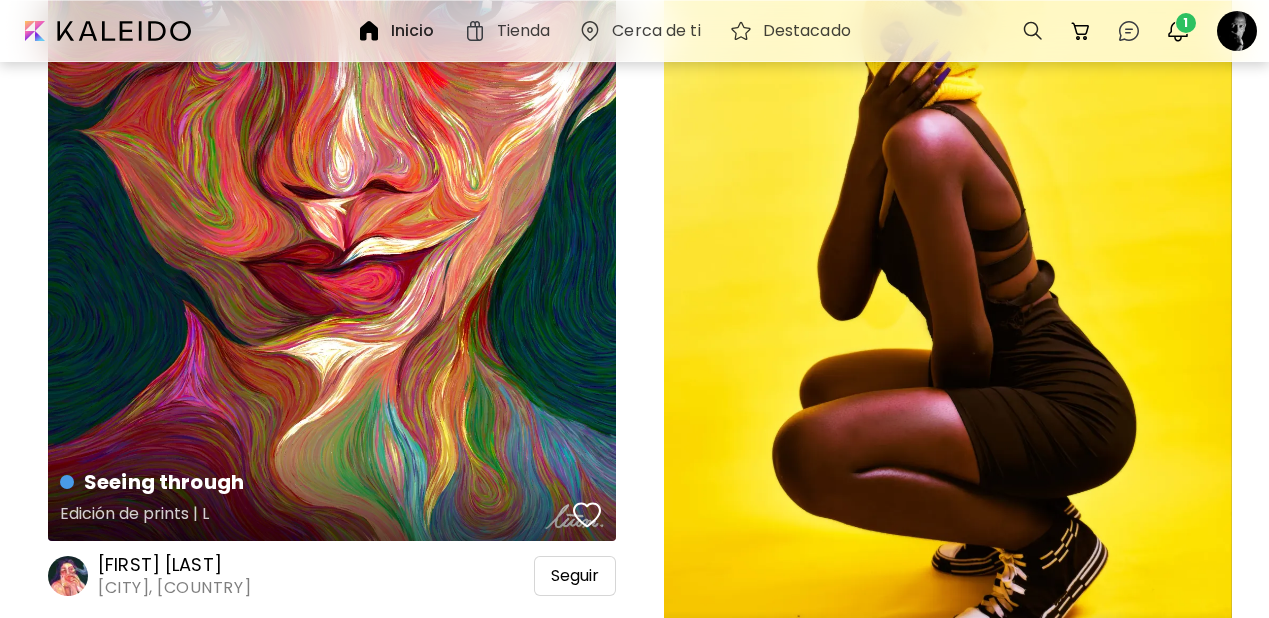 click at bounding box center (587, 515) 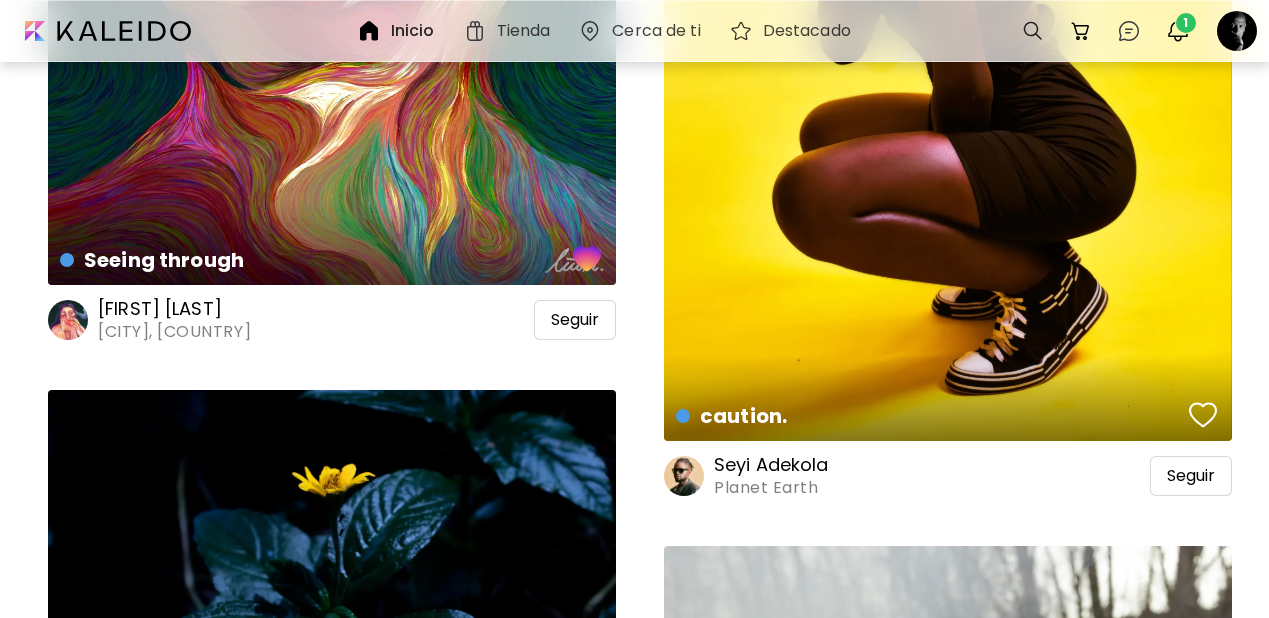 scroll, scrollTop: 106477, scrollLeft: 0, axis: vertical 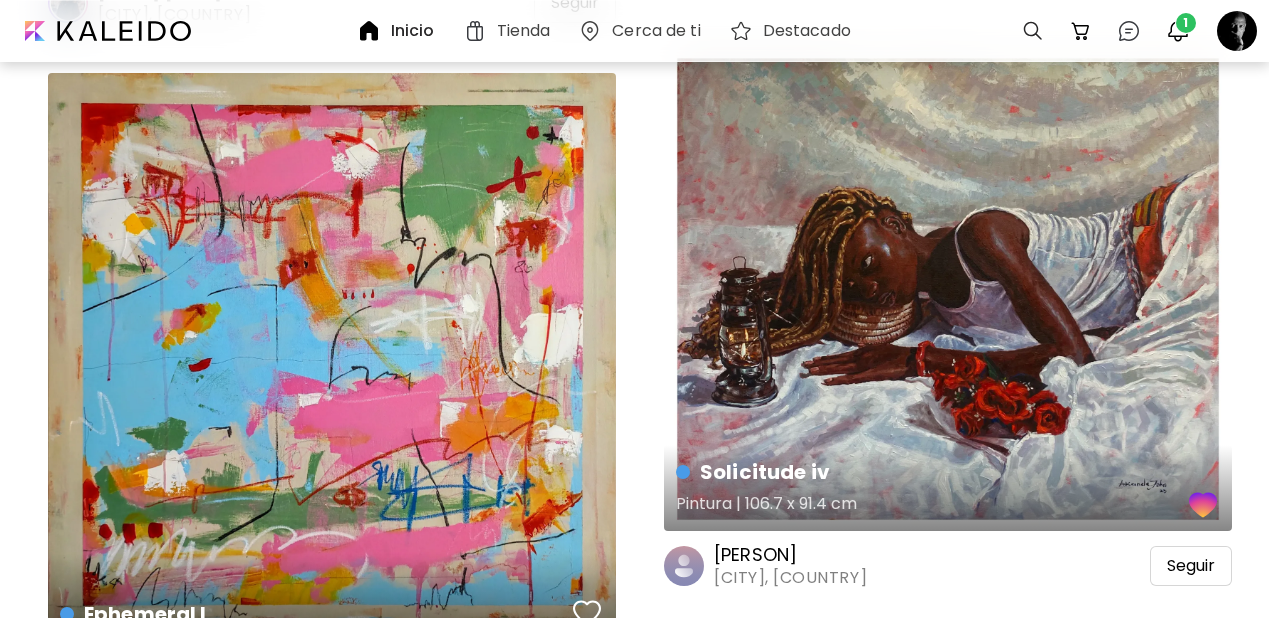 click at bounding box center [1203, 505] 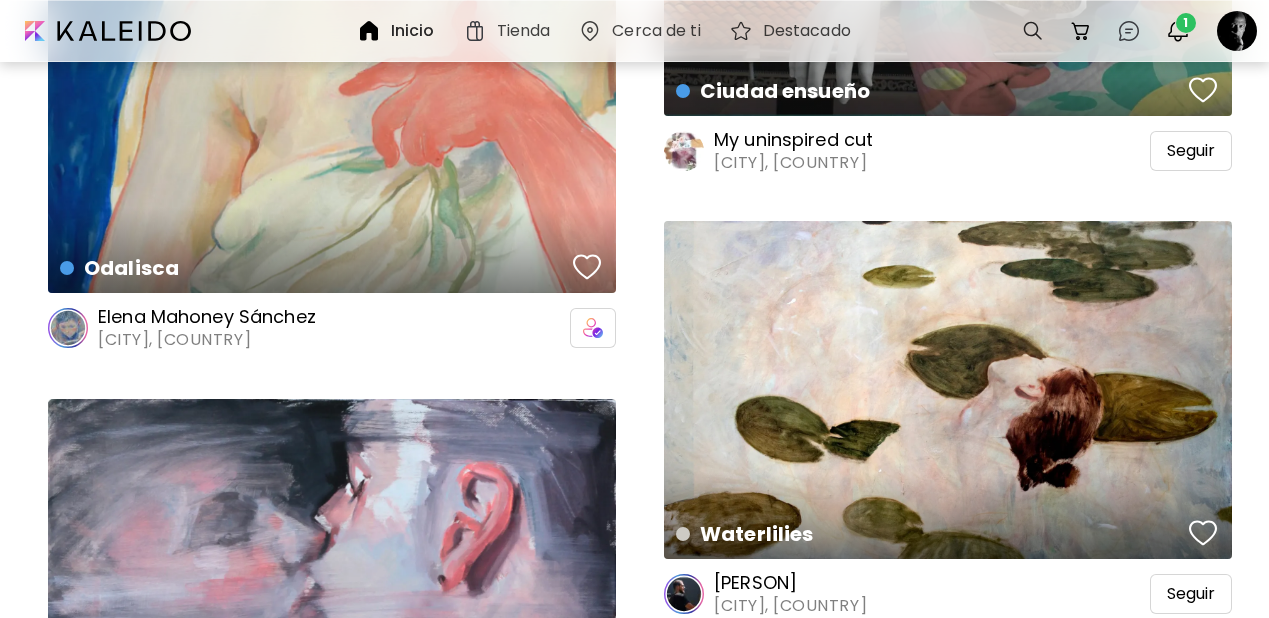 scroll, scrollTop: 110669, scrollLeft: 0, axis: vertical 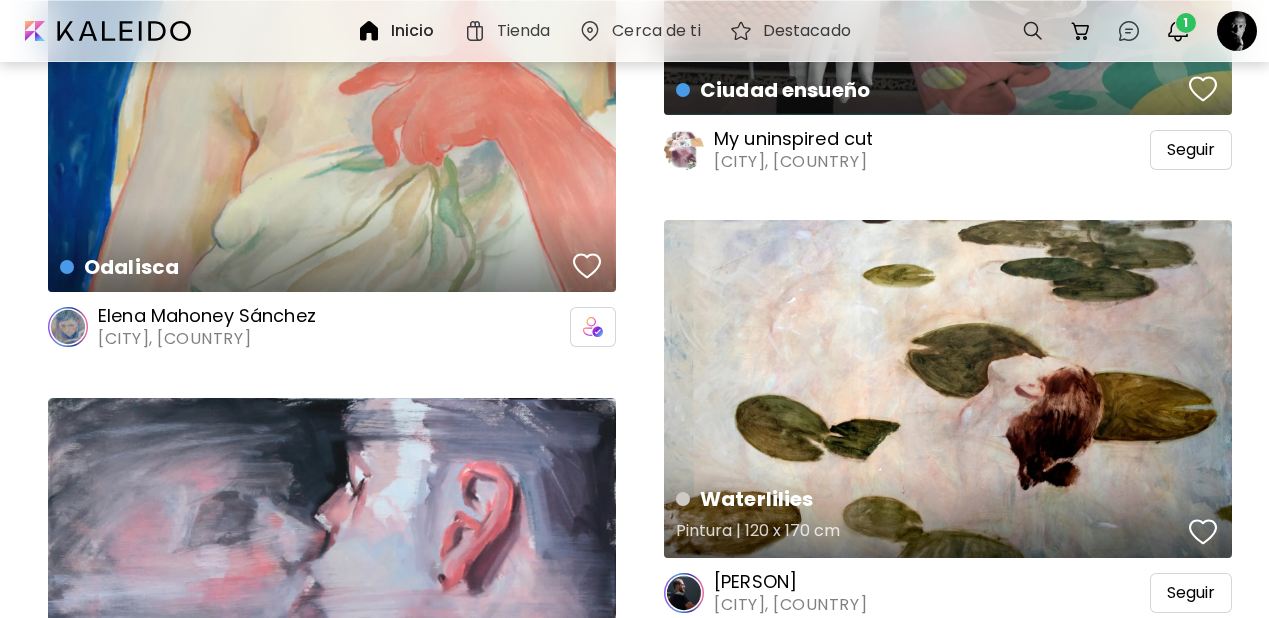click at bounding box center (1203, 532) 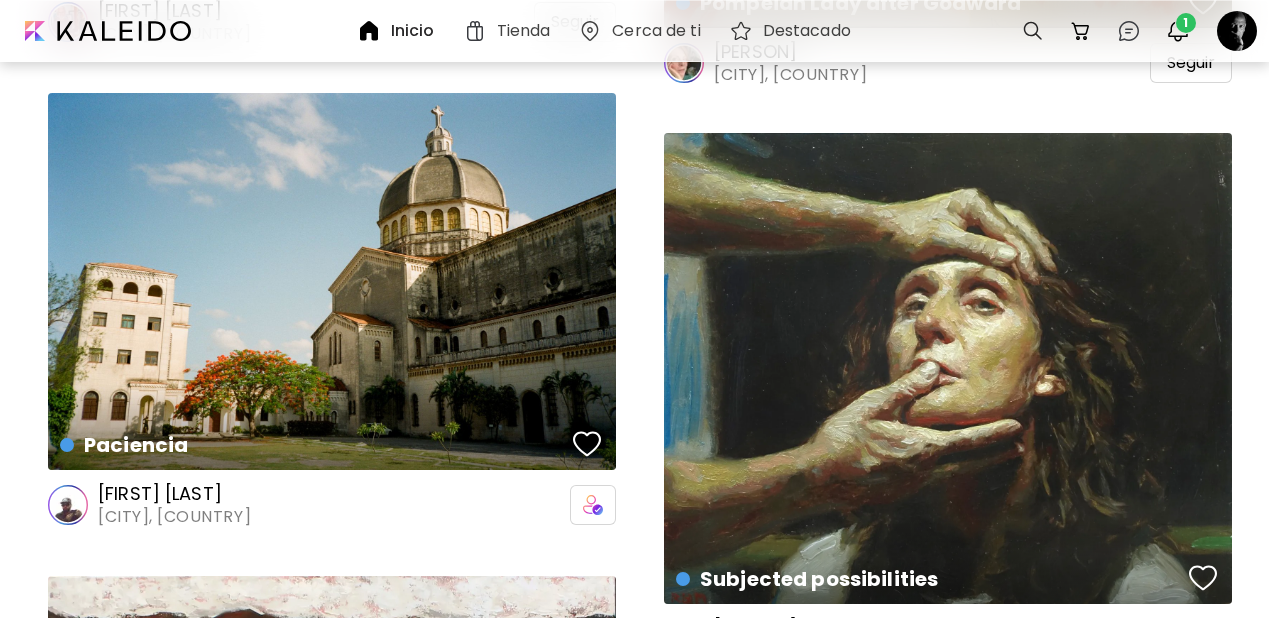 scroll, scrollTop: 125259, scrollLeft: 0, axis: vertical 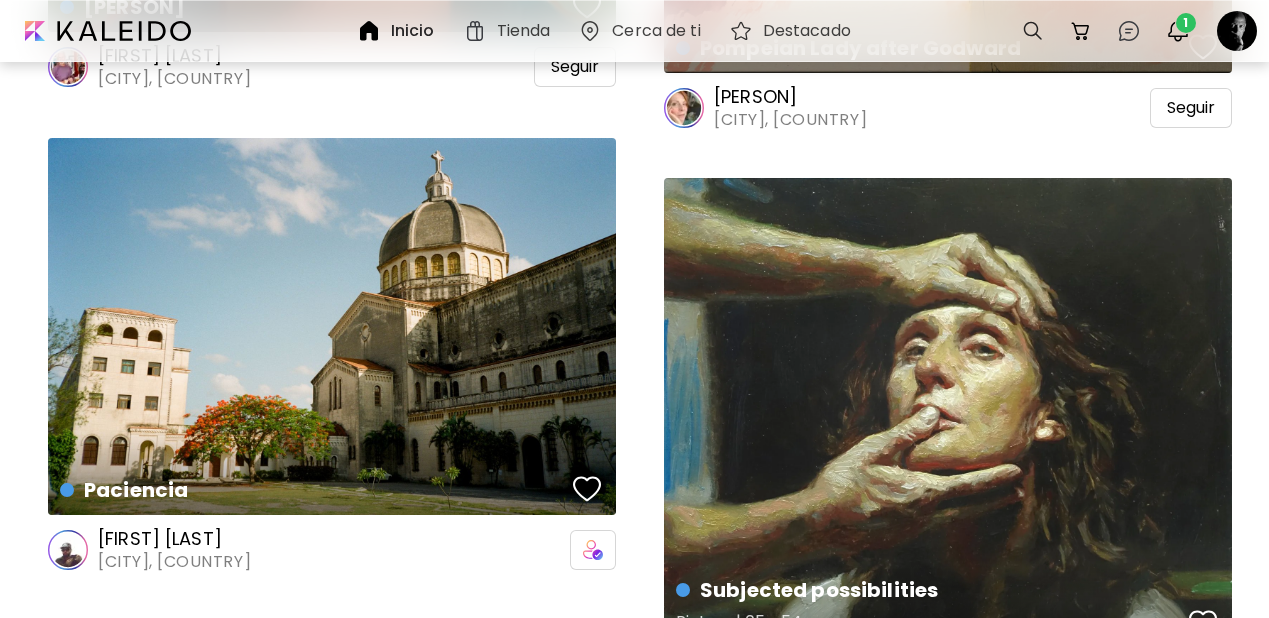 click at bounding box center (1203, 623) 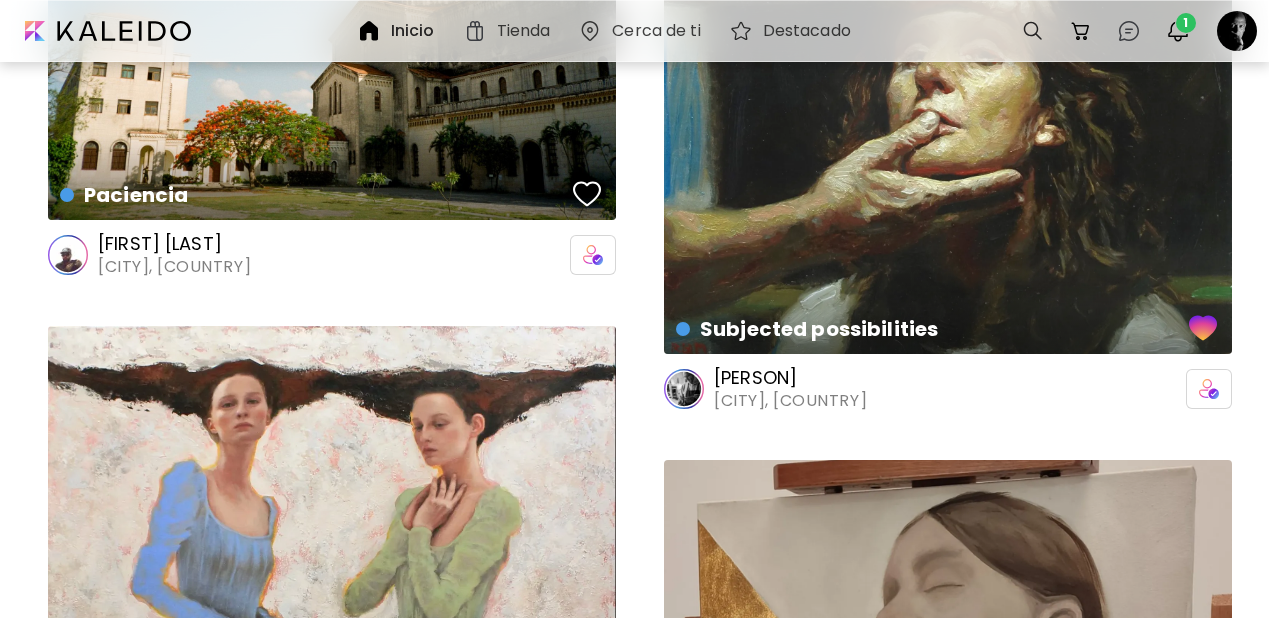 scroll, scrollTop: 125553, scrollLeft: 0, axis: vertical 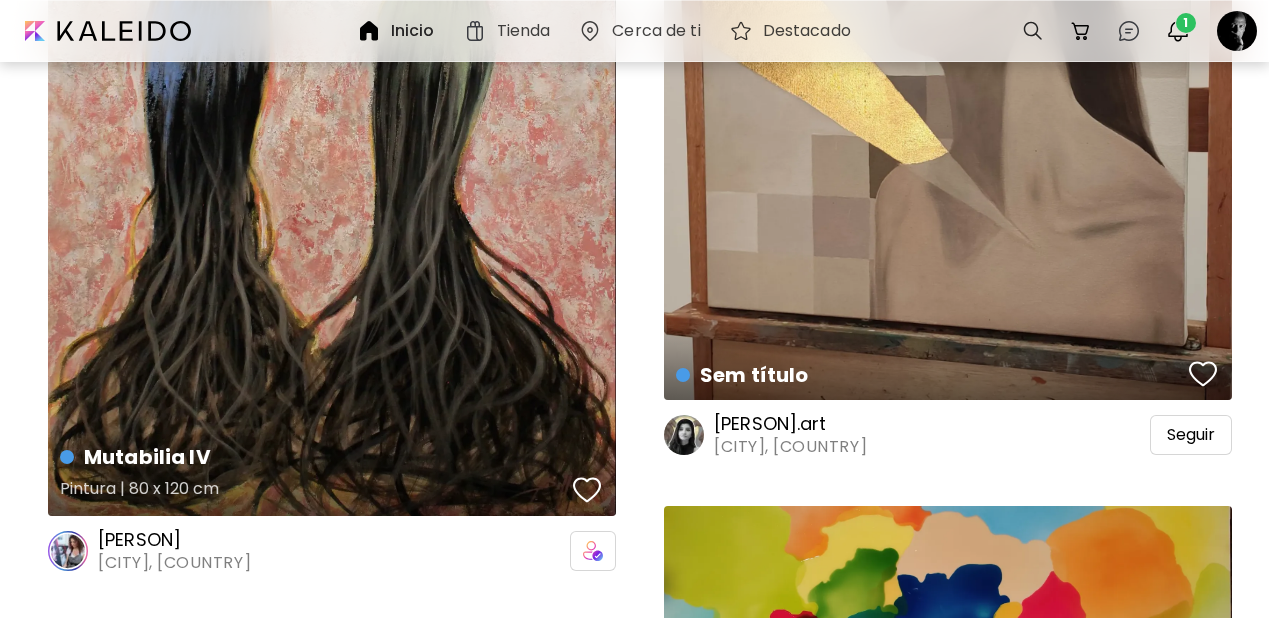 click at bounding box center (587, 490) 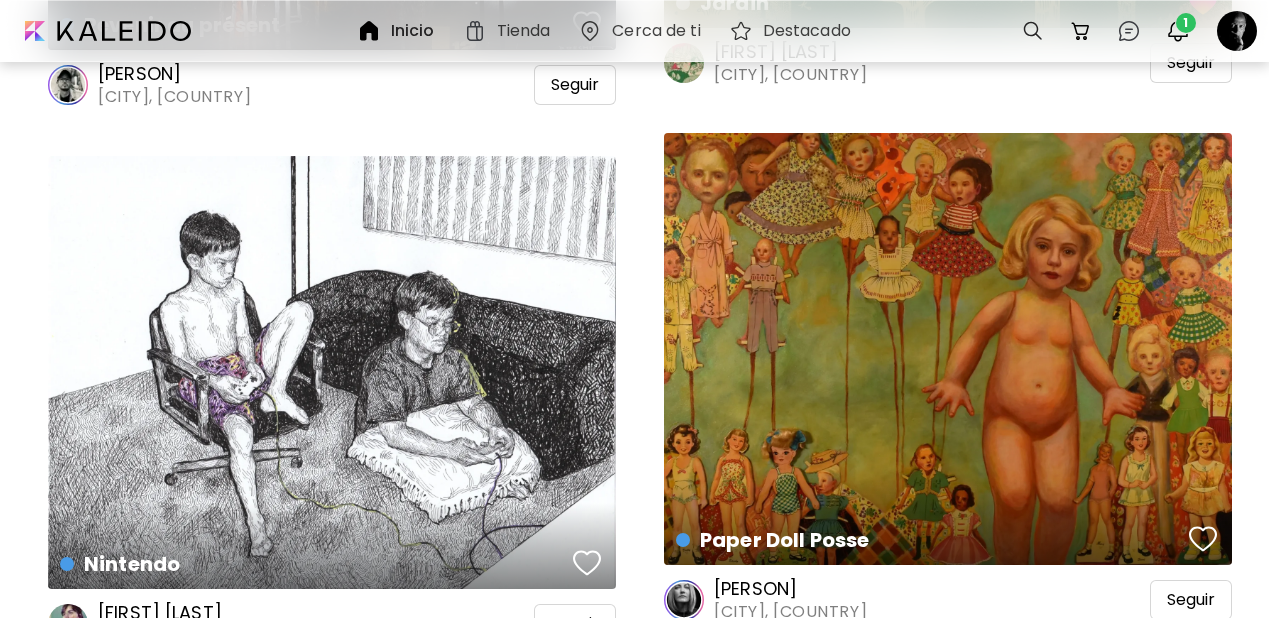 scroll, scrollTop: 134281, scrollLeft: 0, axis: vertical 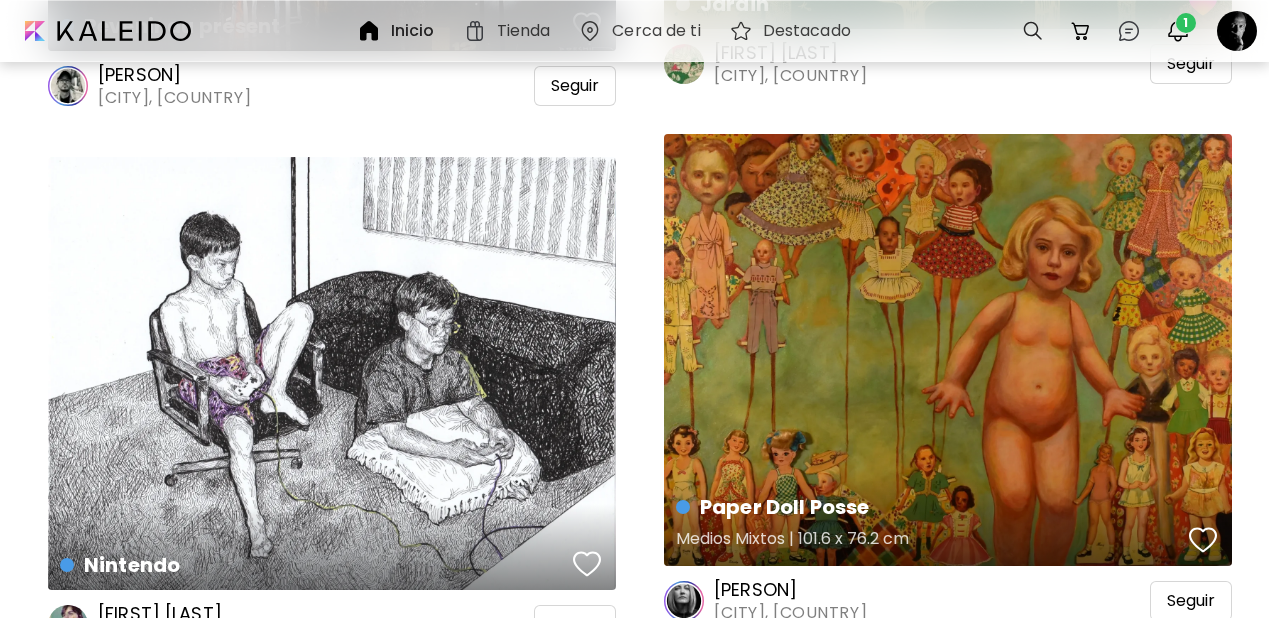 click at bounding box center (1203, 540) 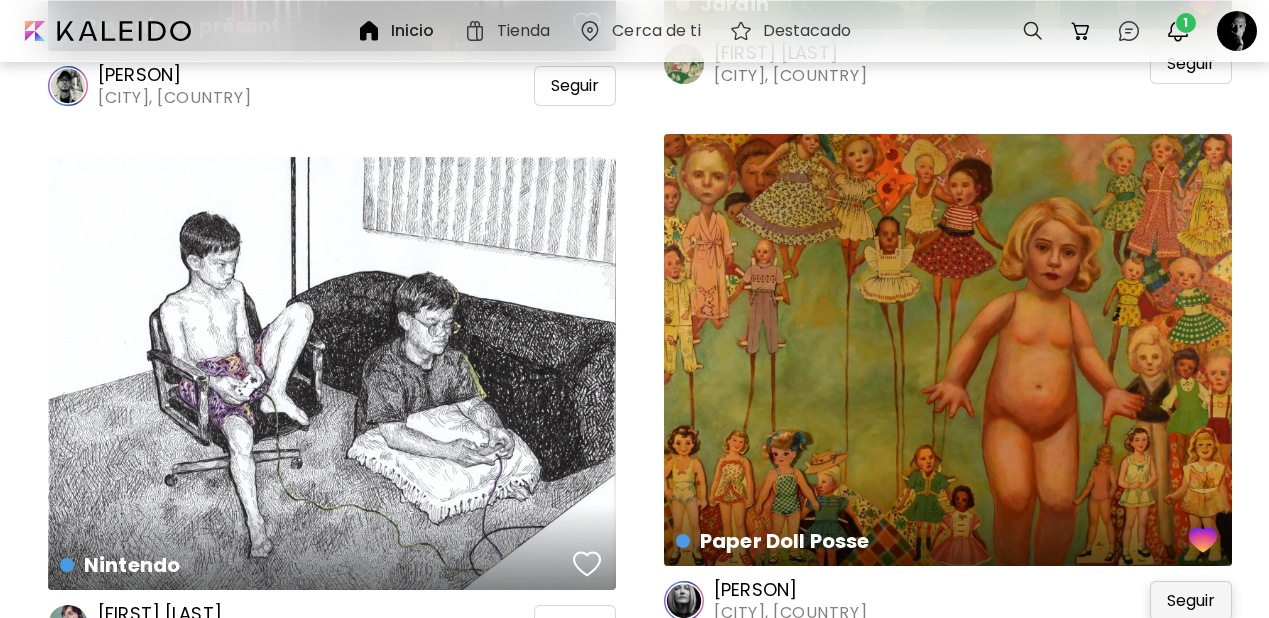 click on "Seguir" at bounding box center [1191, 601] 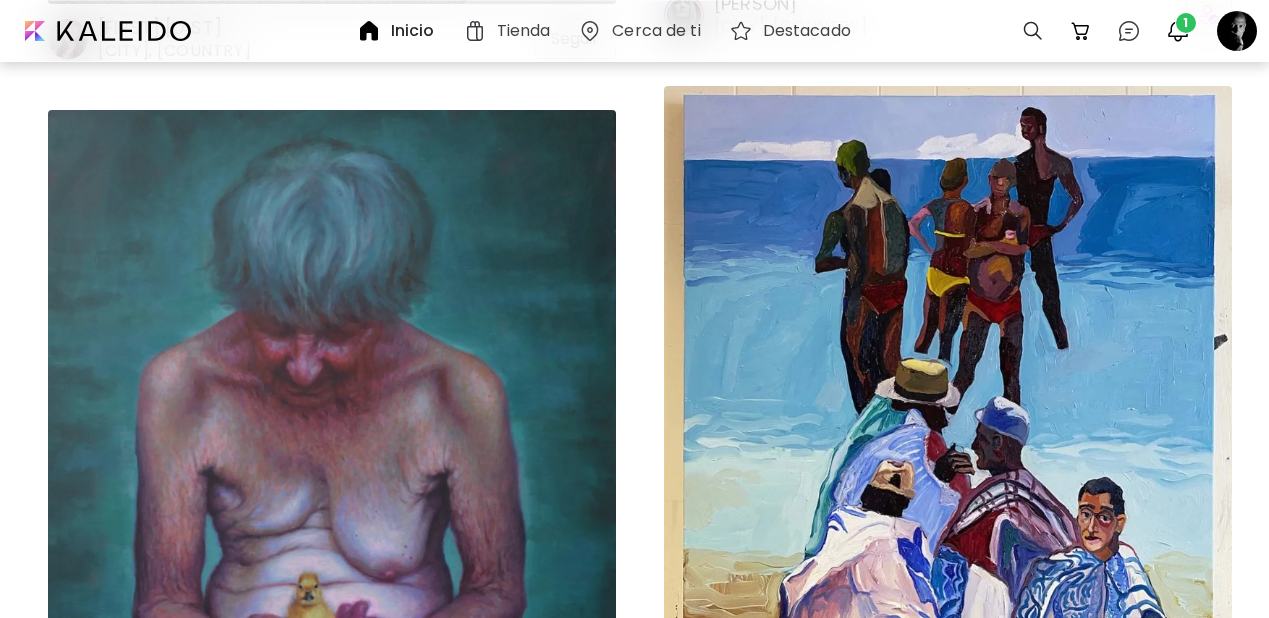 scroll, scrollTop: 134866, scrollLeft: 0, axis: vertical 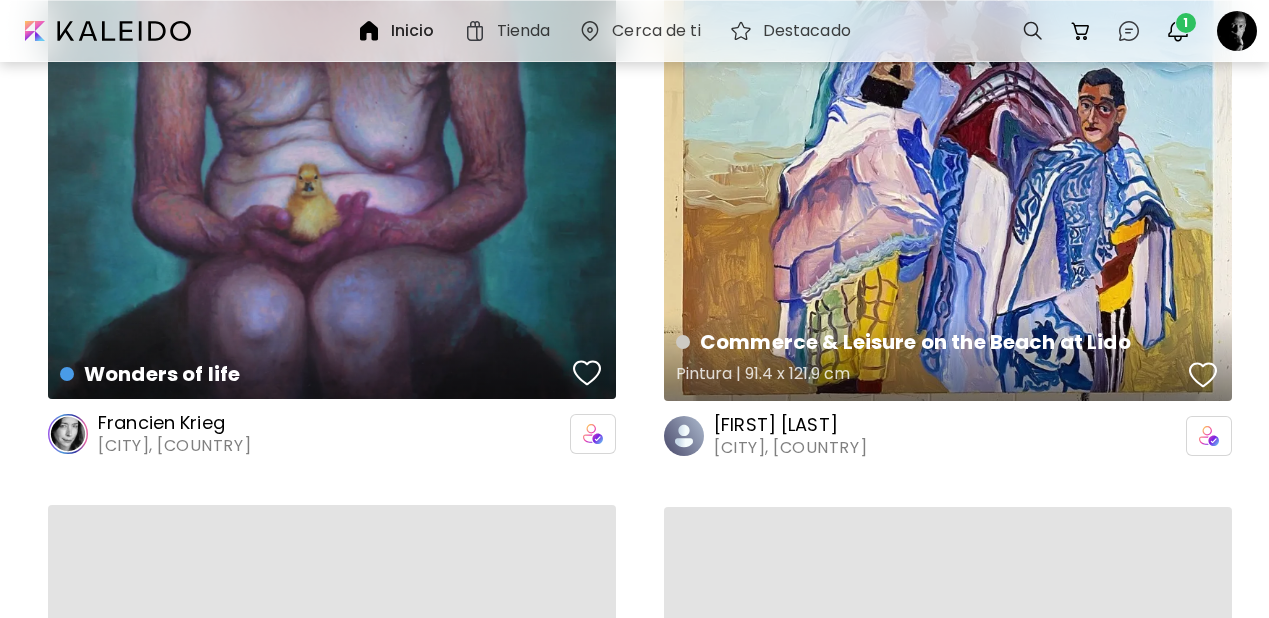 click at bounding box center (1203, 375) 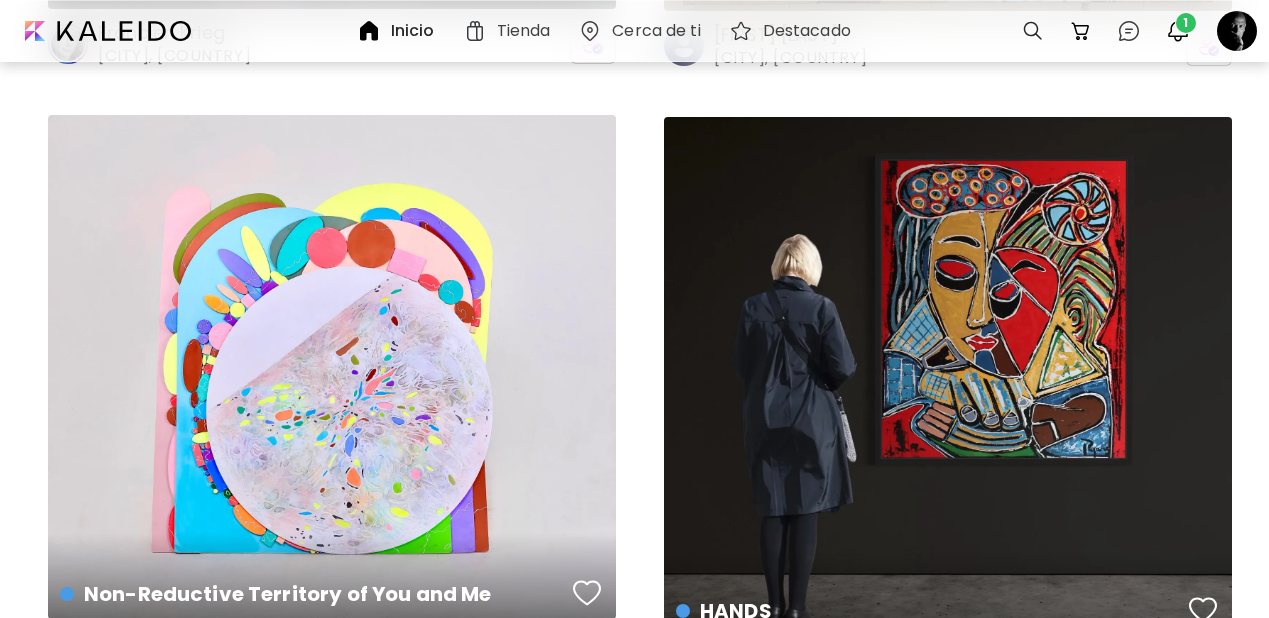 scroll, scrollTop: 135659, scrollLeft: 0, axis: vertical 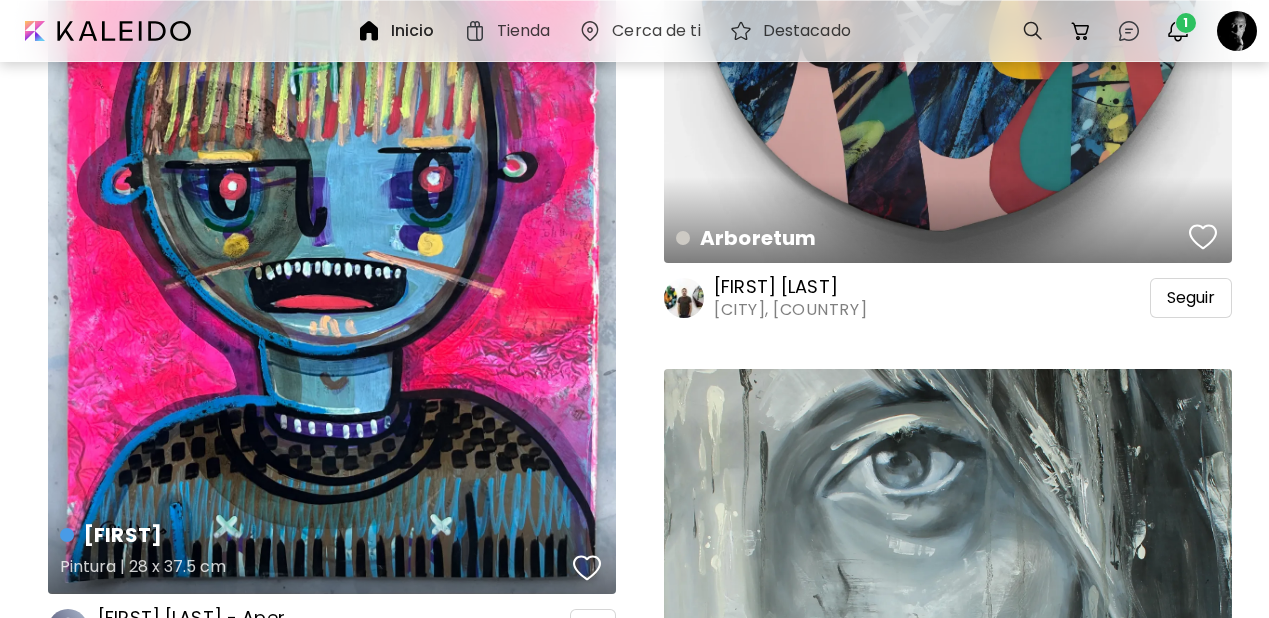 click at bounding box center [587, 568] 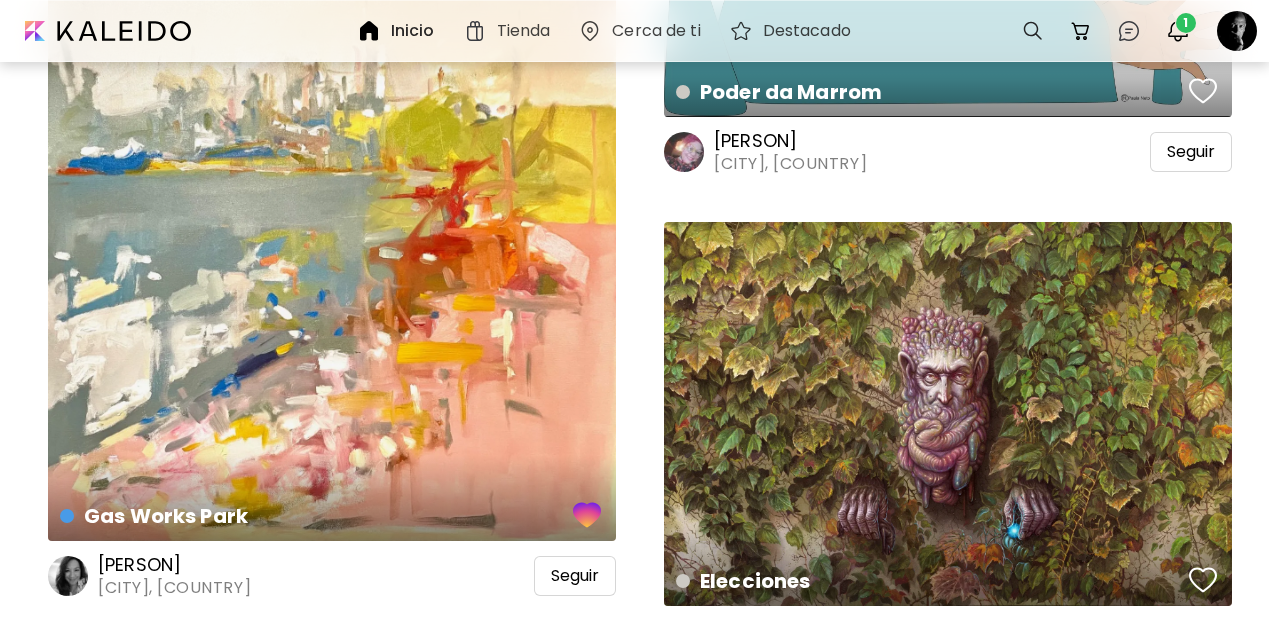 scroll, scrollTop: 145440, scrollLeft: 0, axis: vertical 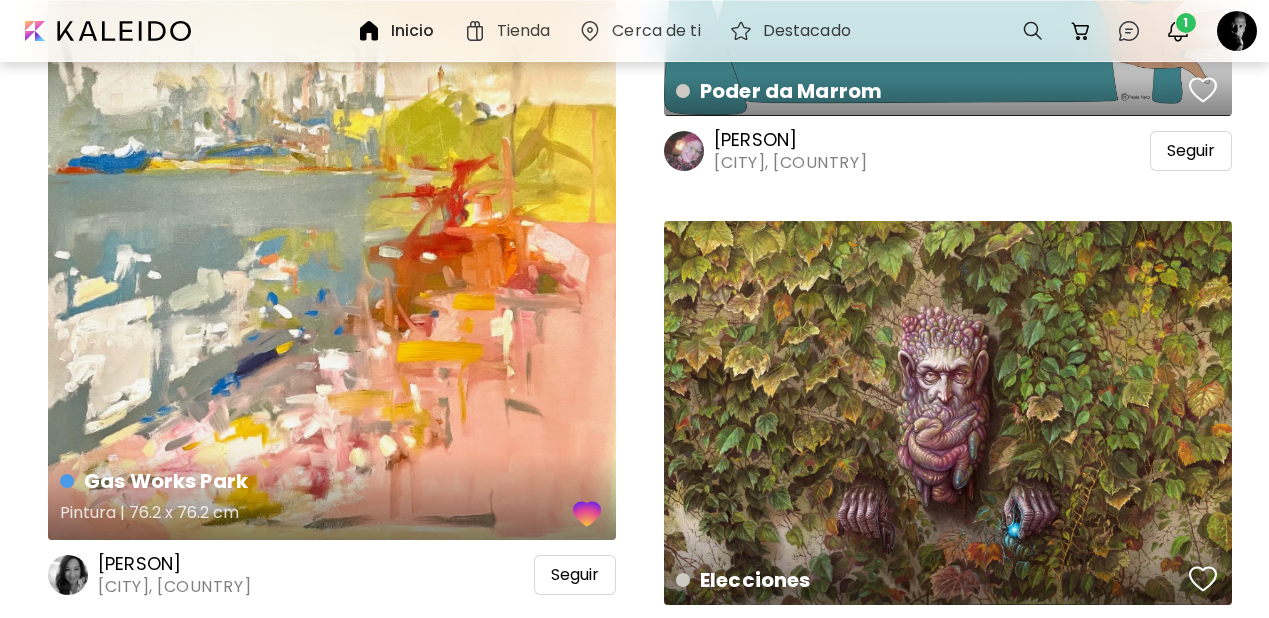 click at bounding box center (587, 514) 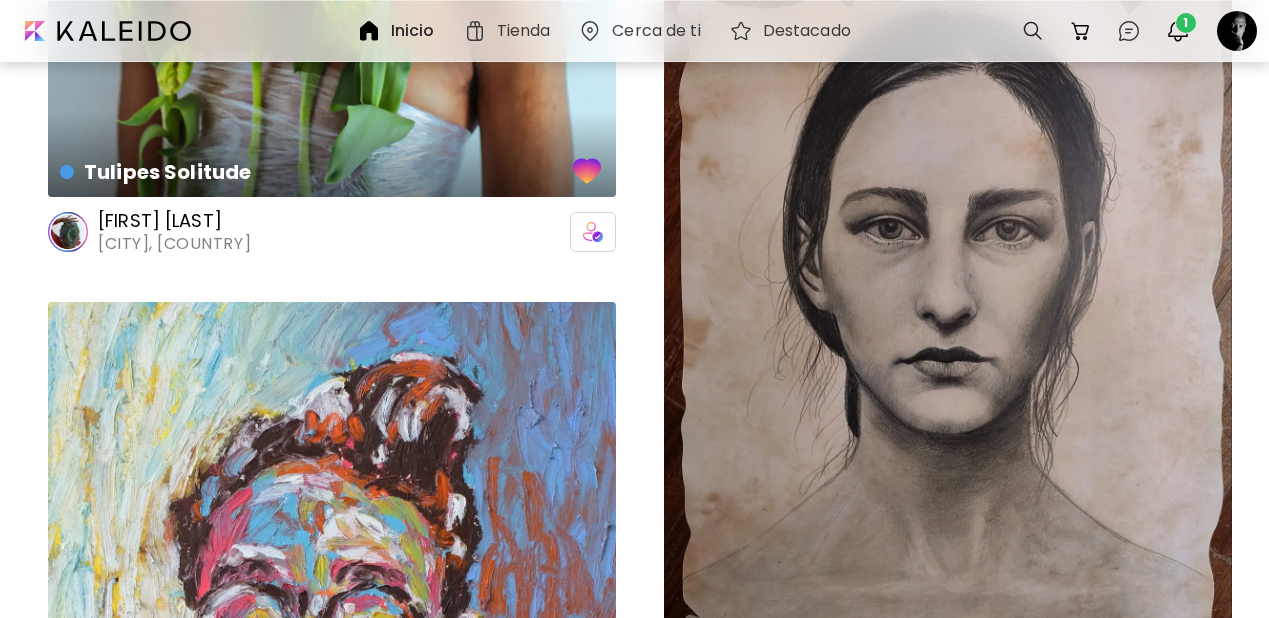 scroll, scrollTop: 147986, scrollLeft: 0, axis: vertical 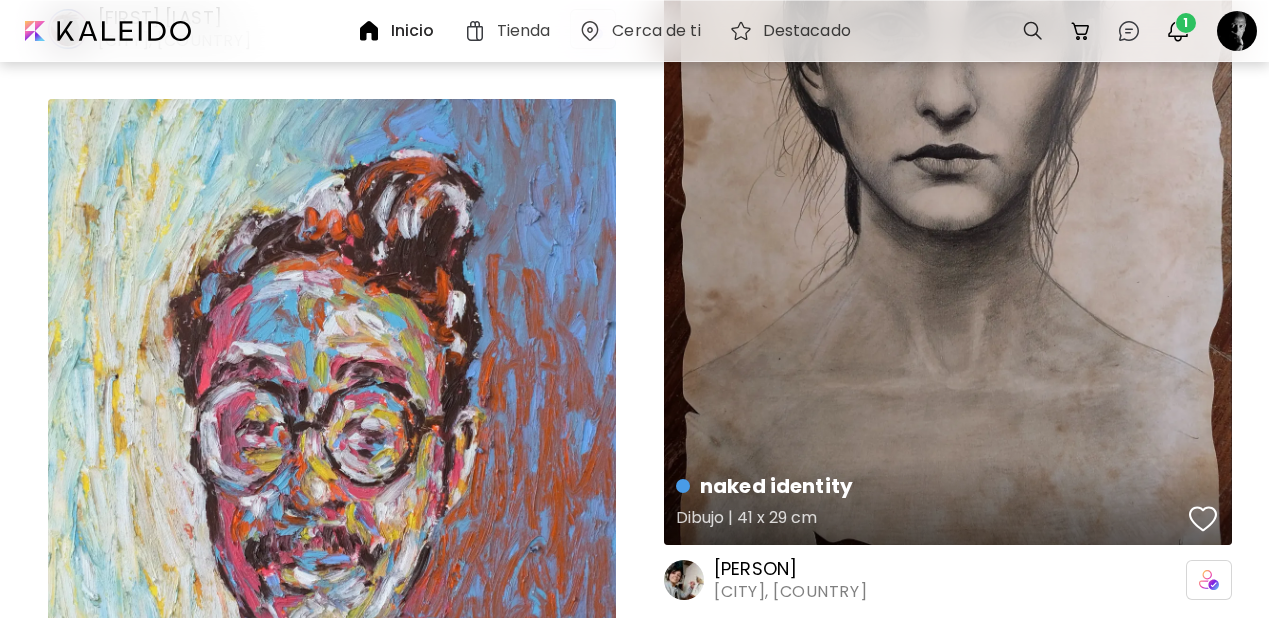 click at bounding box center (1203, 519) 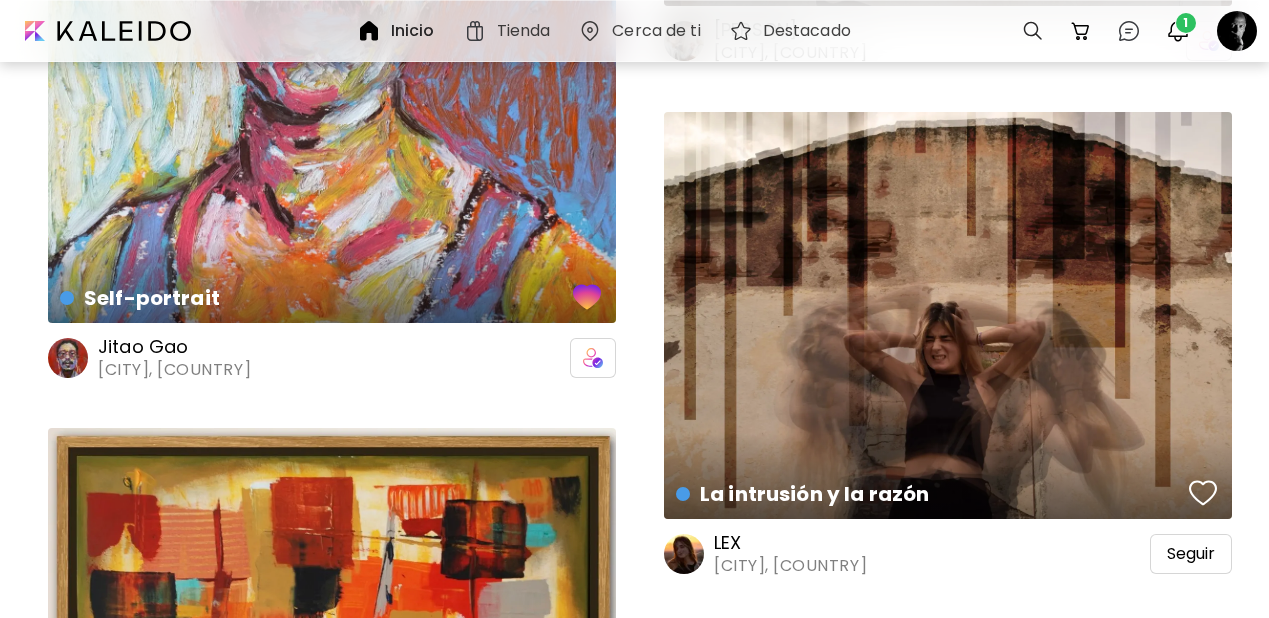 scroll, scrollTop: 148527, scrollLeft: 0, axis: vertical 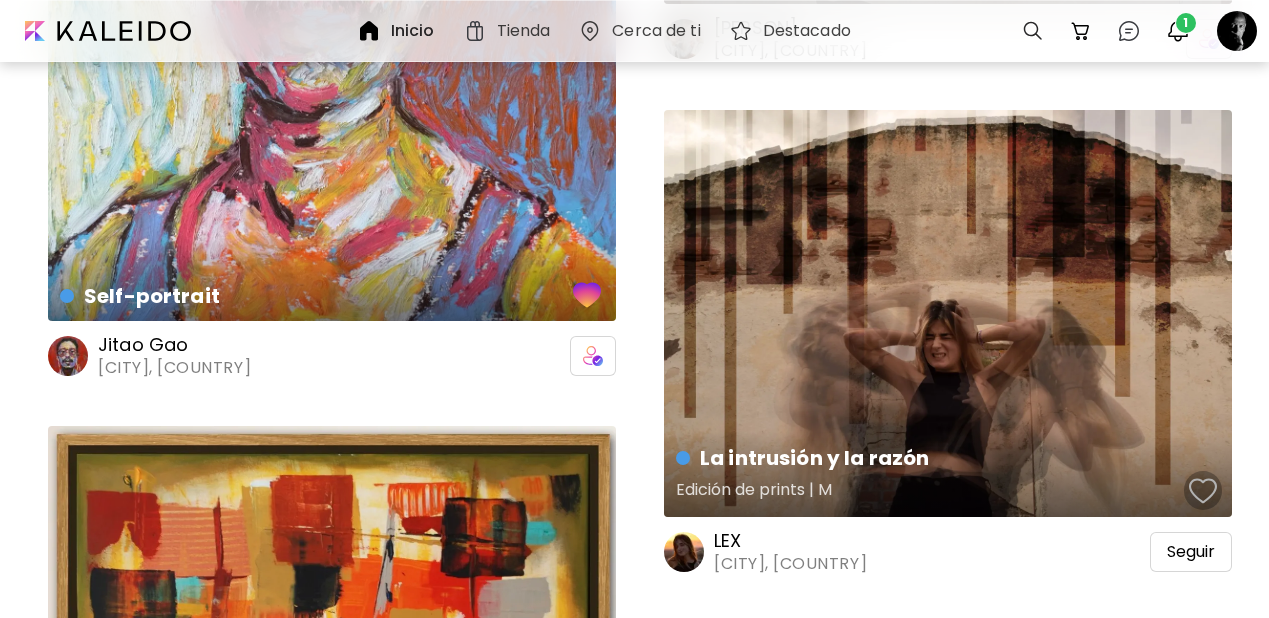 click at bounding box center (1203, 491) 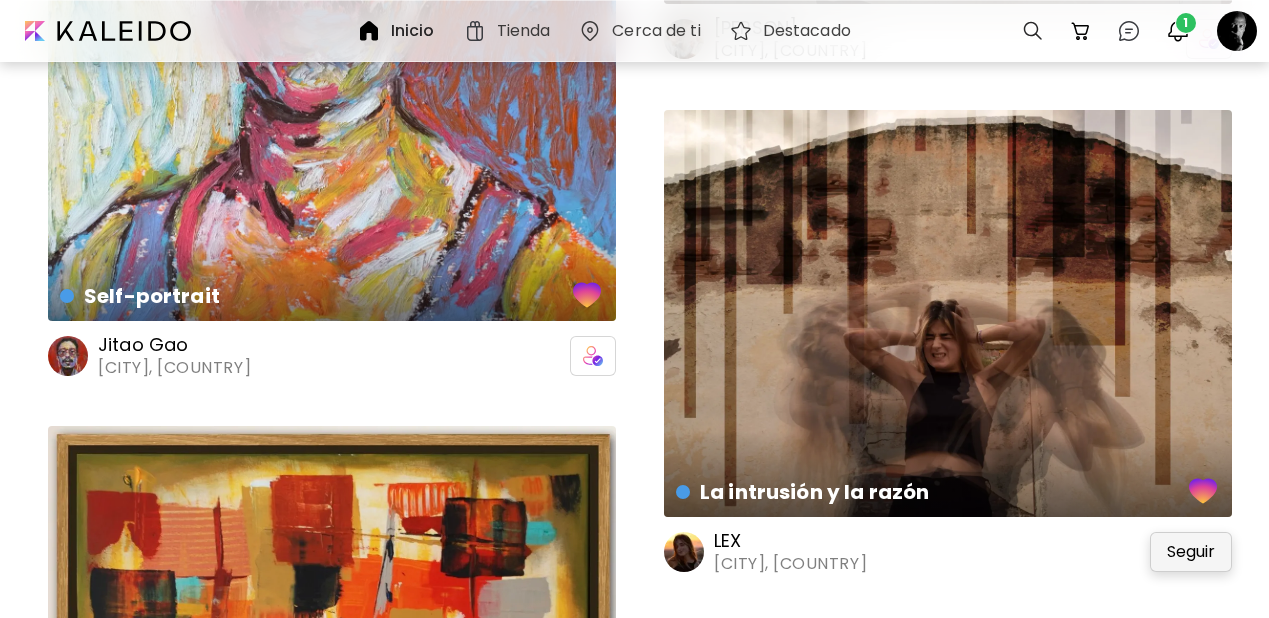 click on "Seguir" at bounding box center (1191, 552) 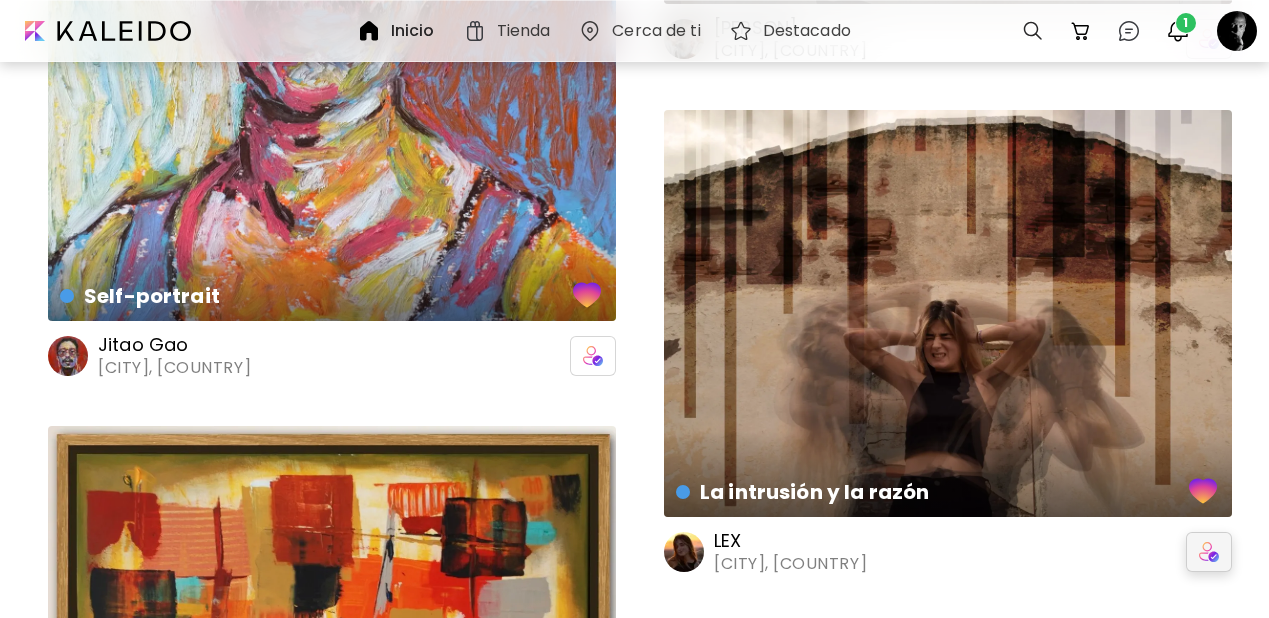 click on "Entra en el mundo de [ARTIST_NAME] ” Encontrar la luz en la oscuridad ” [ARTIST_NAME] [CITY], [COUNTRY] Explorar artistas Ver más [FIRST] [LAST] [CITY], [COUNTRY] Seguir [FIRST] [LAST] [CITY], [COUNTRY] Seguir [FIRST] [LAST] [CITY], [COUNTRY] Seguir [FIRST] [LAST] [CITY], [COUNTRY] Seguir [FIRST] [LAST] [CITY], [COUNTRY] Seguir [FIRST] [LAST] [CITY], [COUNTRY] Seguir [FIRST] [LAST] [CITY], [COUNTRY] Seguir [FIRST] [LAST] [CITY], [COUNTRY] Seguir [FIRST] [LAST] [CITY], [COUNTRY] Seguir [FIRST] [LAST] [CITY], [COUNTRY] Explorar artistas Obras en Tendencia Obra disponible La intrusión y la razón Edición de prints  |  MLEX [CITY], [COUNTRY] Answer [NUMBER] Pintura  |  [DIMENSIONS] [FIRST] [LAST] [CITY], [COUNTRY] Seguir Libertad Arte Digital  |  [DIMENSIONS] [ARTIST_NAME] [CITY], [COUNTRY] Seguir Athena Collage  |  [DIMENSIONS] [ARTIST_NAME] [CITY], [COUNTRY] "Favelas" Pintura  |  [DIMENSIONS] [FIRST] [LAST] Seguir" at bounding box center (634, -65715) 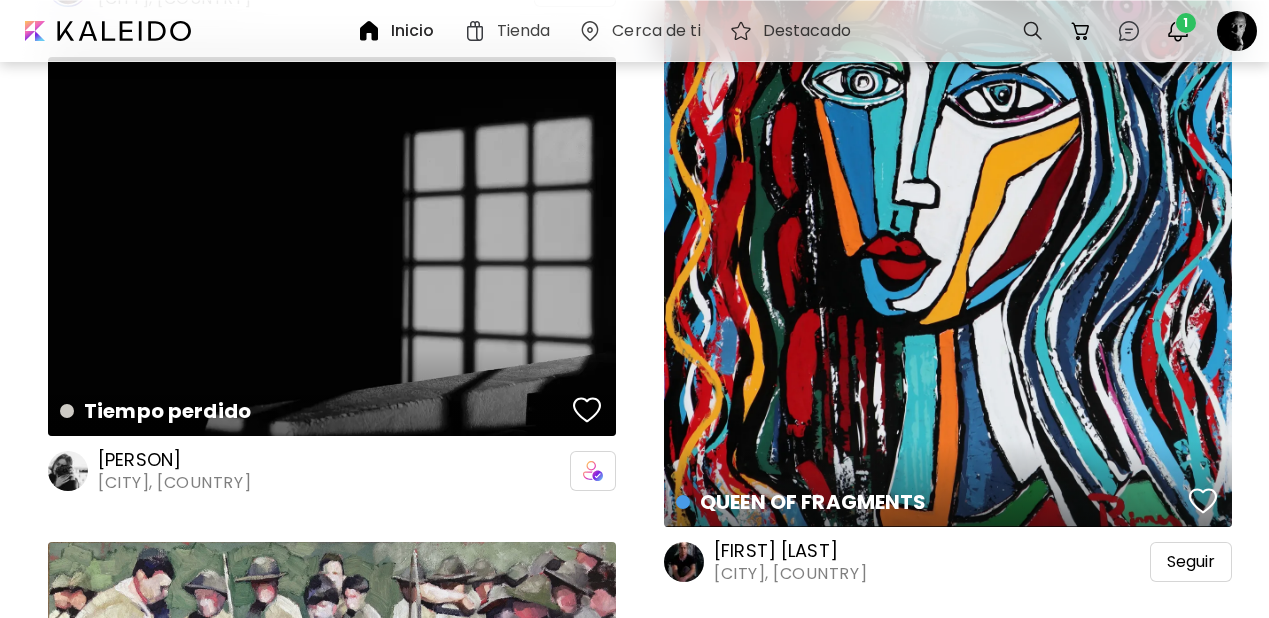 scroll, scrollTop: 152939, scrollLeft: 0, axis: vertical 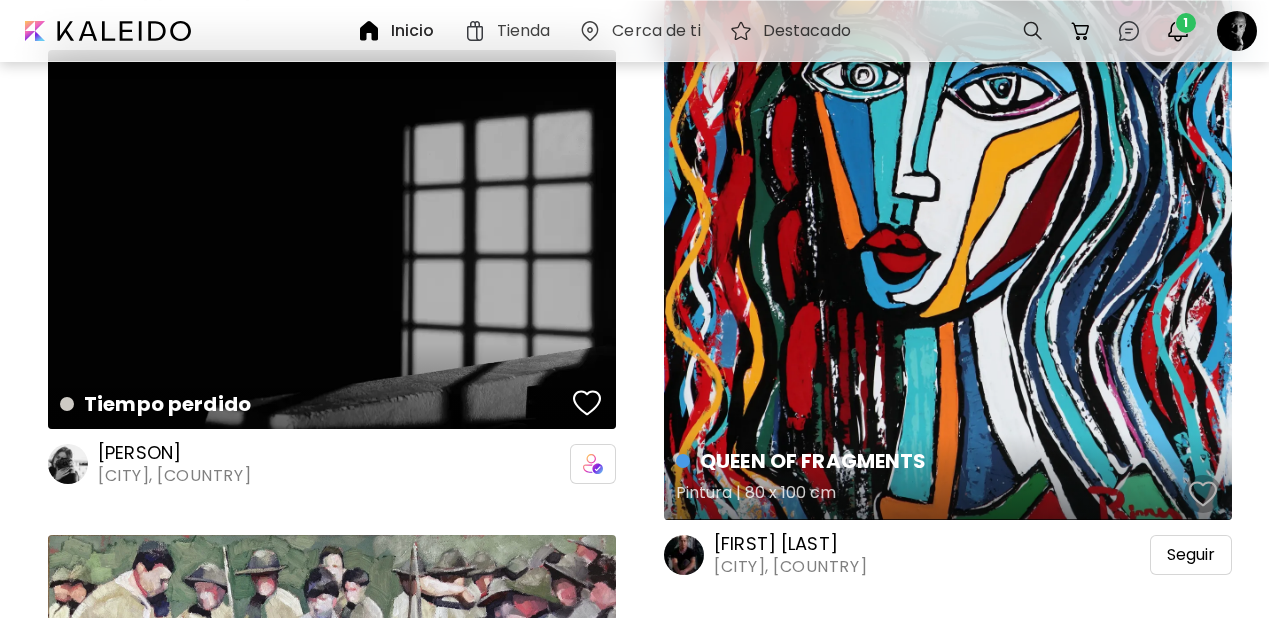 click at bounding box center [1203, 494] 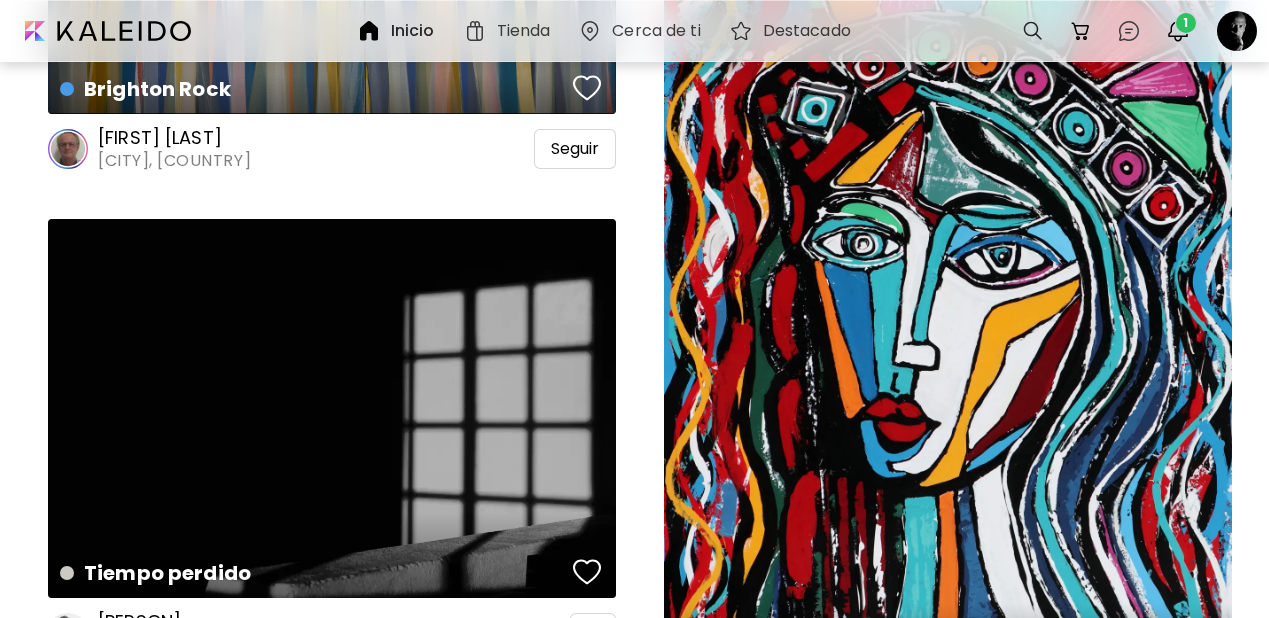 scroll, scrollTop: 152808, scrollLeft: 0, axis: vertical 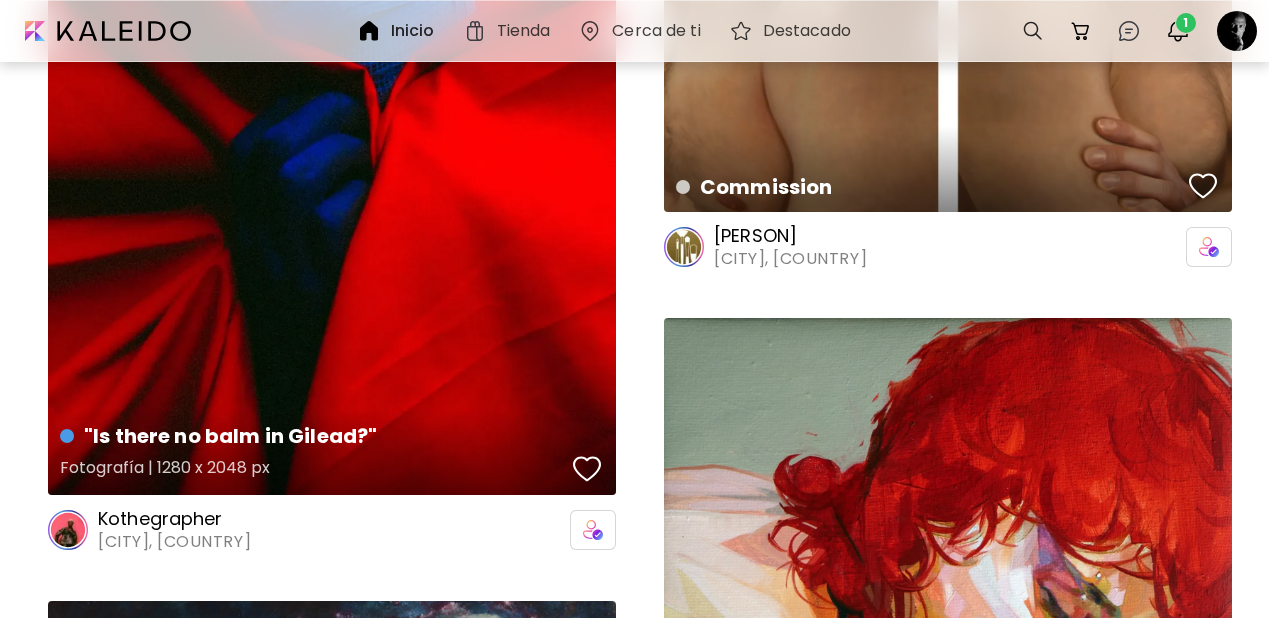 click at bounding box center [587, 469] 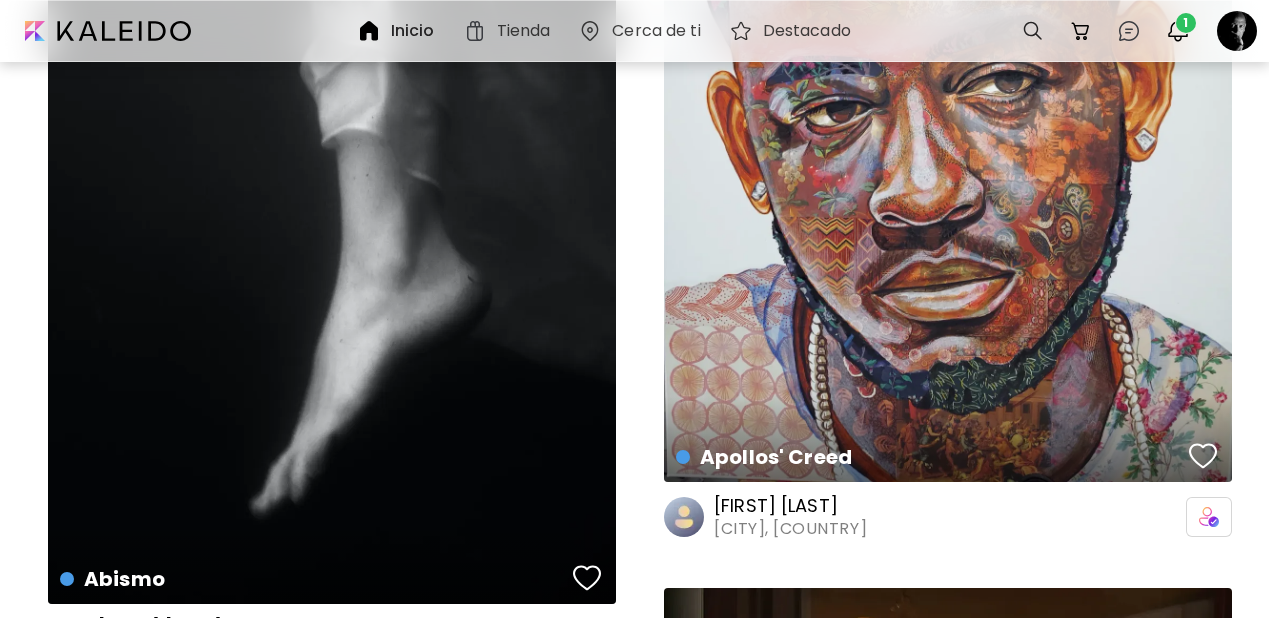 scroll, scrollTop: 174786, scrollLeft: 0, axis: vertical 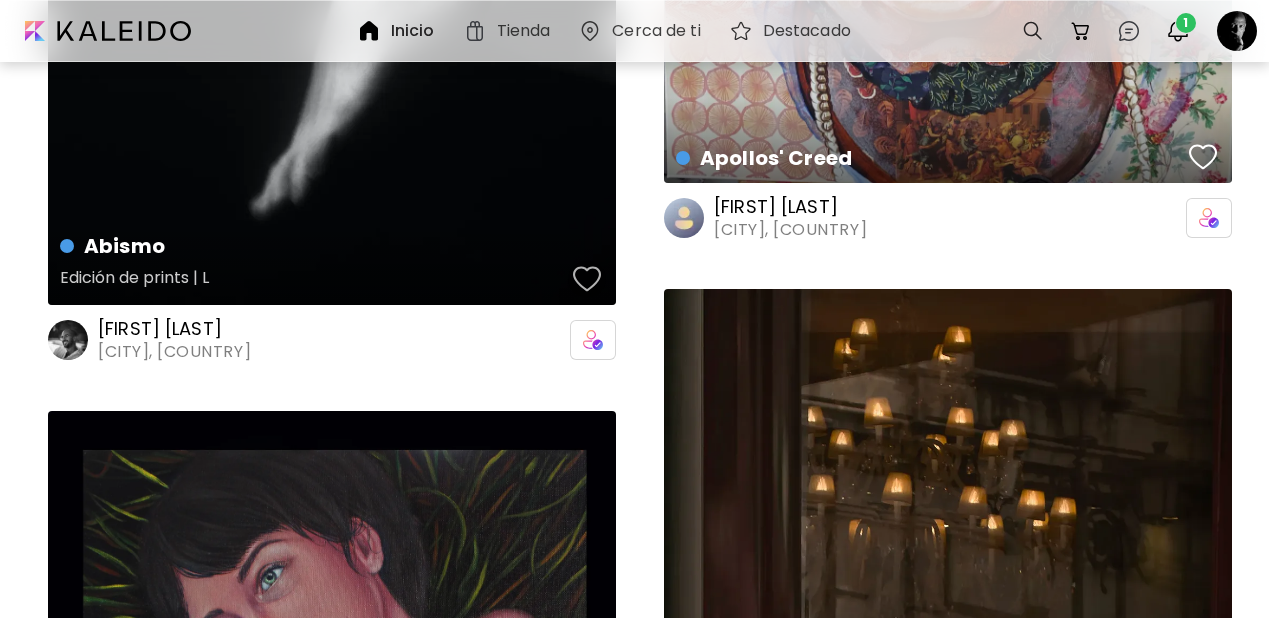 click at bounding box center [587, 279] 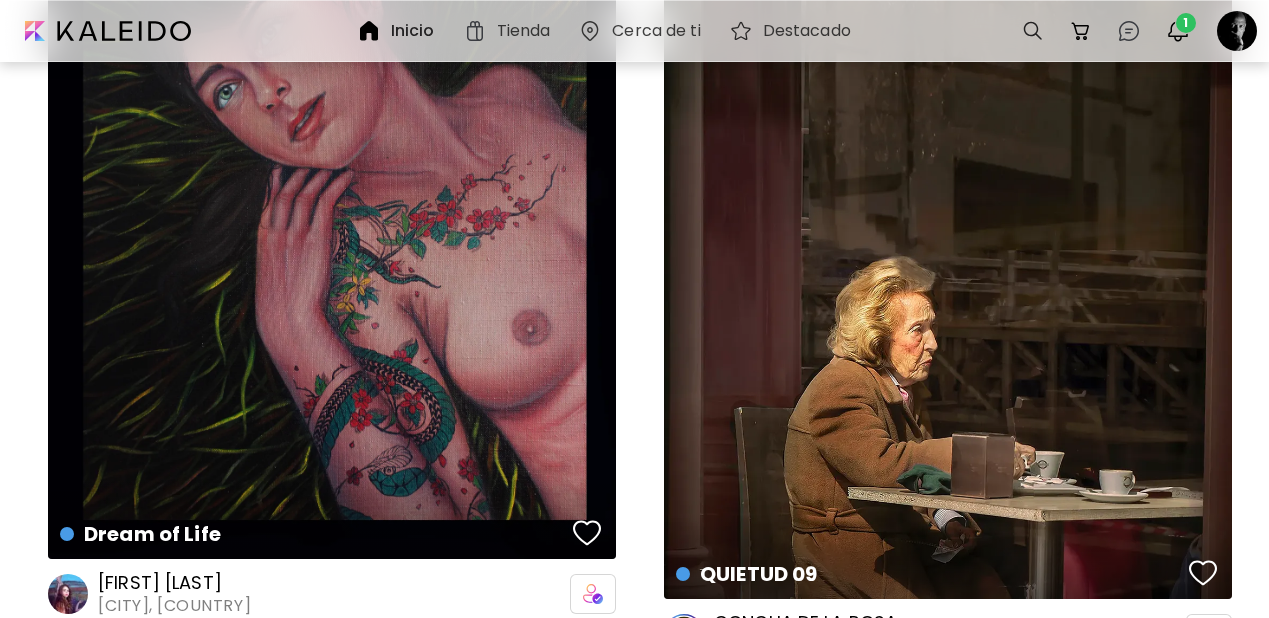 scroll, scrollTop: 175762, scrollLeft: 0, axis: vertical 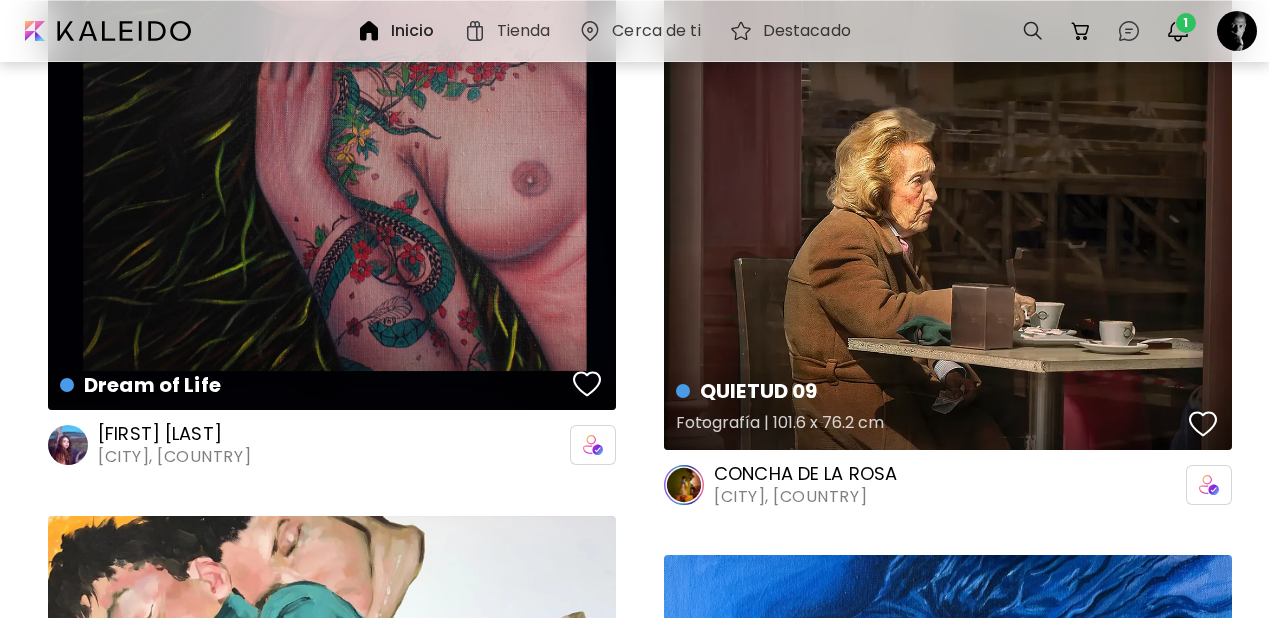 click at bounding box center (1203, 424) 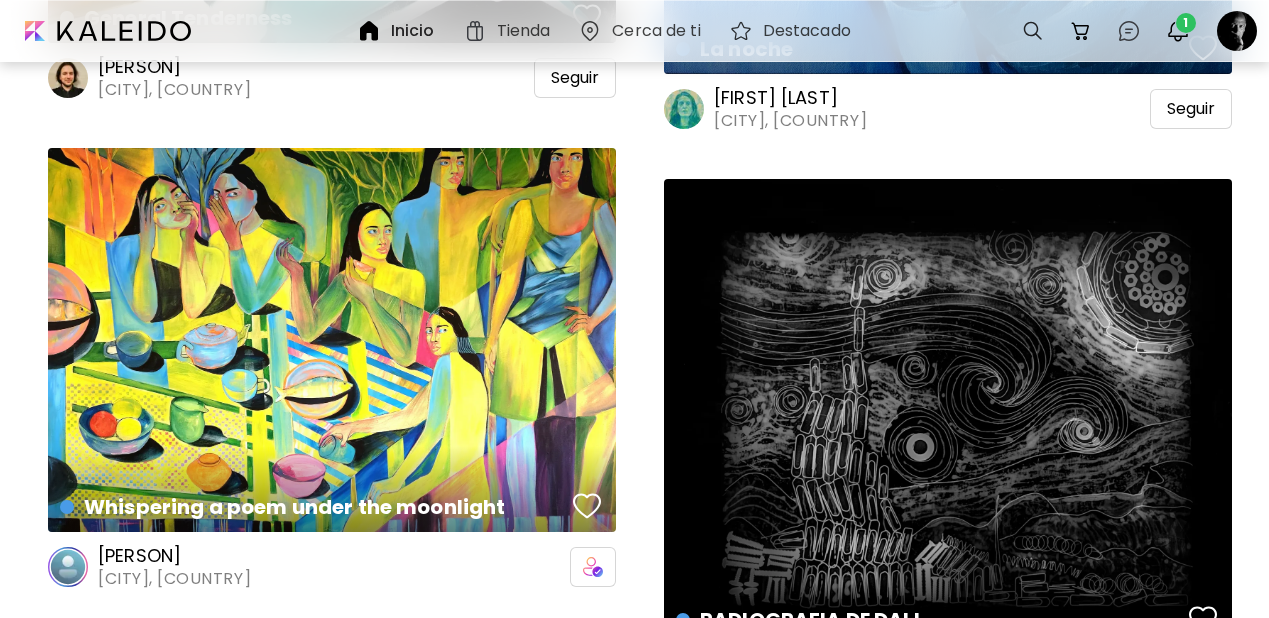 scroll, scrollTop: 176817, scrollLeft: 0, axis: vertical 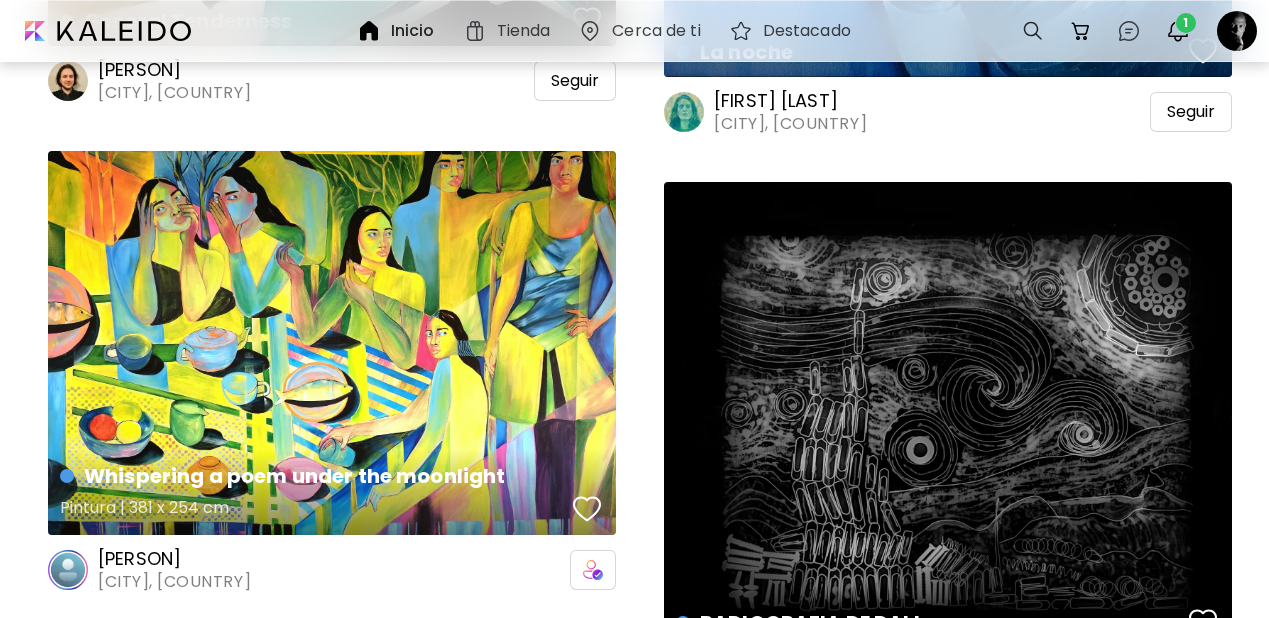 click at bounding box center [587, 509] 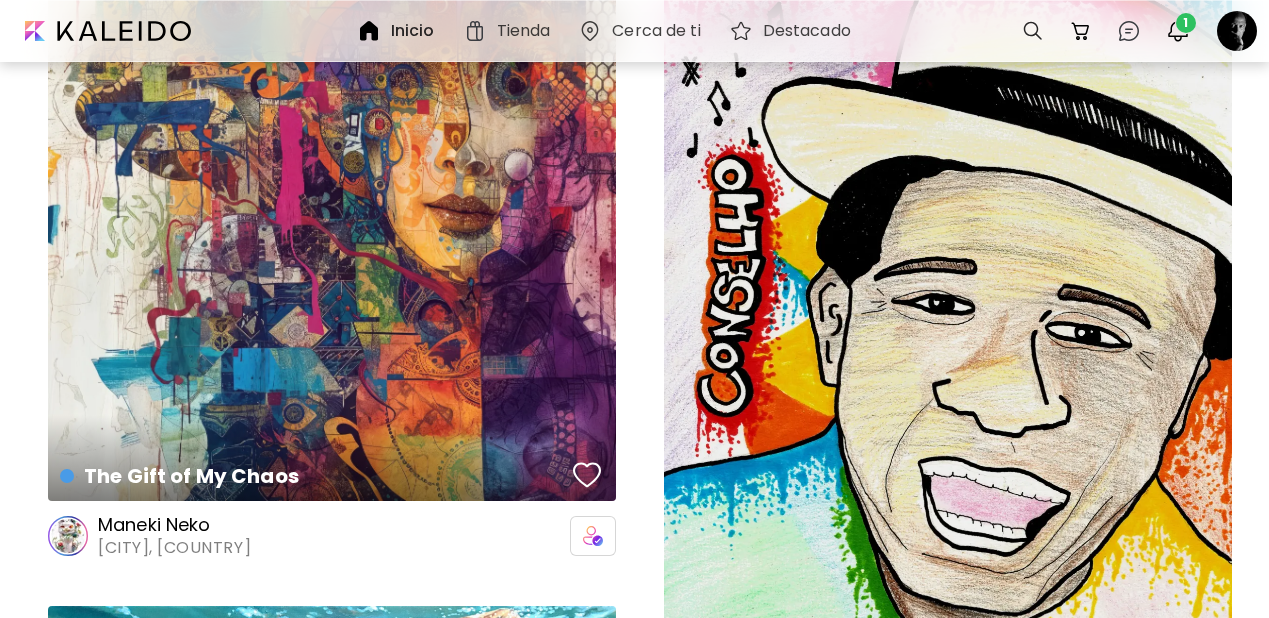 scroll, scrollTop: 178565, scrollLeft: 0, axis: vertical 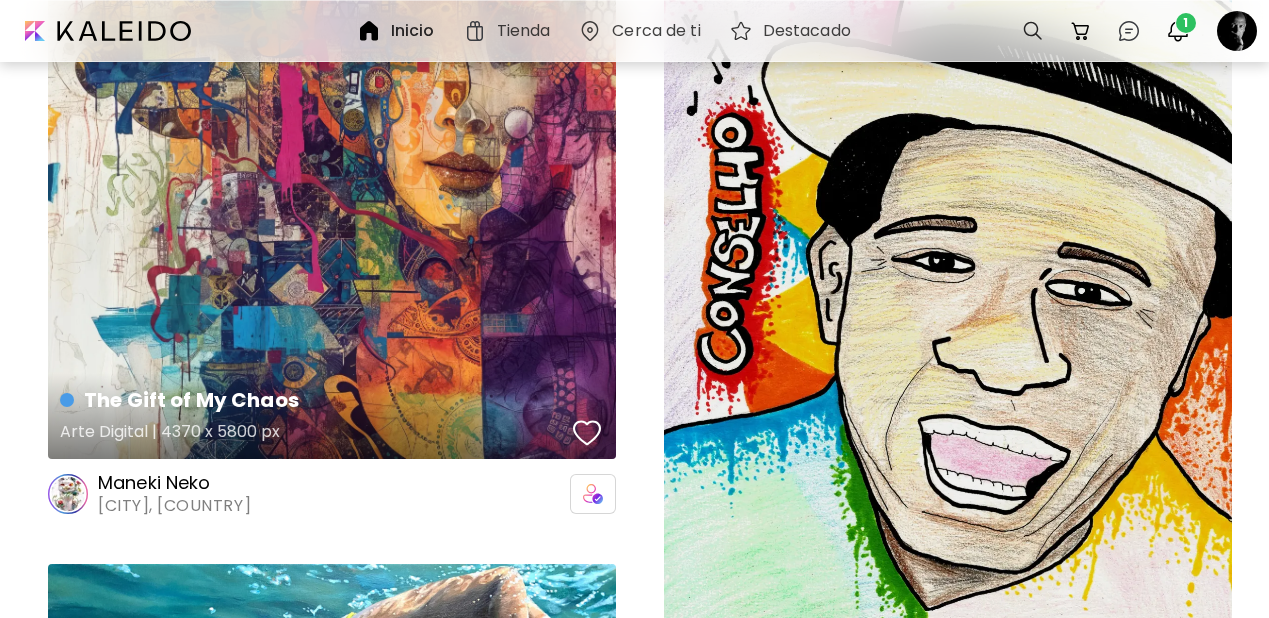 click at bounding box center (587, 433) 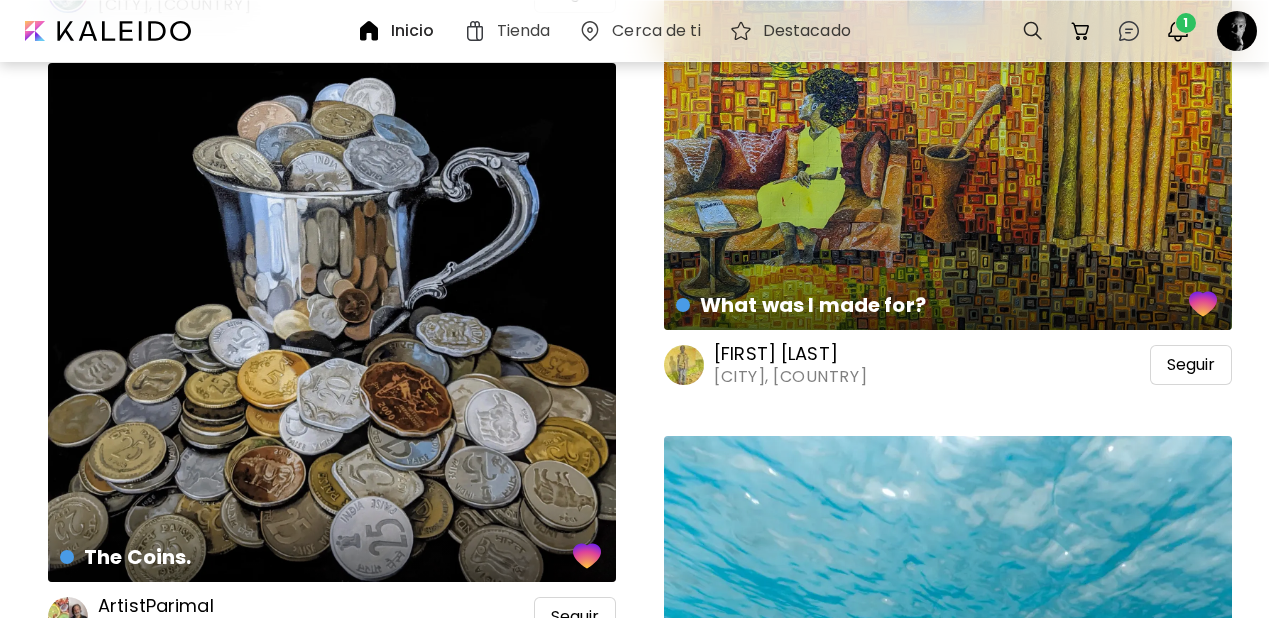 scroll, scrollTop: 179556, scrollLeft: 0, axis: vertical 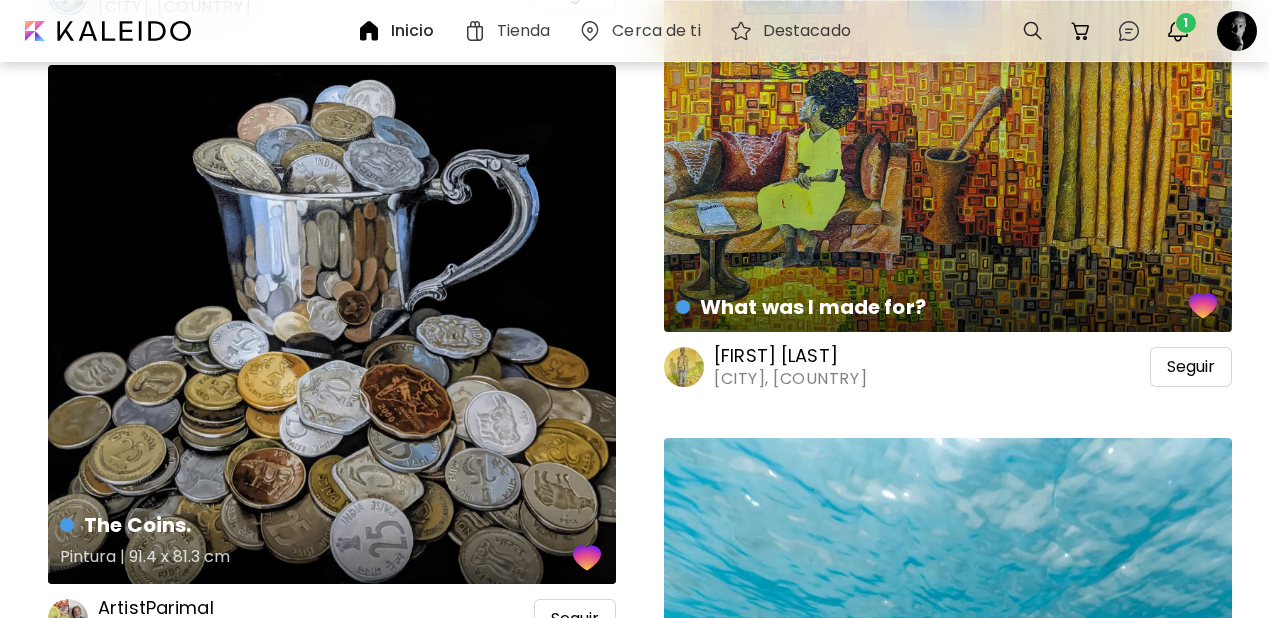 click at bounding box center [587, 558] 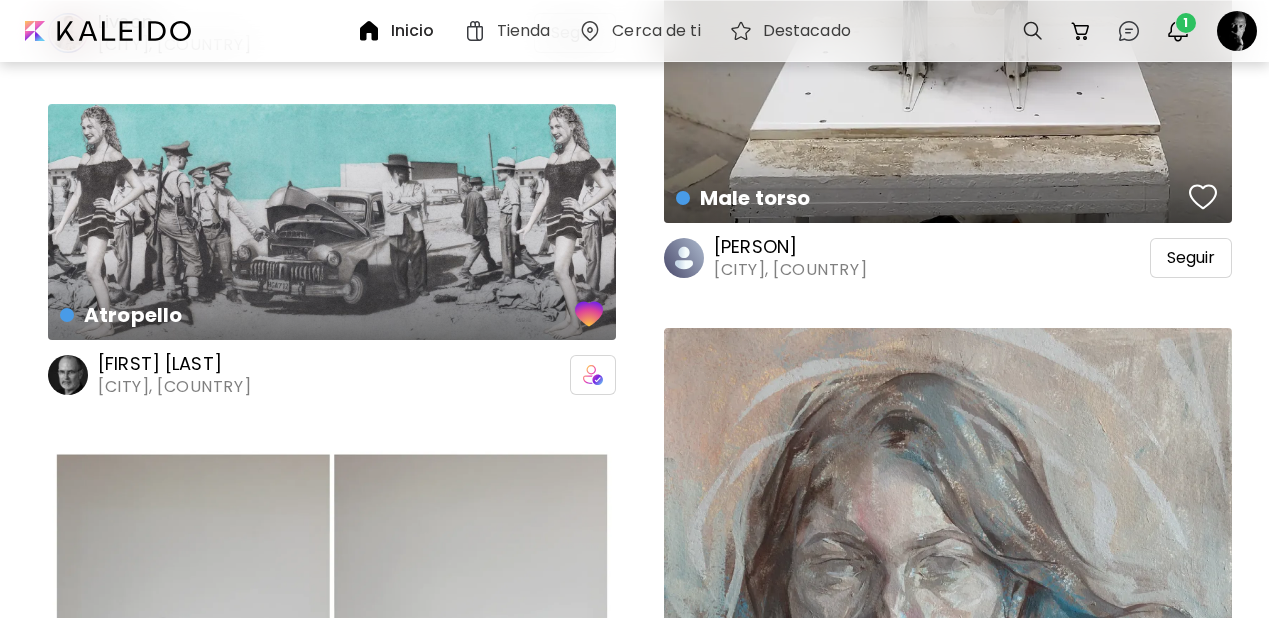 scroll, scrollTop: 184029, scrollLeft: 0, axis: vertical 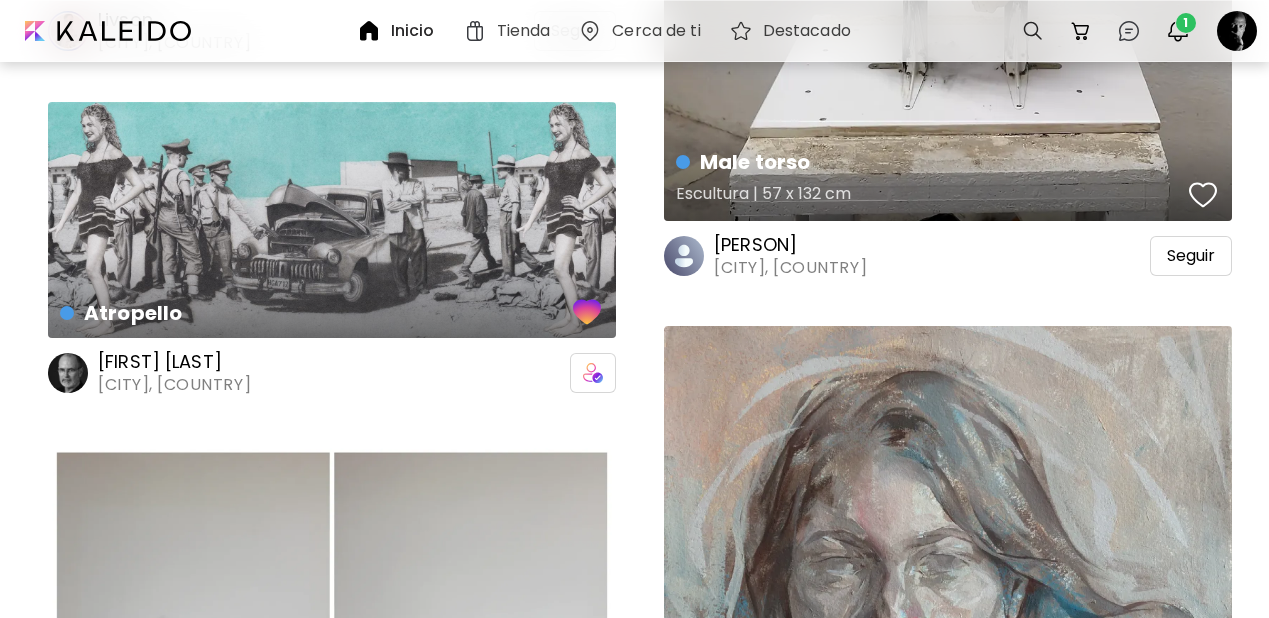 click at bounding box center [1203, 195] 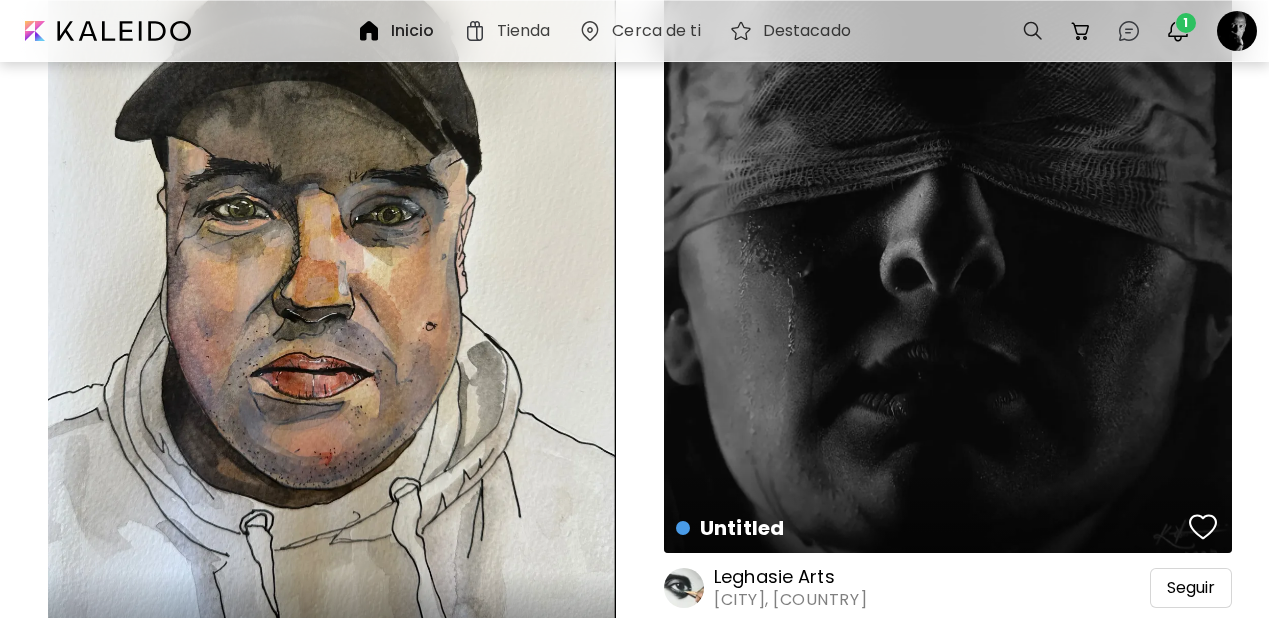 scroll, scrollTop: 196854, scrollLeft: 0, axis: vertical 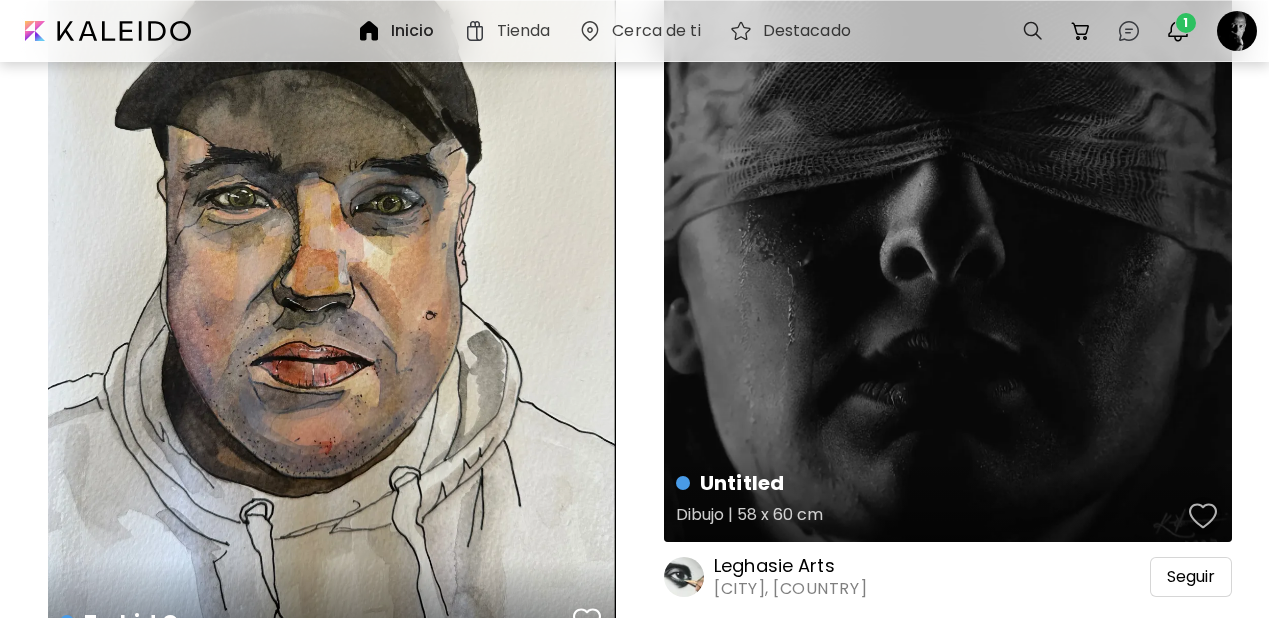 click at bounding box center (1203, 516) 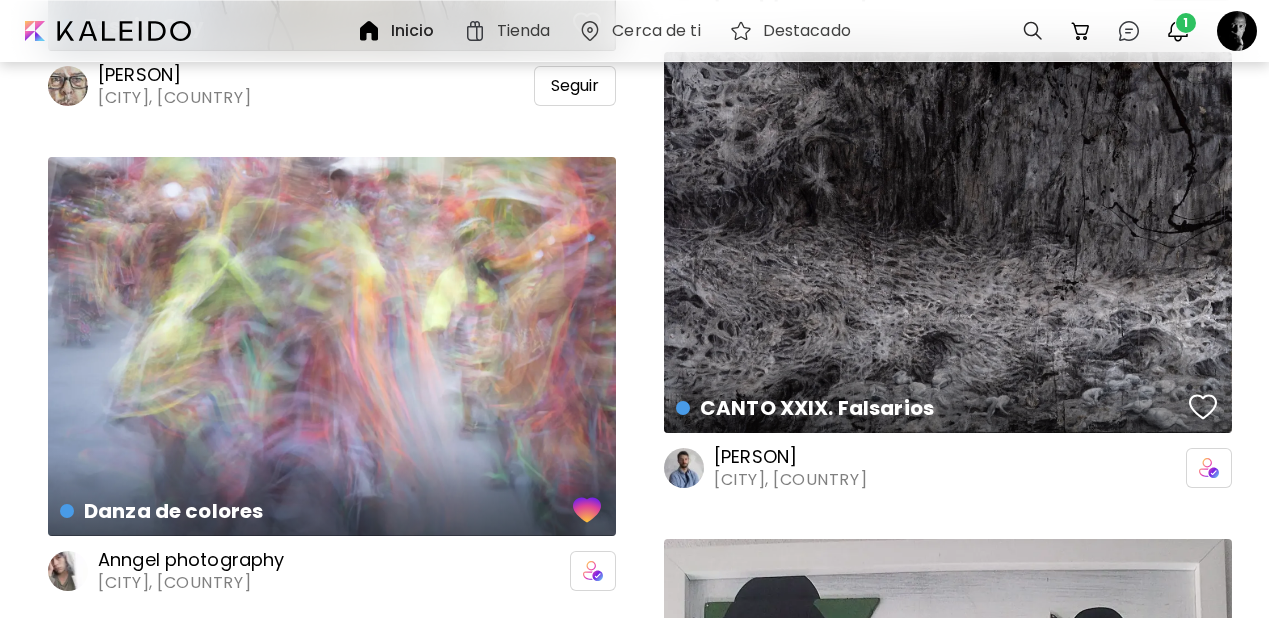 scroll, scrollTop: 197451, scrollLeft: 0, axis: vertical 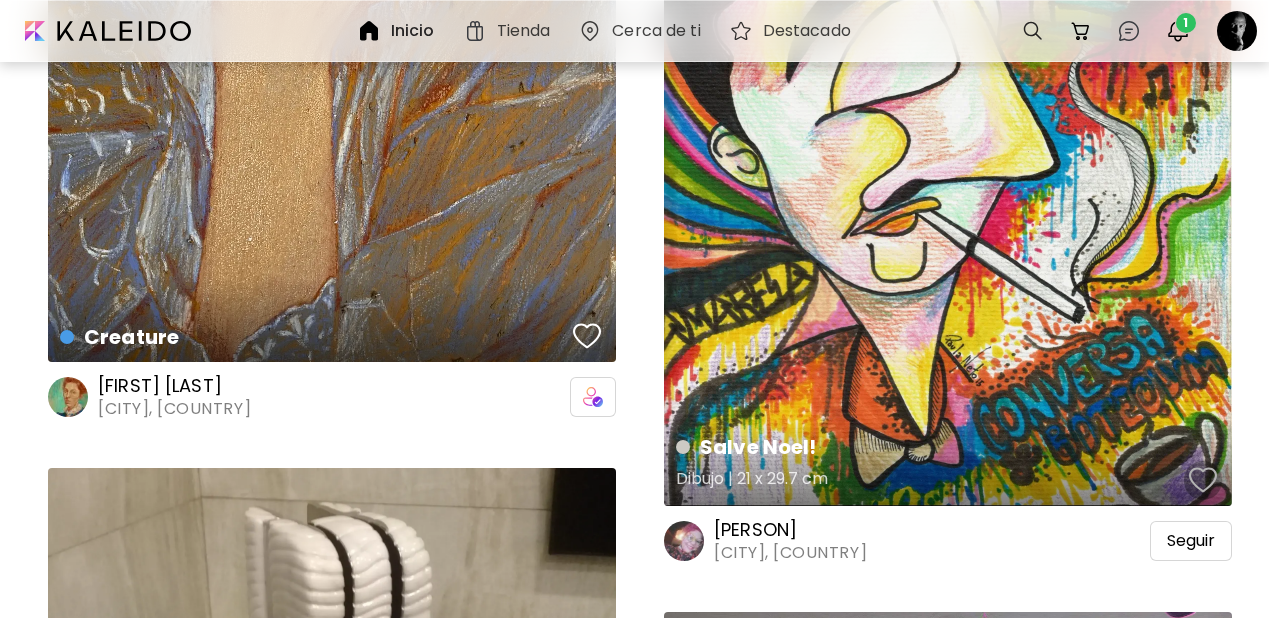 click at bounding box center [1203, 480] 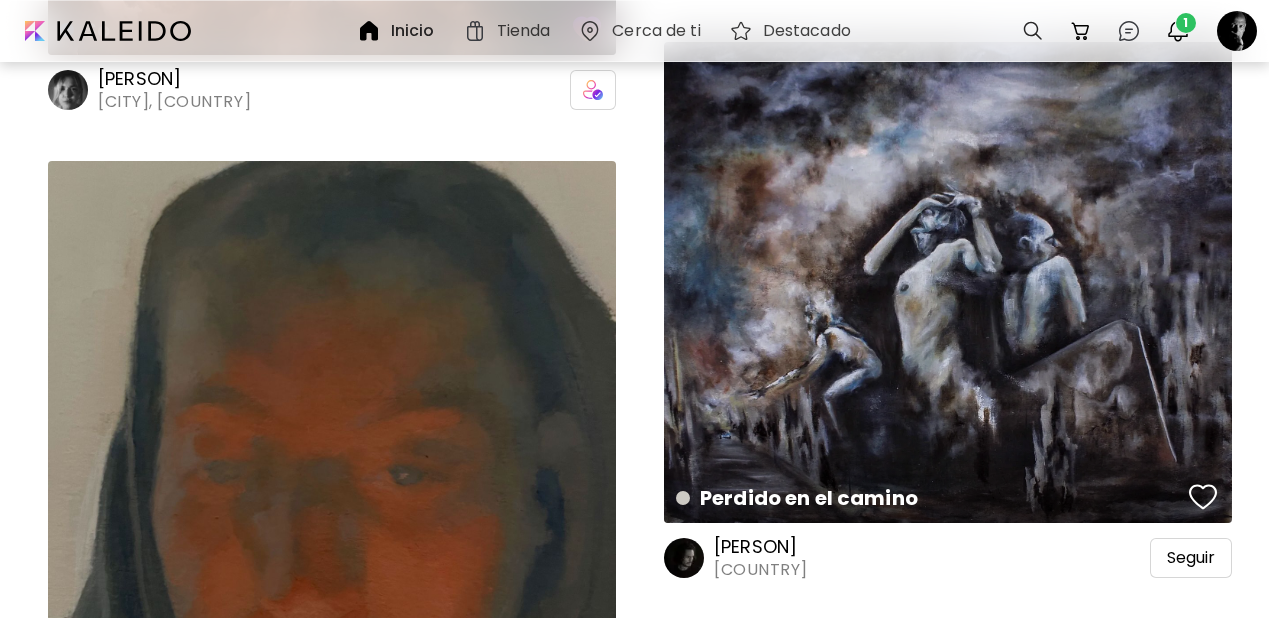 scroll, scrollTop: 216849, scrollLeft: 0, axis: vertical 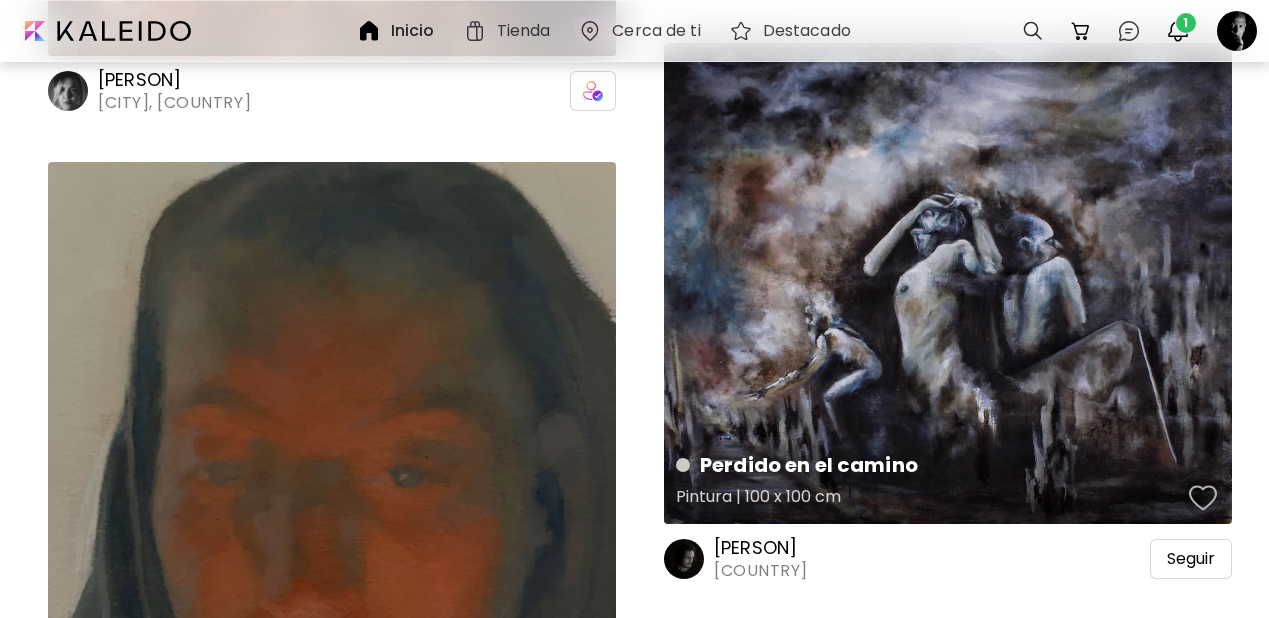 click at bounding box center [1203, 498] 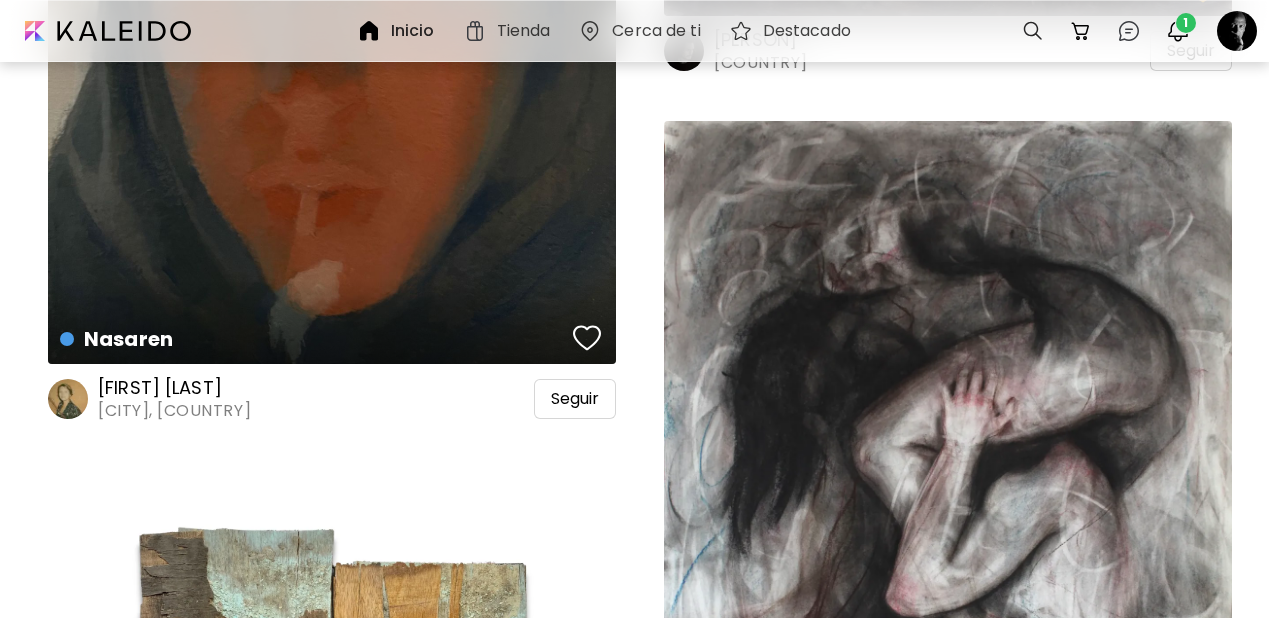 scroll, scrollTop: 217354, scrollLeft: 0, axis: vertical 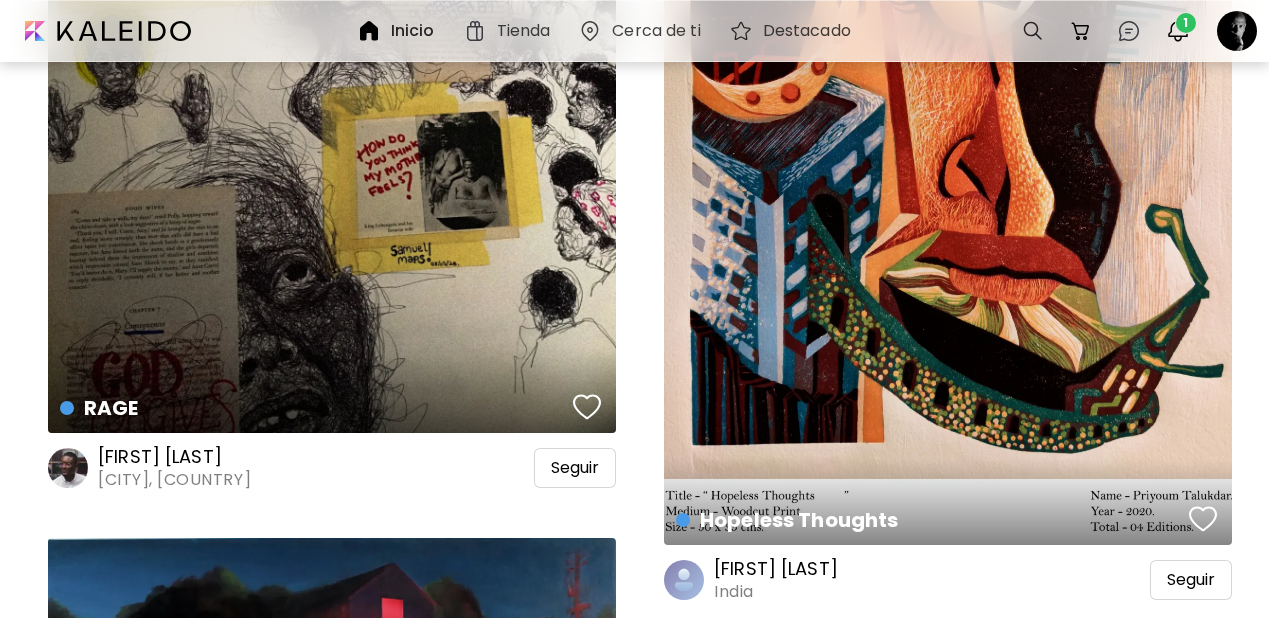 click at bounding box center [587, 407] 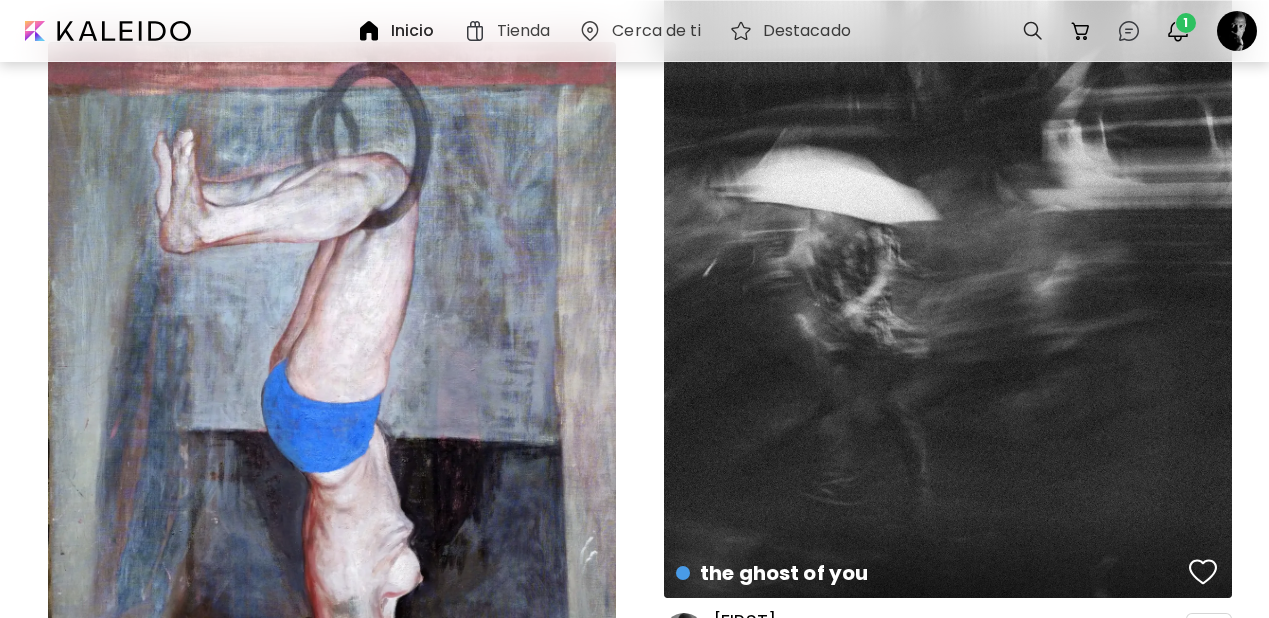 scroll, scrollTop: 249595, scrollLeft: 0, axis: vertical 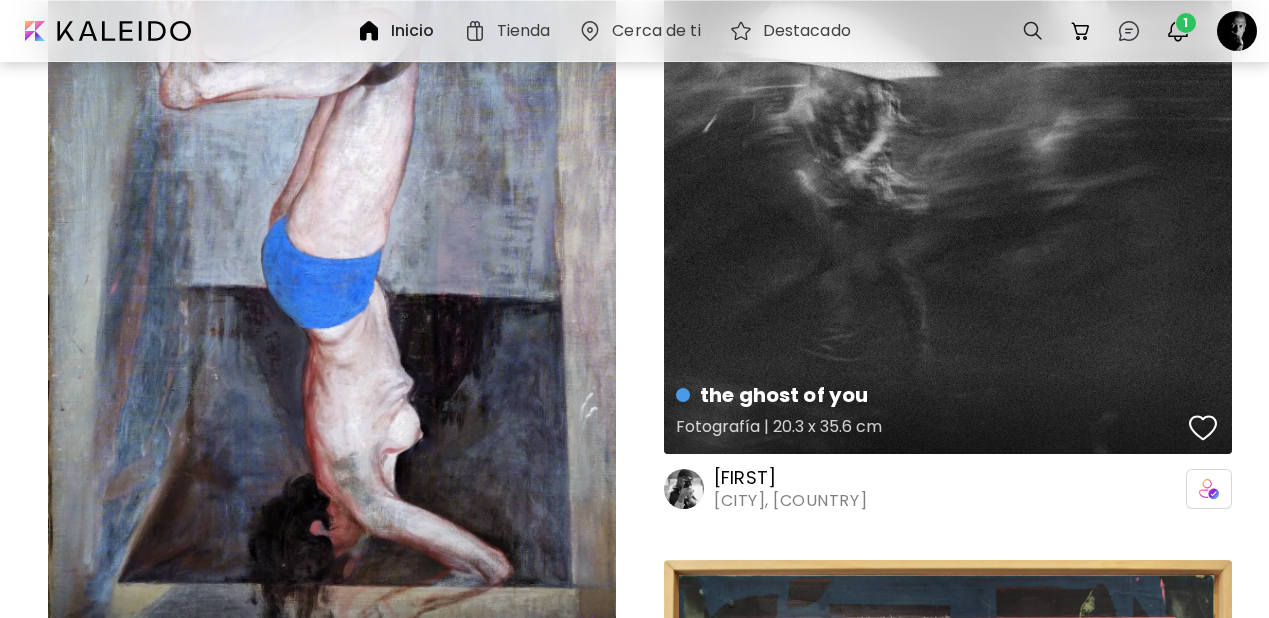 click at bounding box center [1203, 428] 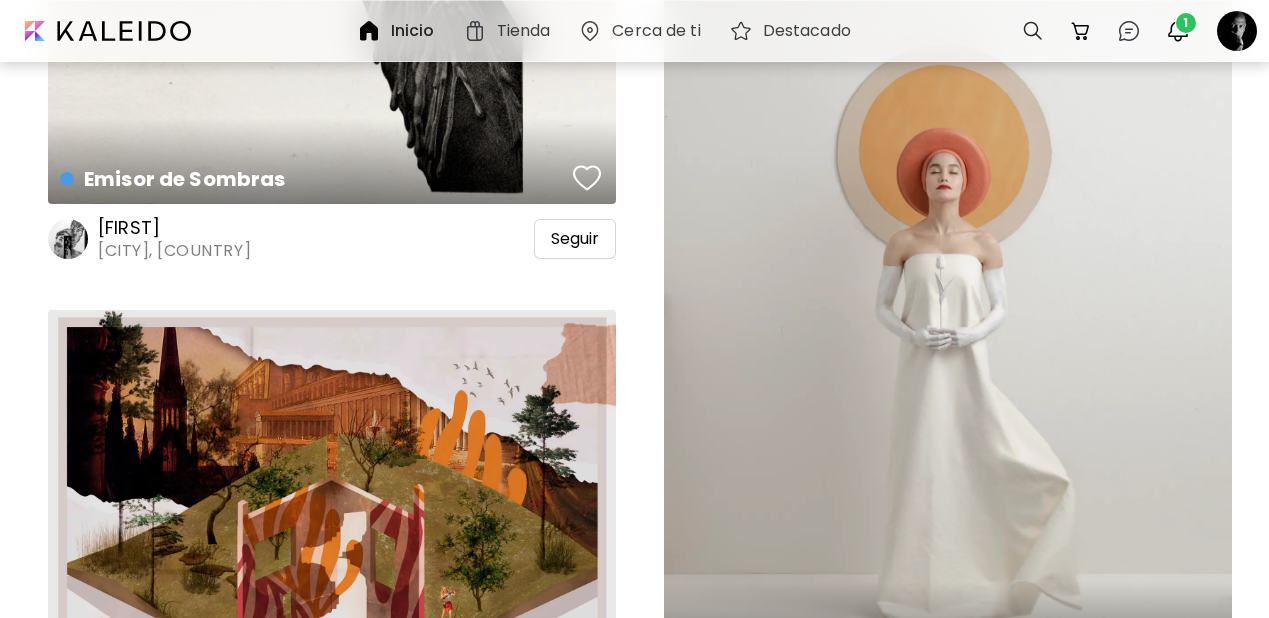 scroll, scrollTop: 268883, scrollLeft: 0, axis: vertical 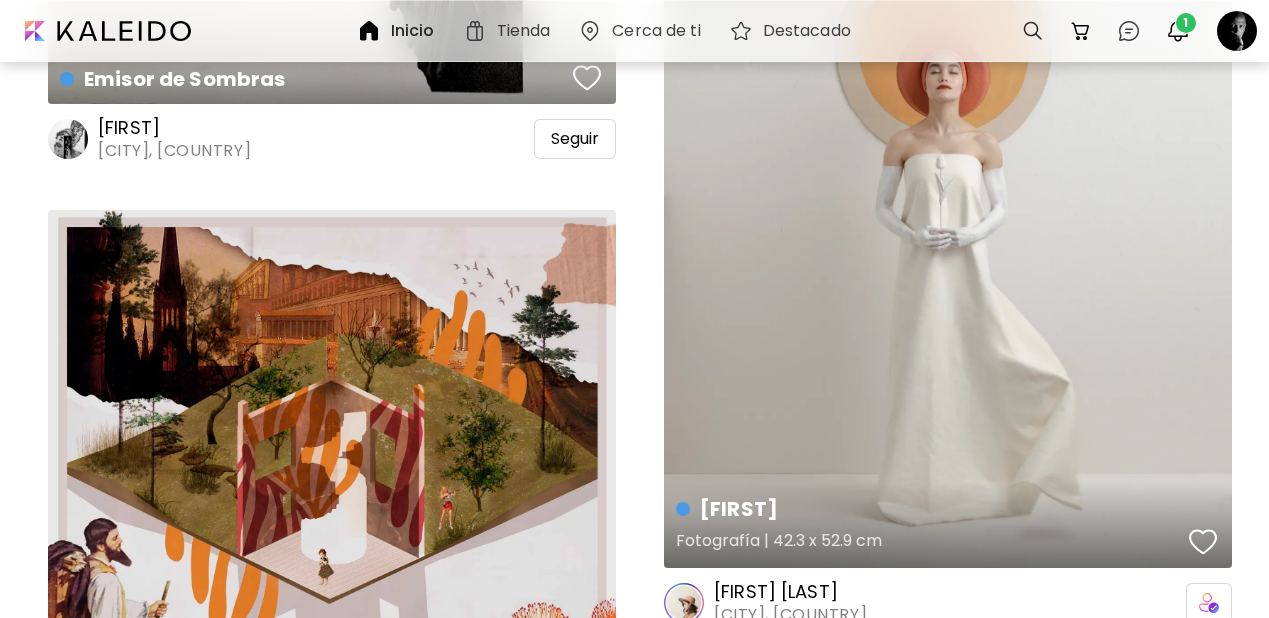 click at bounding box center [1203, 542] 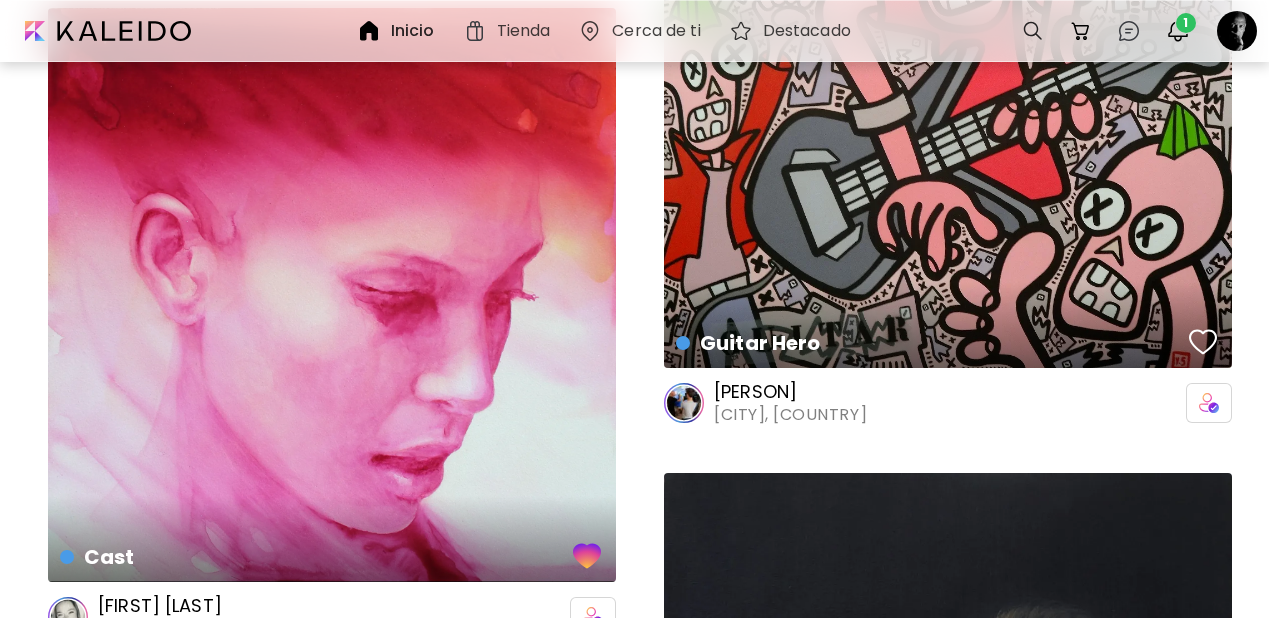 scroll, scrollTop: 269770, scrollLeft: 0, axis: vertical 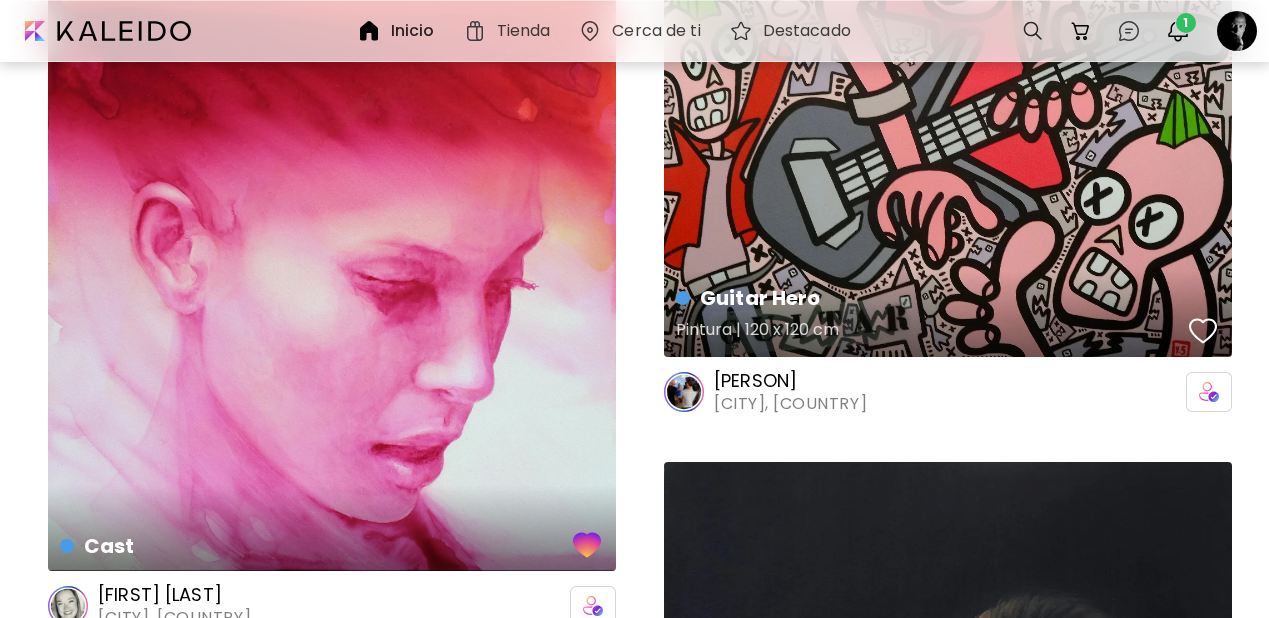 click at bounding box center [1203, 331] 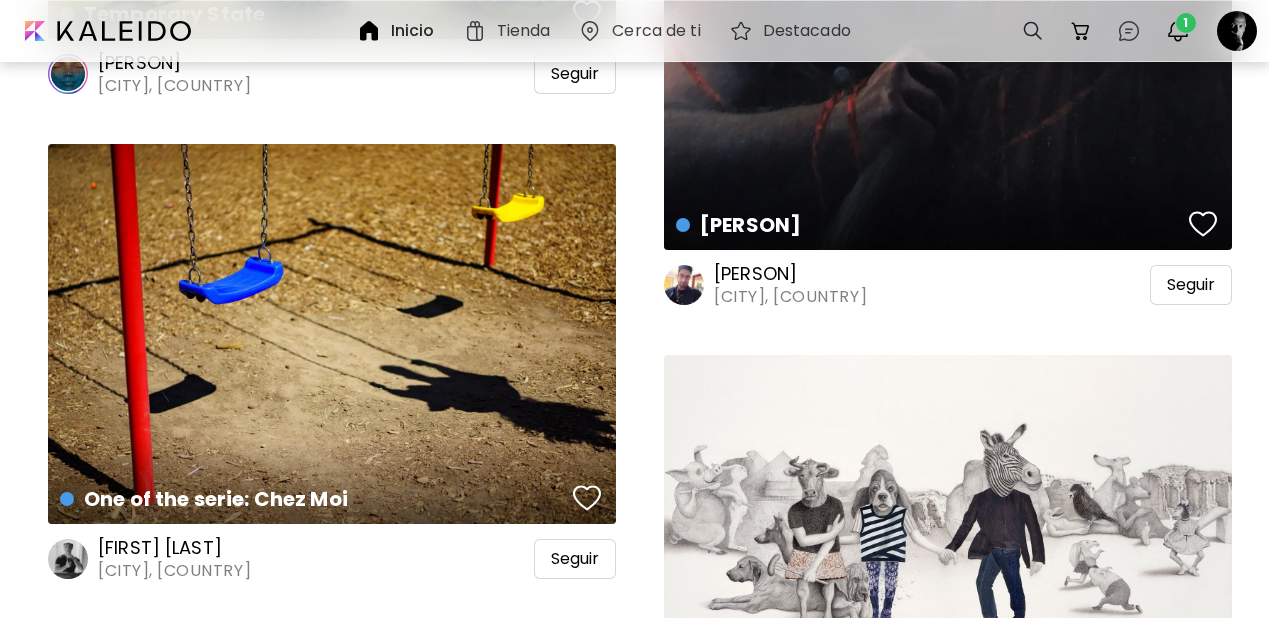 scroll, scrollTop: 270786, scrollLeft: 0, axis: vertical 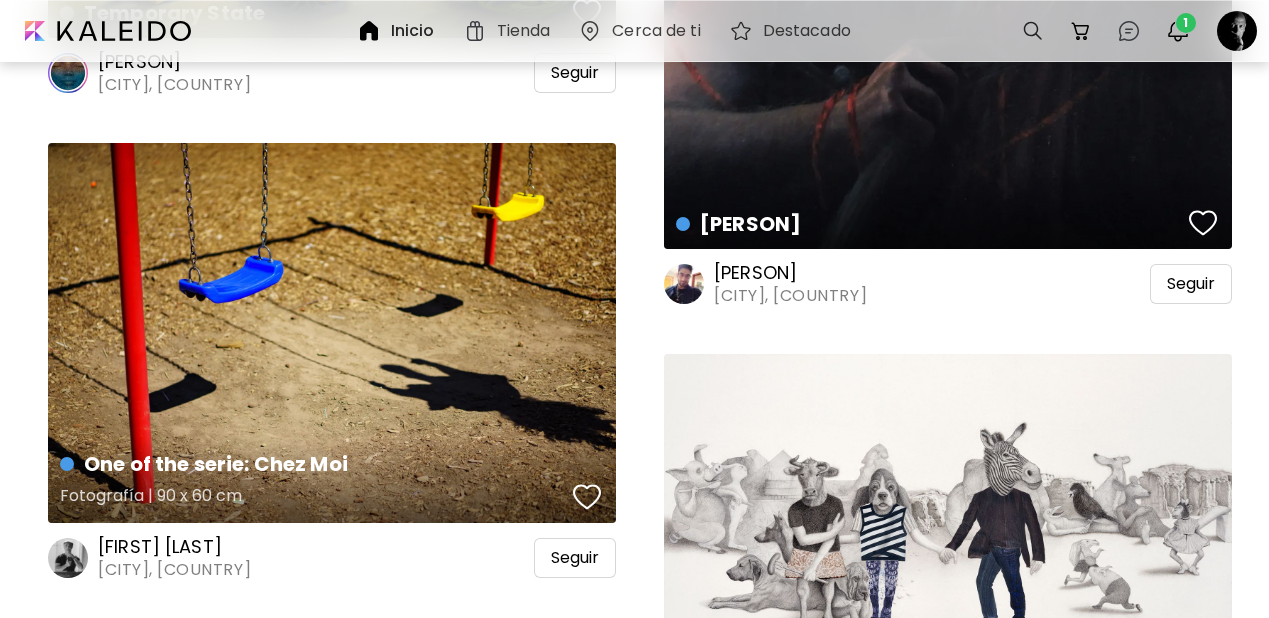 click at bounding box center [587, 497] 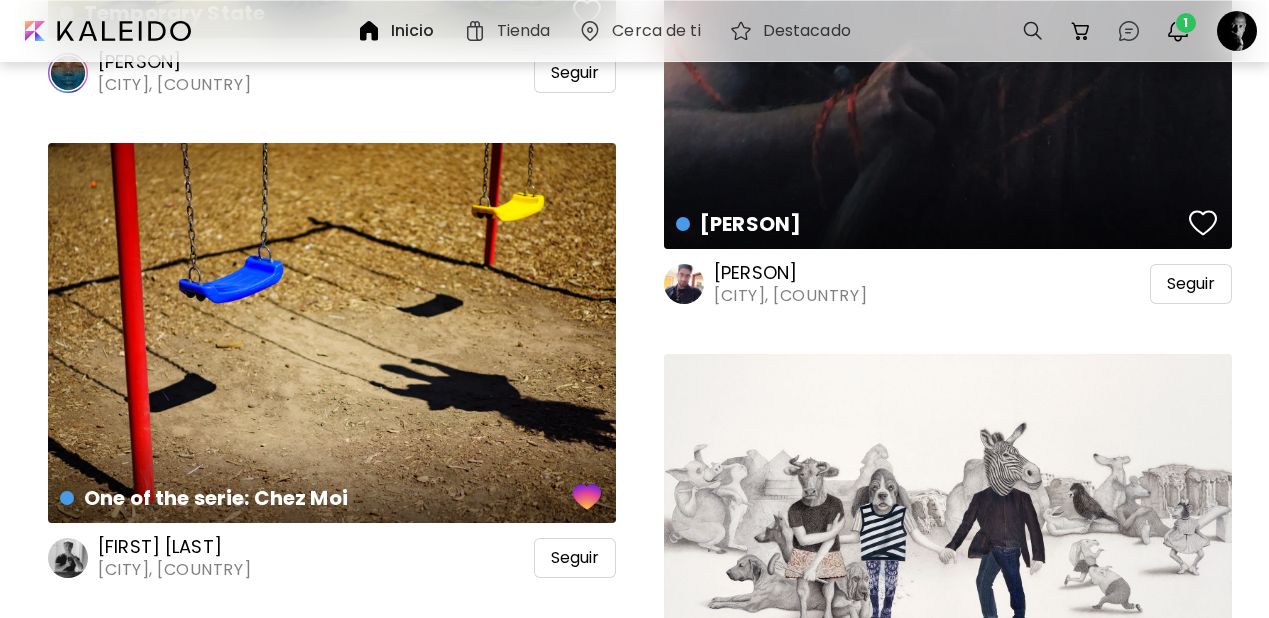 scroll, scrollTop: 270832, scrollLeft: 0, axis: vertical 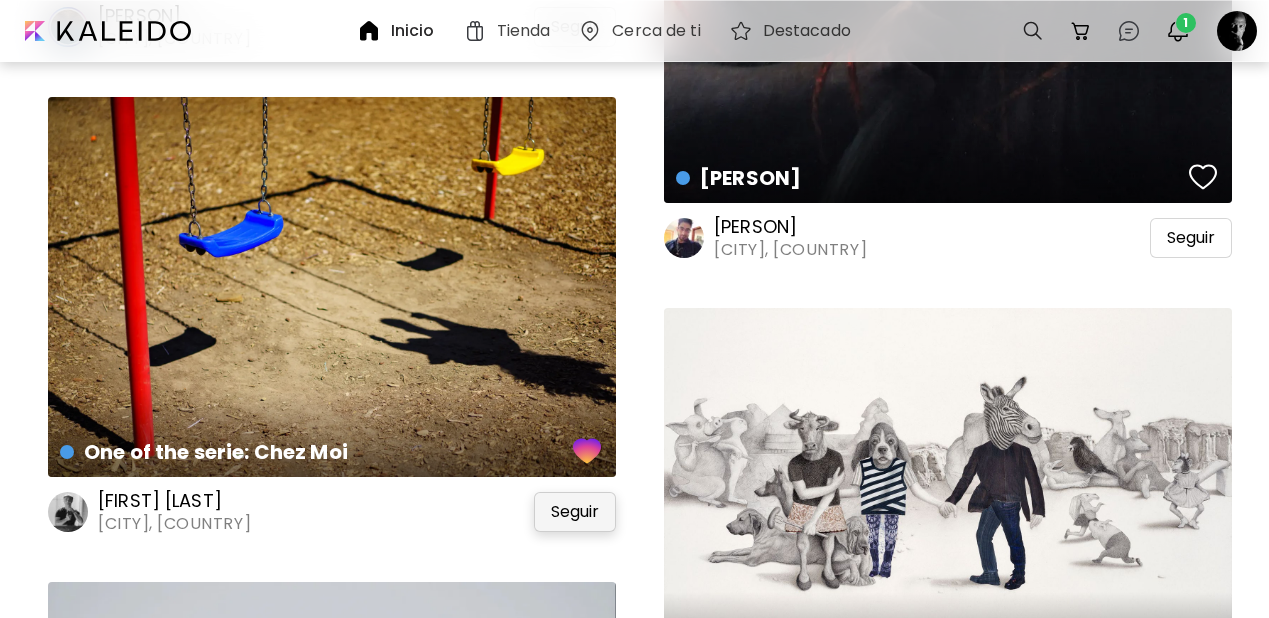 click on "Seguir" at bounding box center [575, 512] 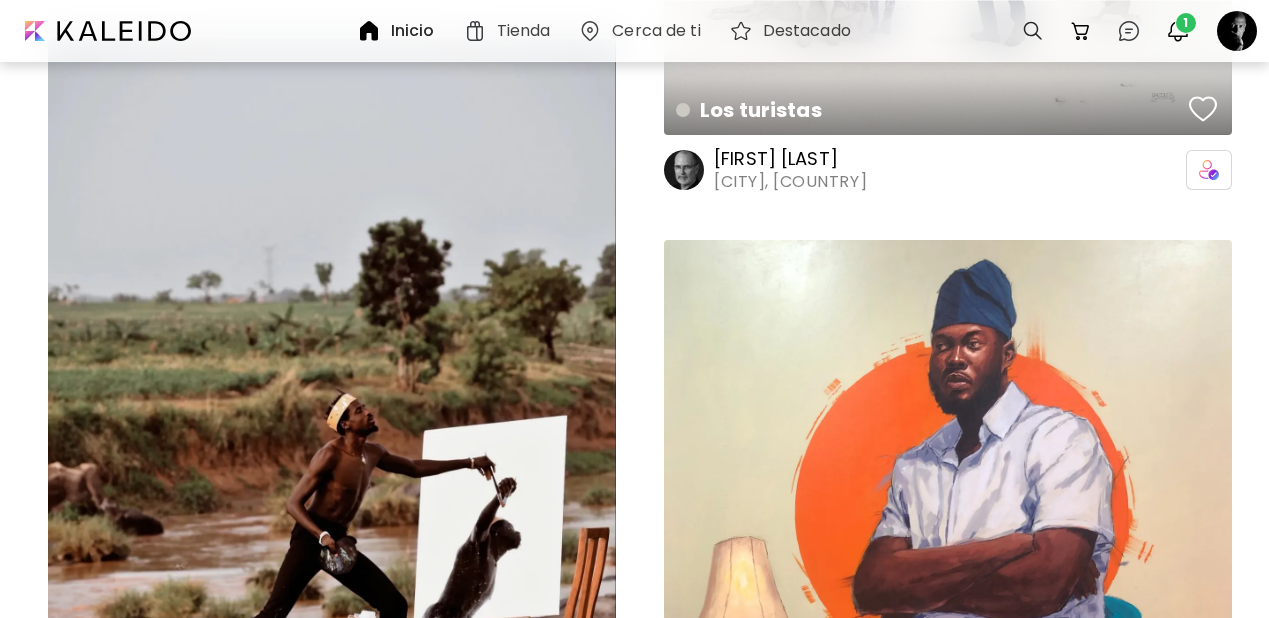 scroll, scrollTop: 271472, scrollLeft: 0, axis: vertical 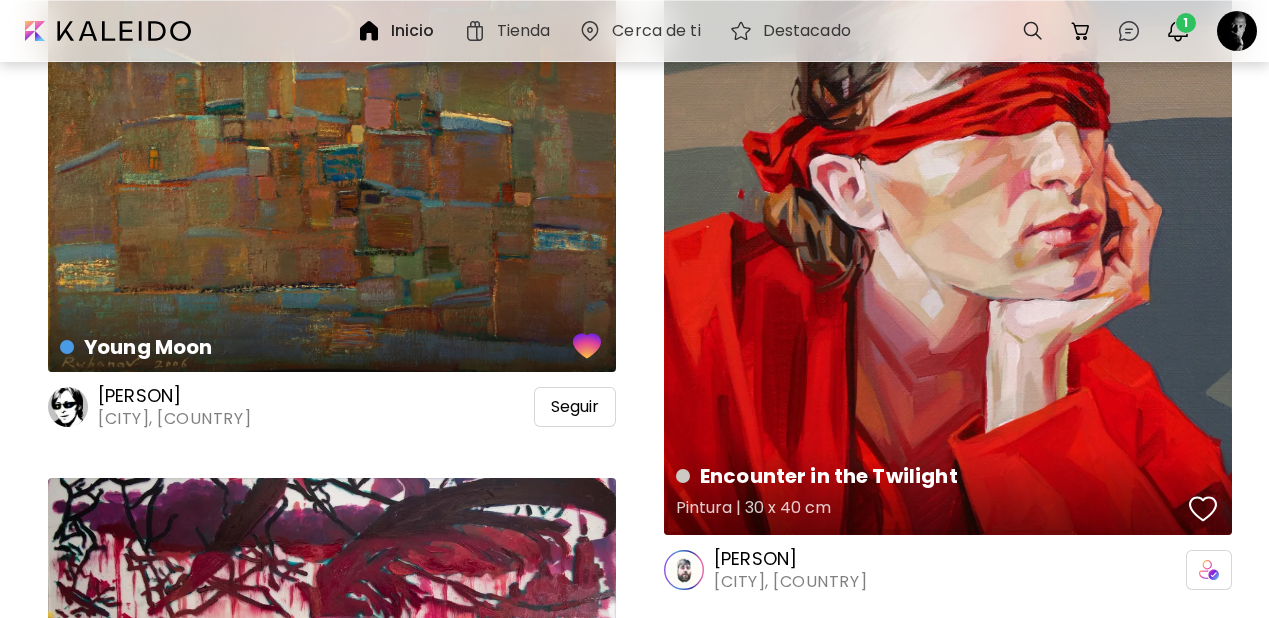 click at bounding box center (1203, 509) 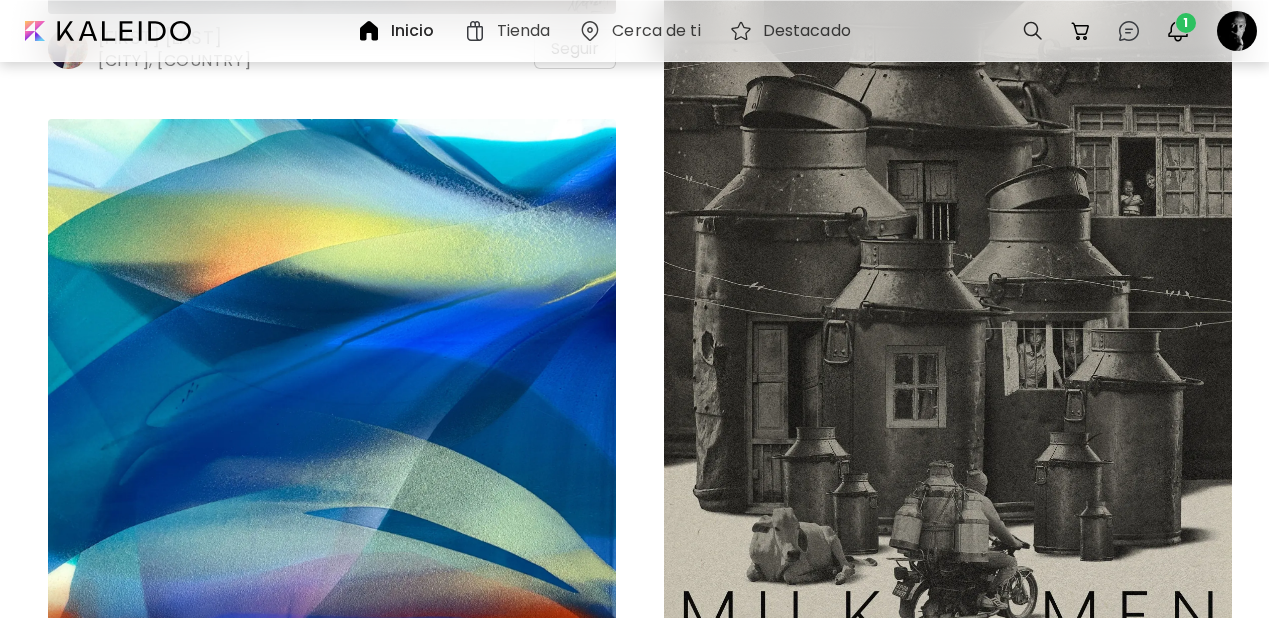 scroll, scrollTop: 298316, scrollLeft: 0, axis: vertical 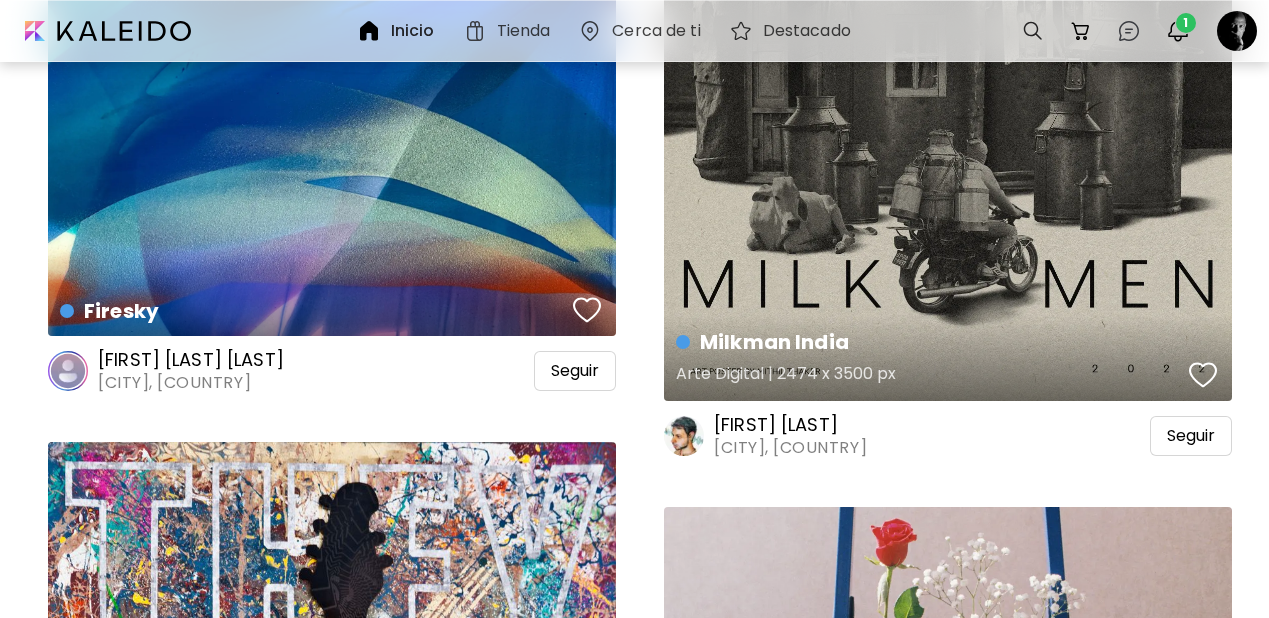 click at bounding box center (1203, 375) 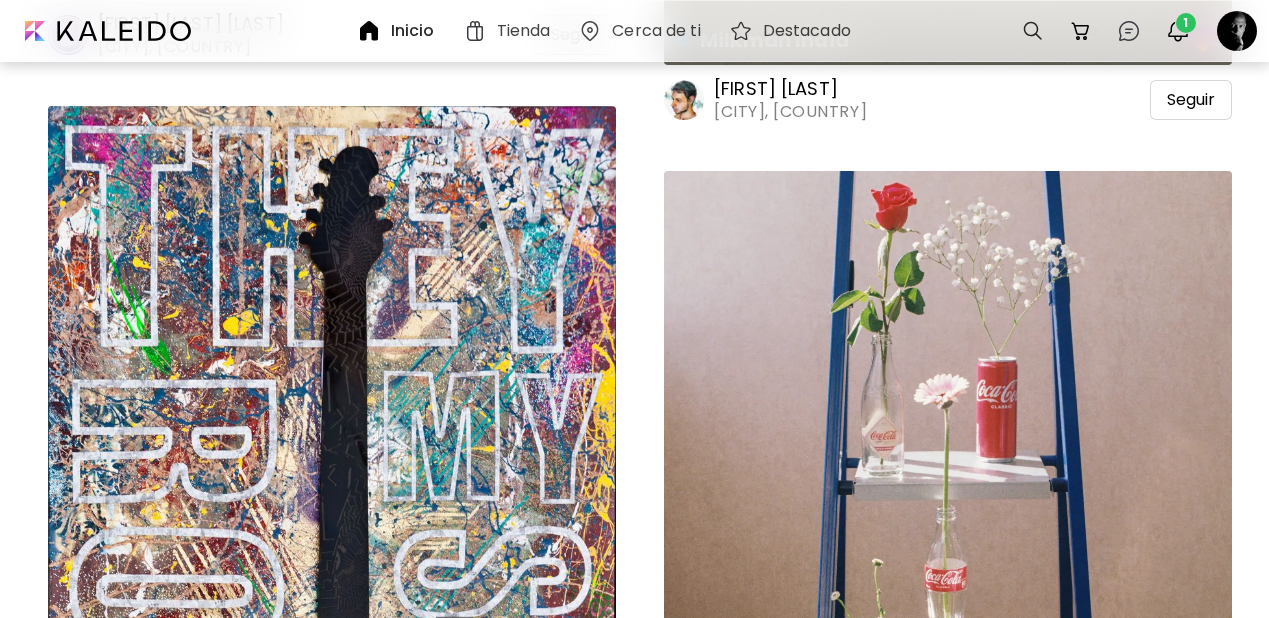 scroll, scrollTop: 298659, scrollLeft: 0, axis: vertical 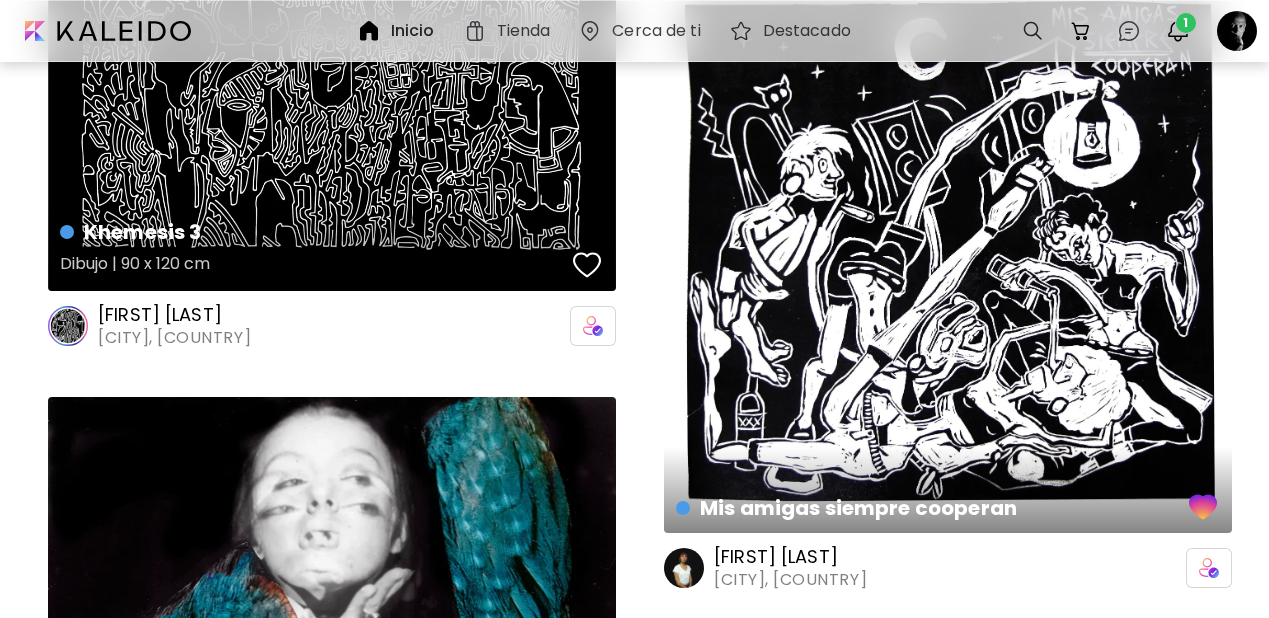 click at bounding box center [587, 265] 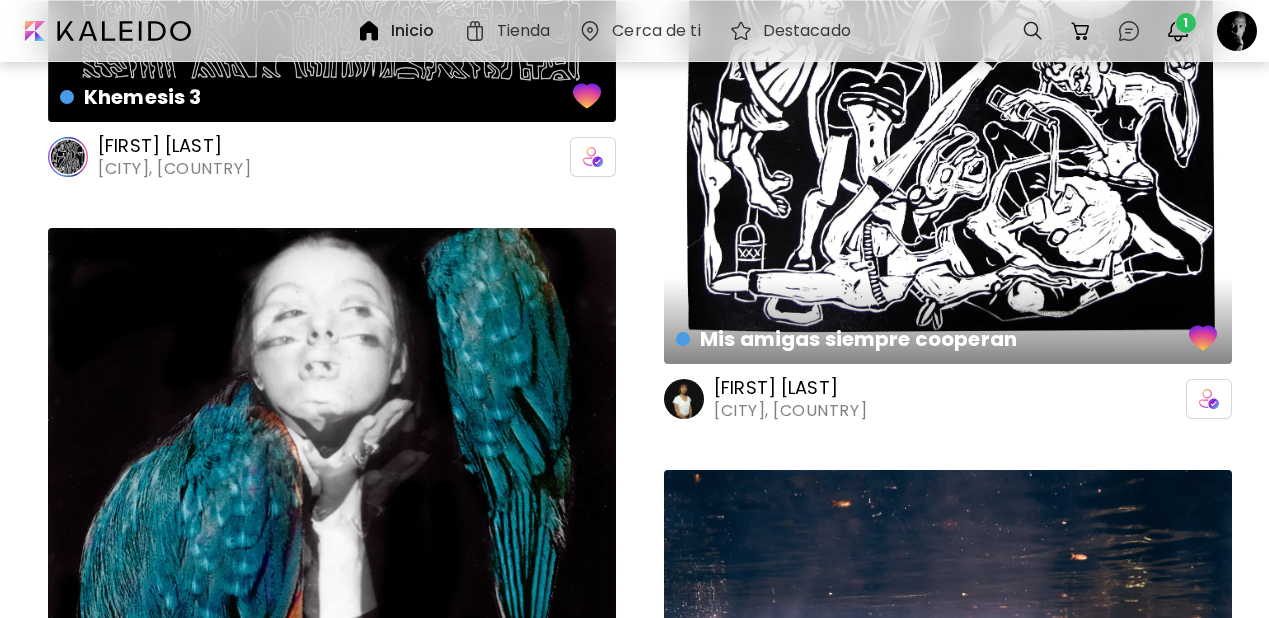 scroll, scrollTop: 355771, scrollLeft: 0, axis: vertical 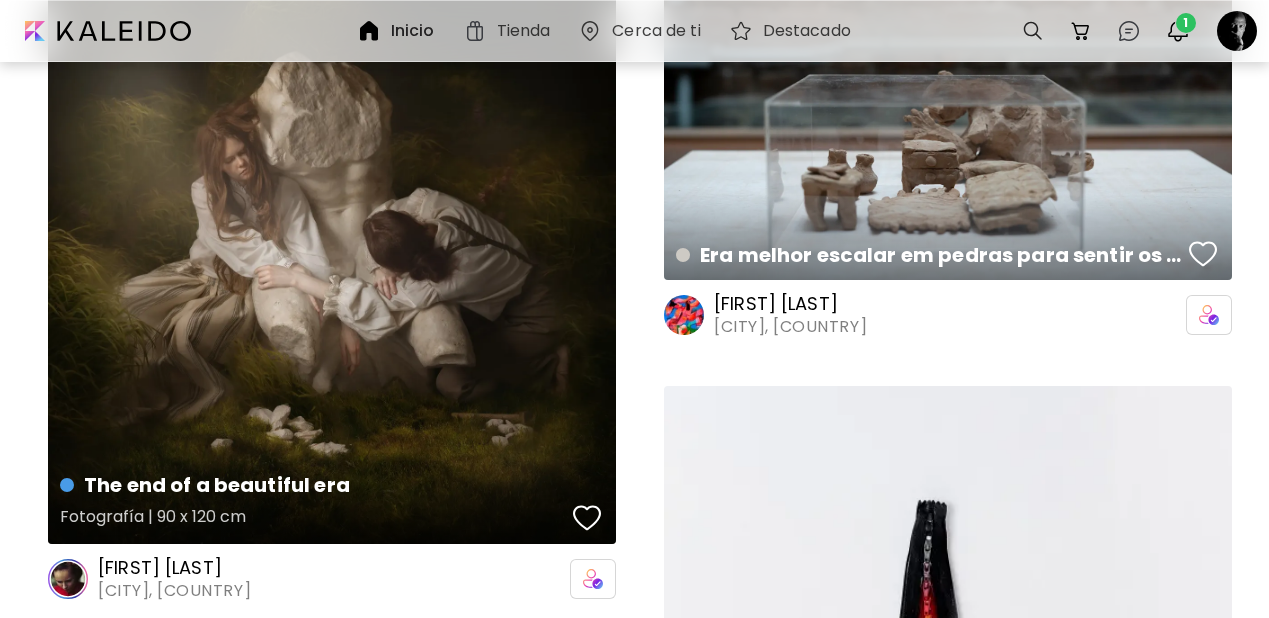 click at bounding box center [587, 518] 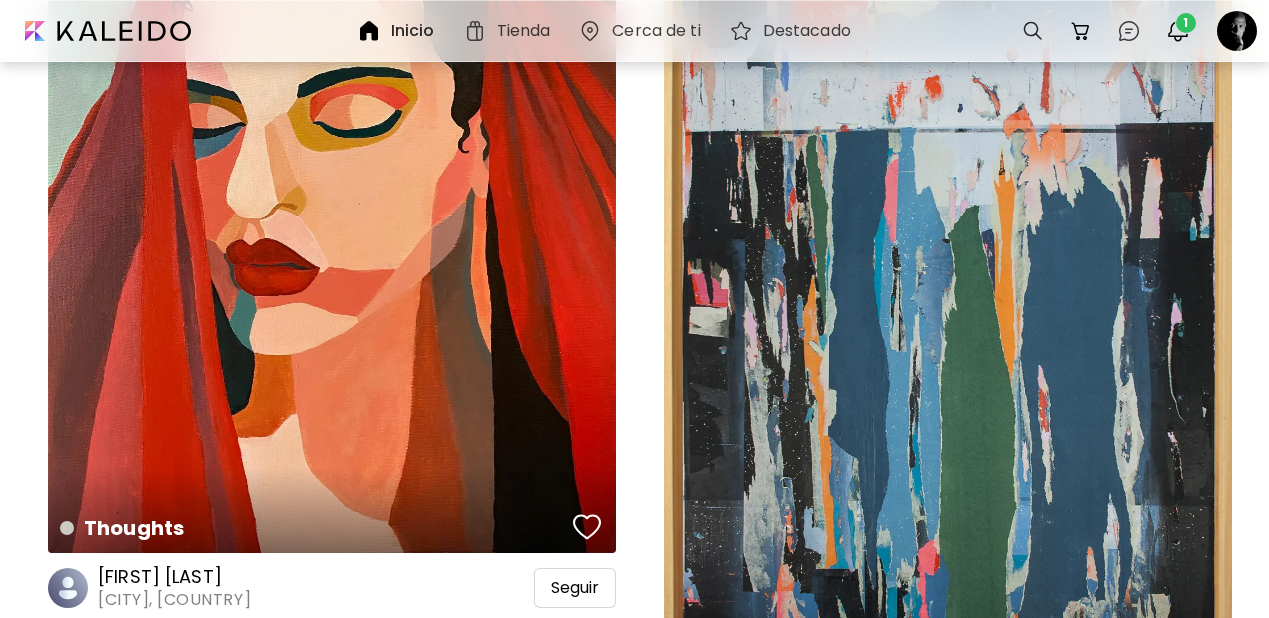 scroll, scrollTop: 396936, scrollLeft: 0, axis: vertical 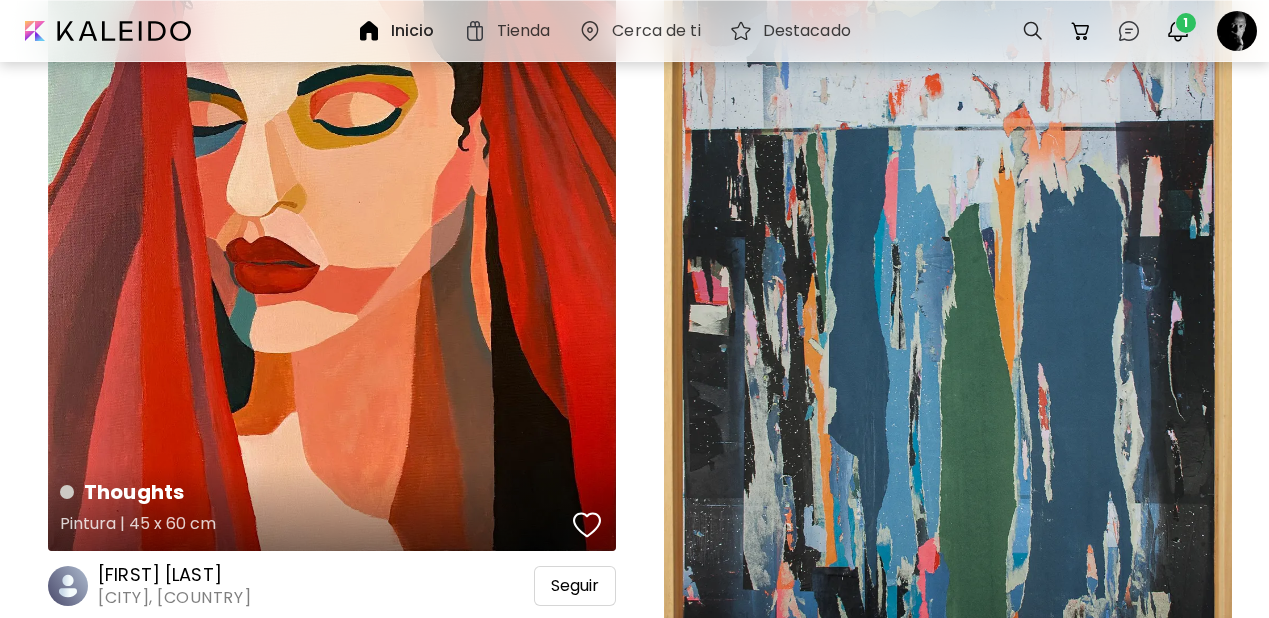 drag, startPoint x: 591, startPoint y: 465, endPoint x: 600, endPoint y: 443, distance: 23.769728 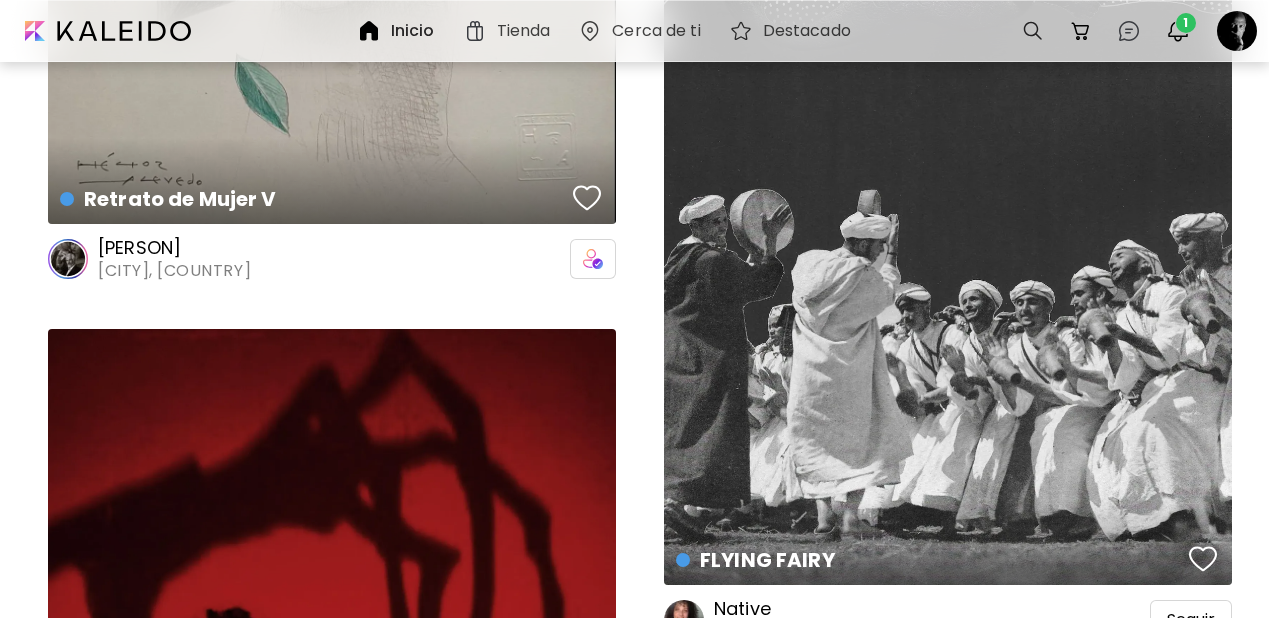 scroll, scrollTop: 456161, scrollLeft: 0, axis: vertical 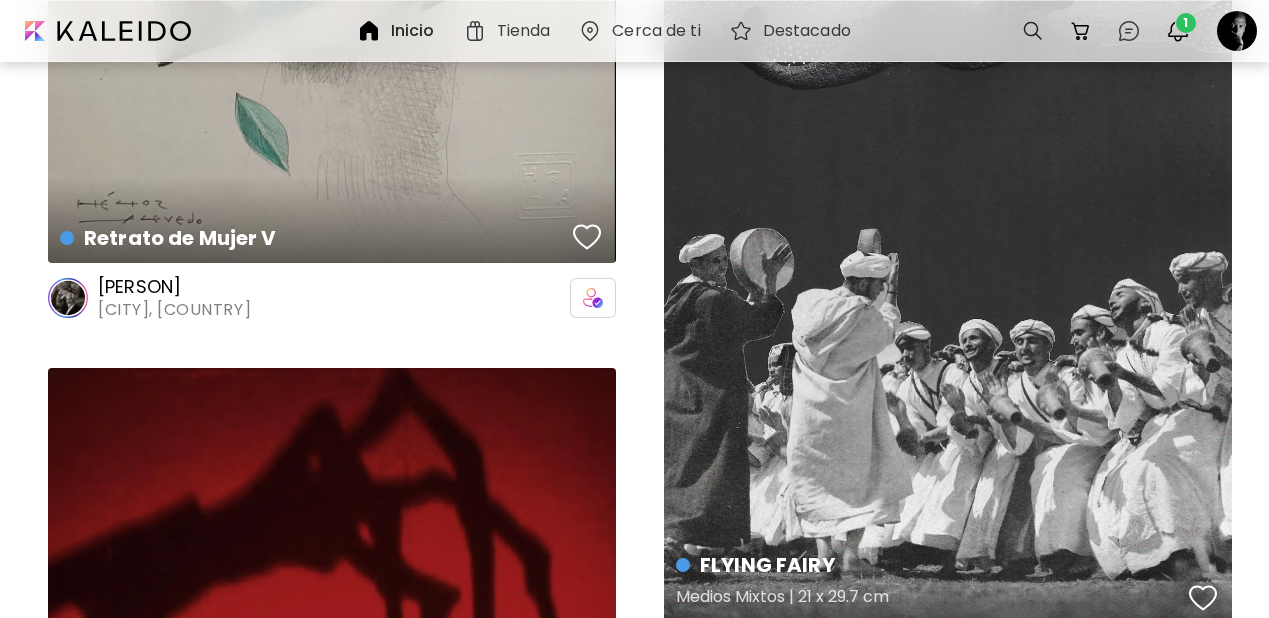 click at bounding box center (1203, 598) 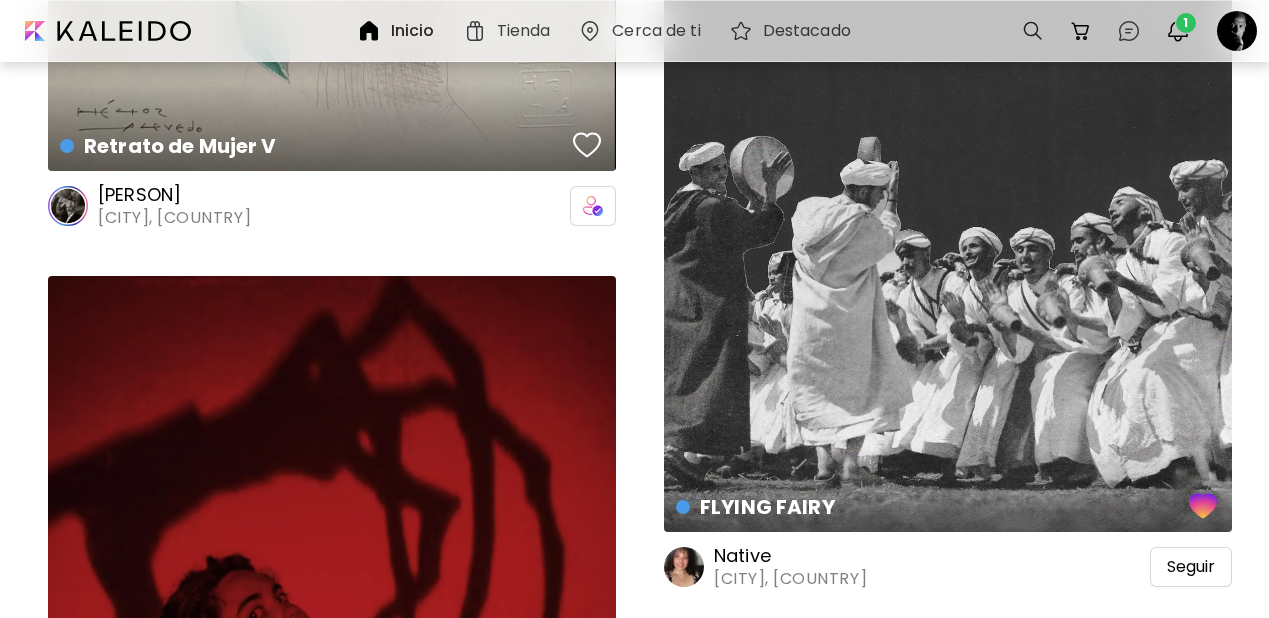 scroll, scrollTop: 456256, scrollLeft: 0, axis: vertical 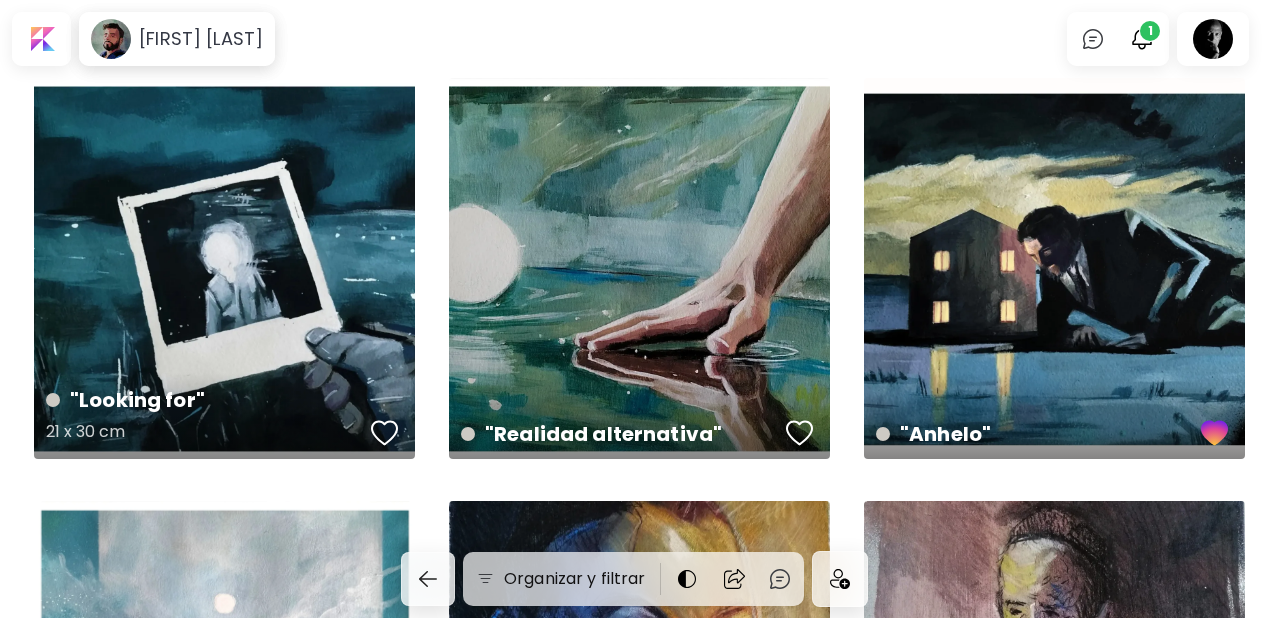 click at bounding box center [385, 433] 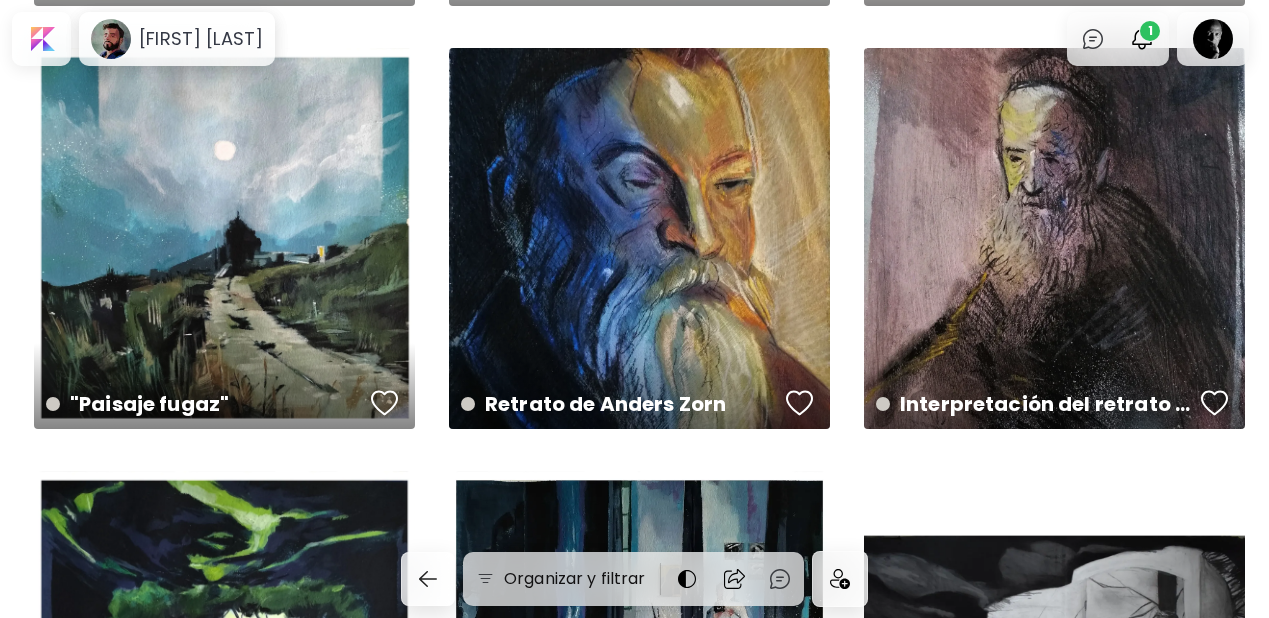 scroll, scrollTop: 461, scrollLeft: 0, axis: vertical 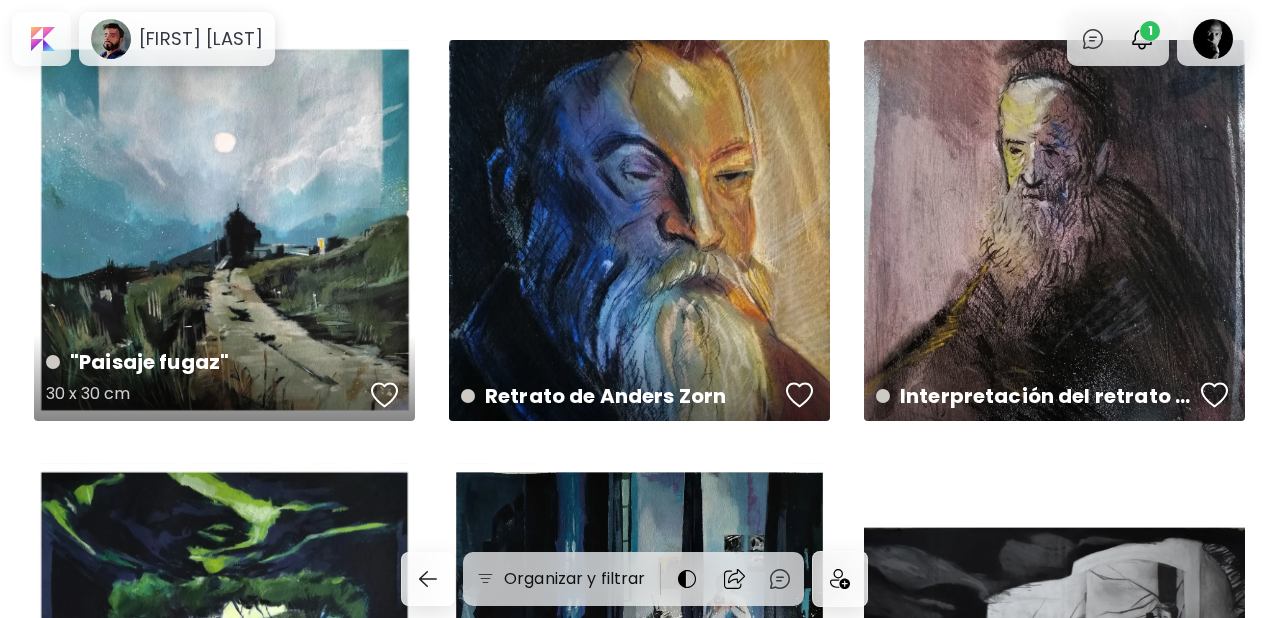 click at bounding box center [385, 395] 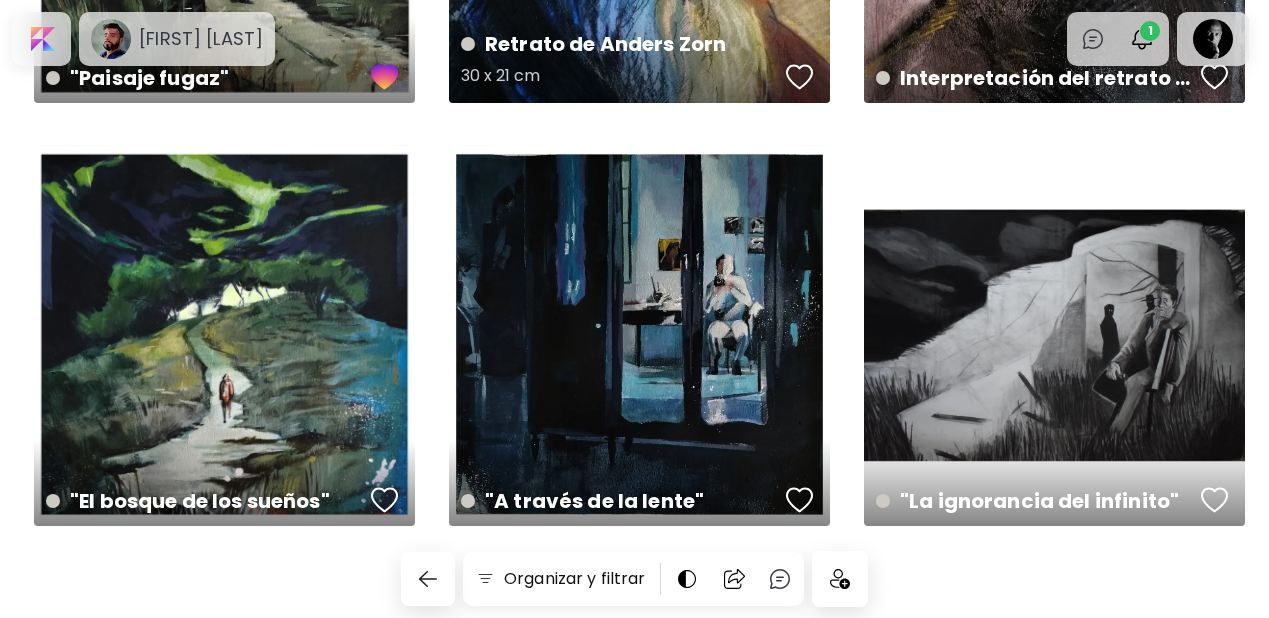 scroll, scrollTop: 783, scrollLeft: 0, axis: vertical 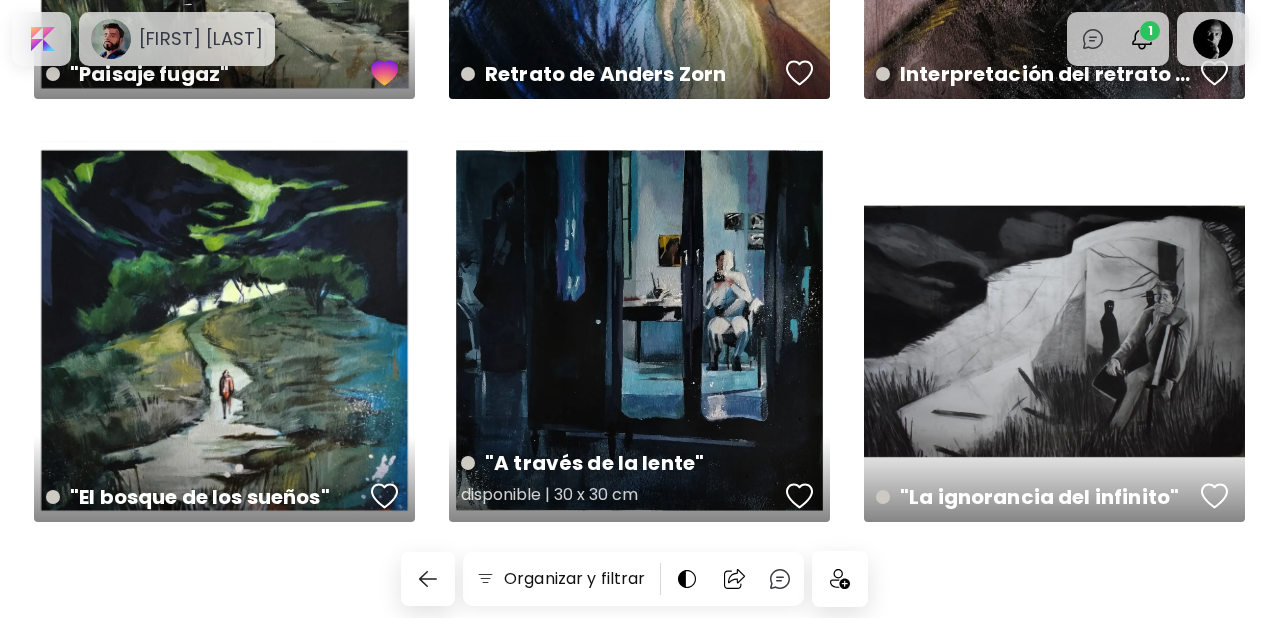 click at bounding box center (800, 496) 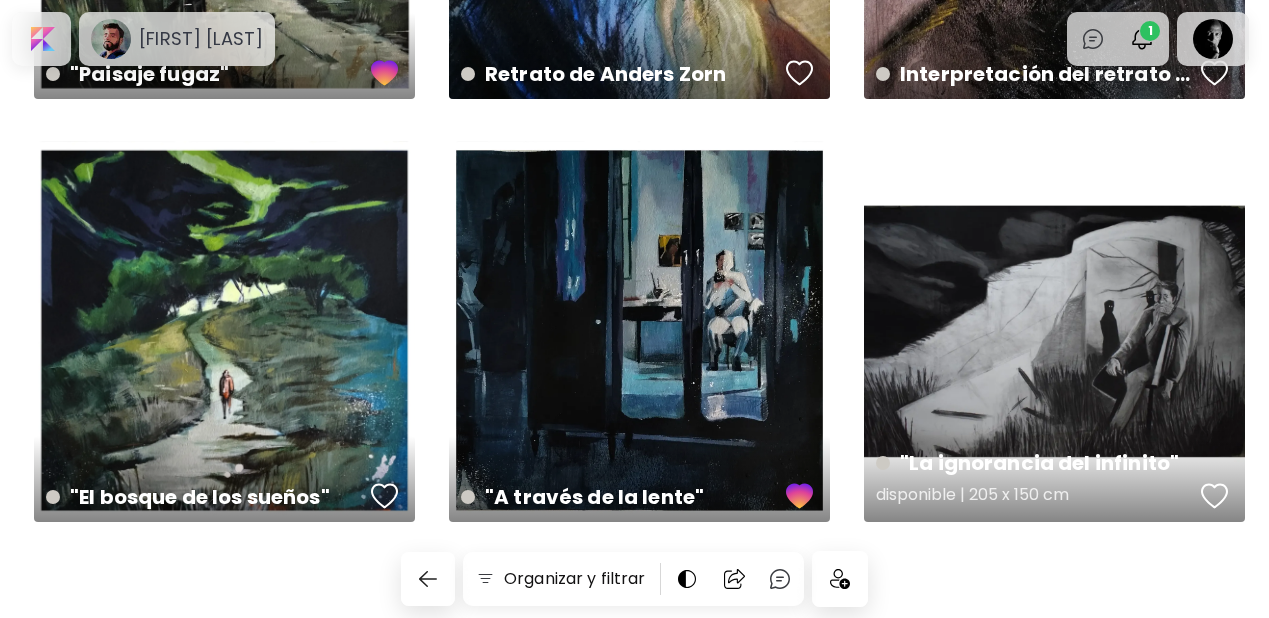 click on ""La ignorancia del infinito" disponible  |  205 x 150 cm" at bounding box center (1054, 331) 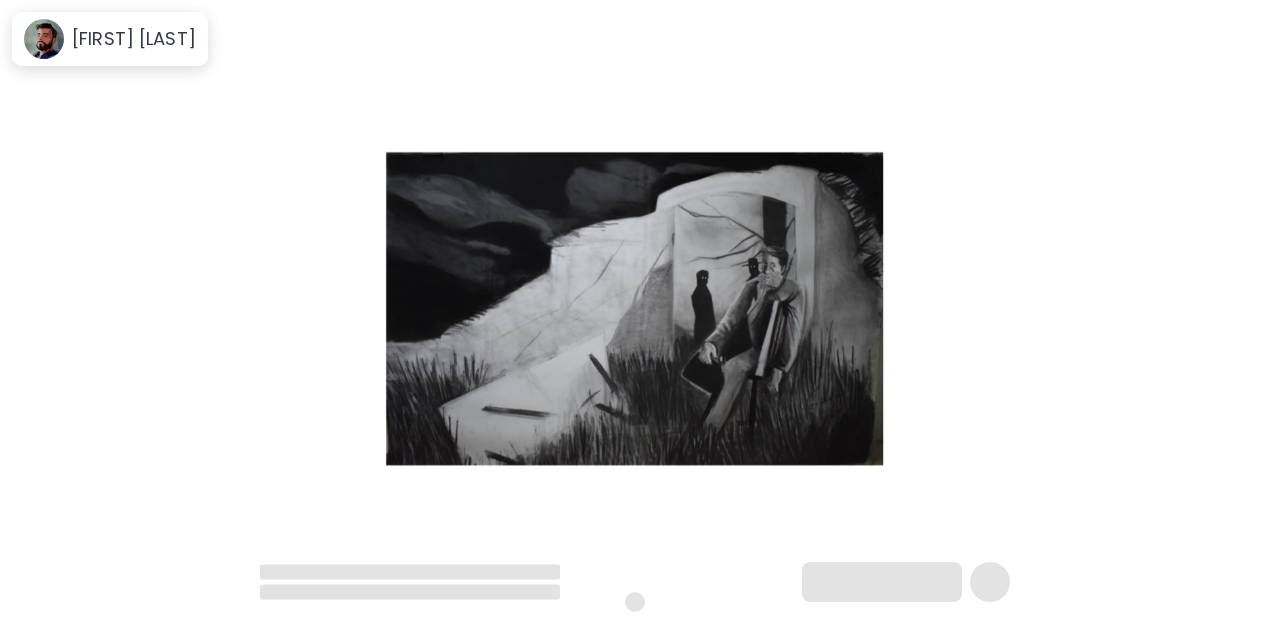 scroll, scrollTop: 0, scrollLeft: 0, axis: both 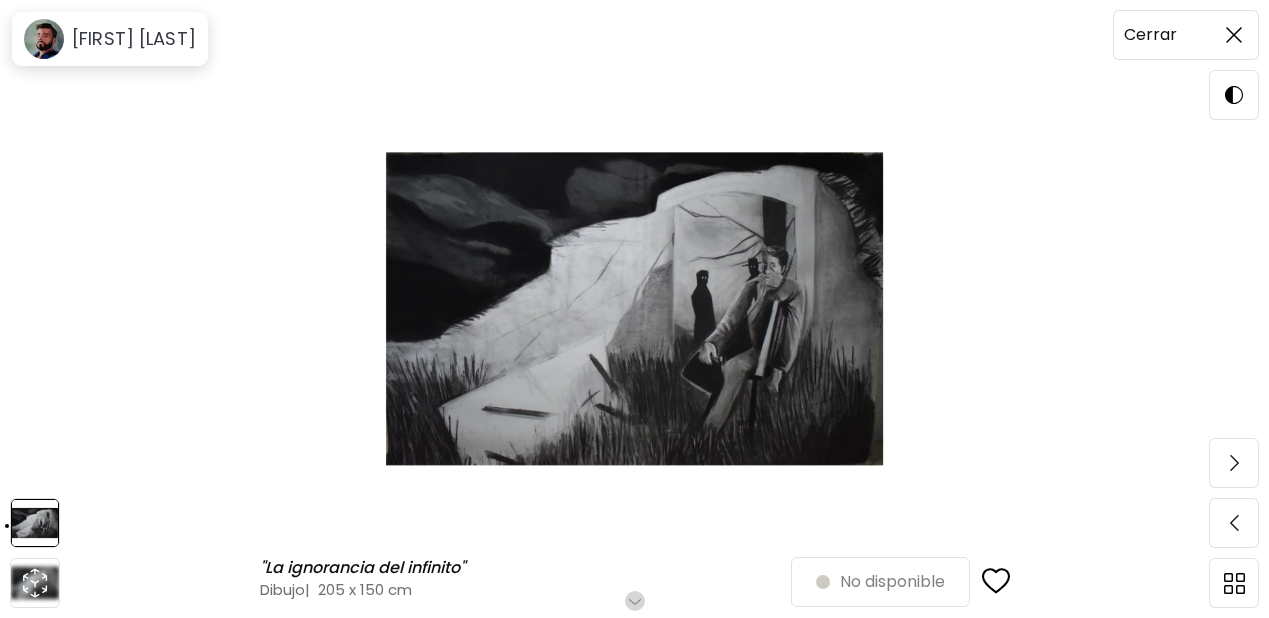 click at bounding box center (1234, 35) 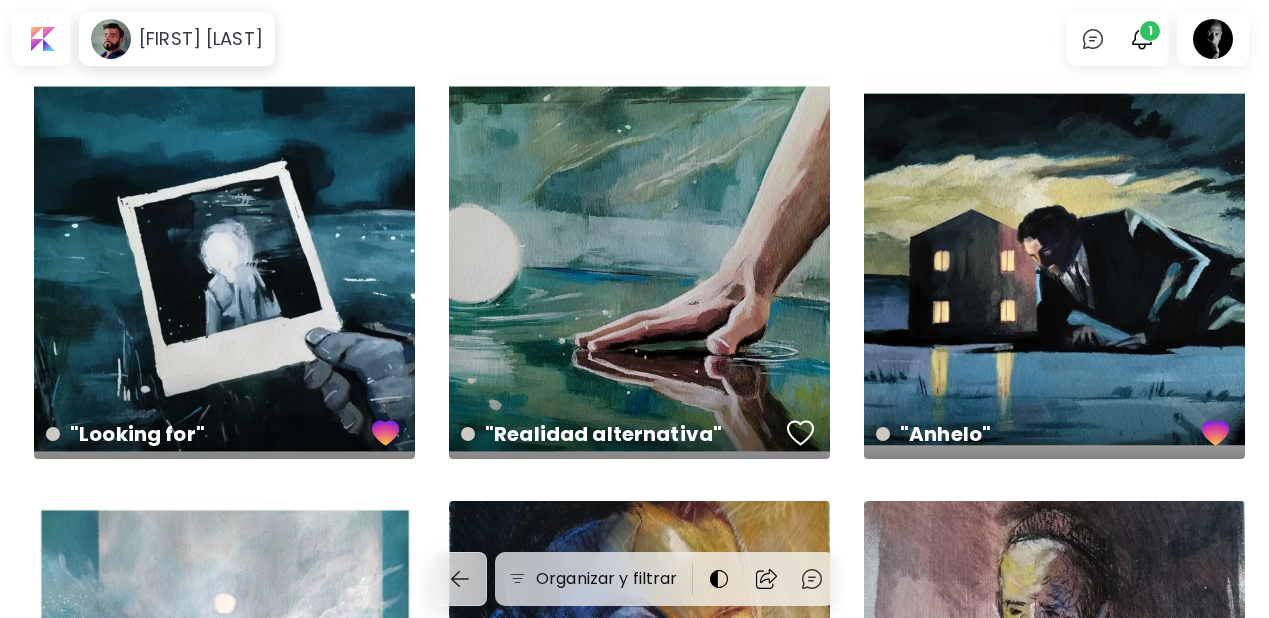 scroll, scrollTop: 783, scrollLeft: 0, axis: vertical 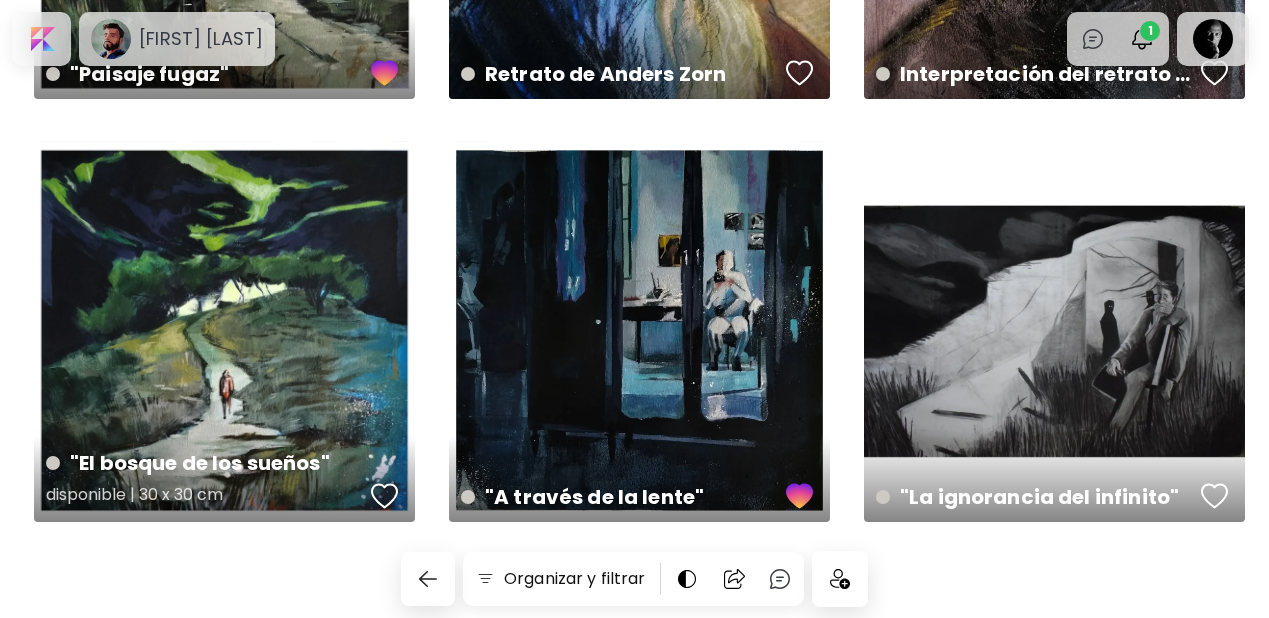 click at bounding box center (385, 496) 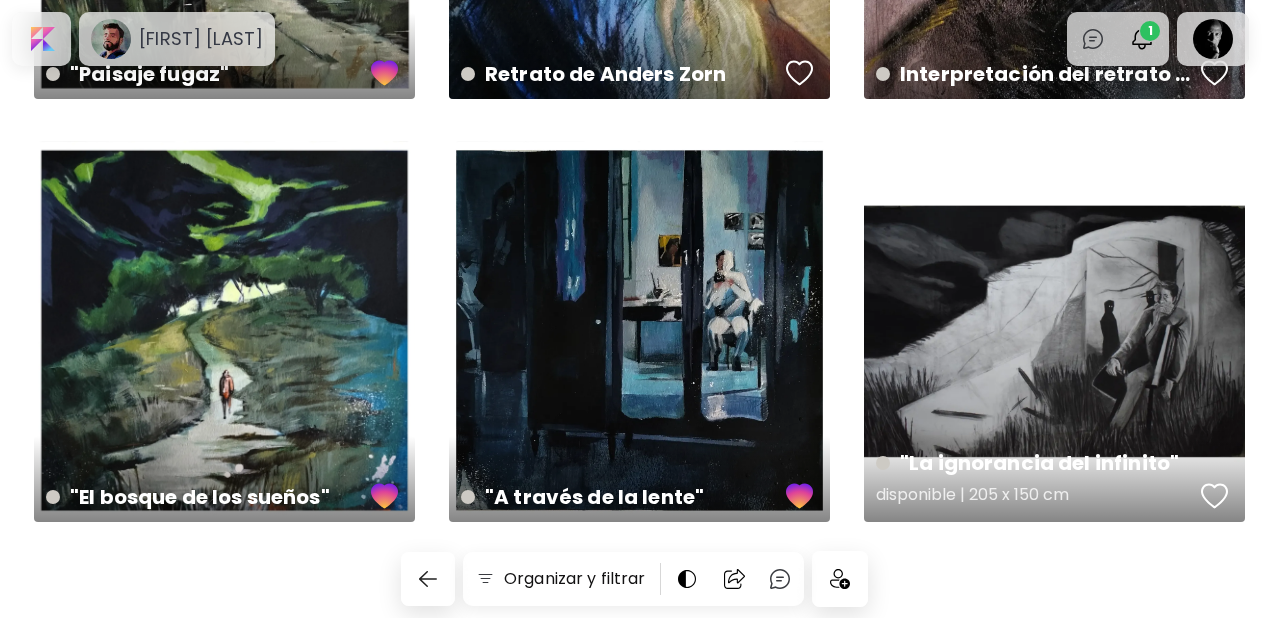 click at bounding box center (1215, 496) 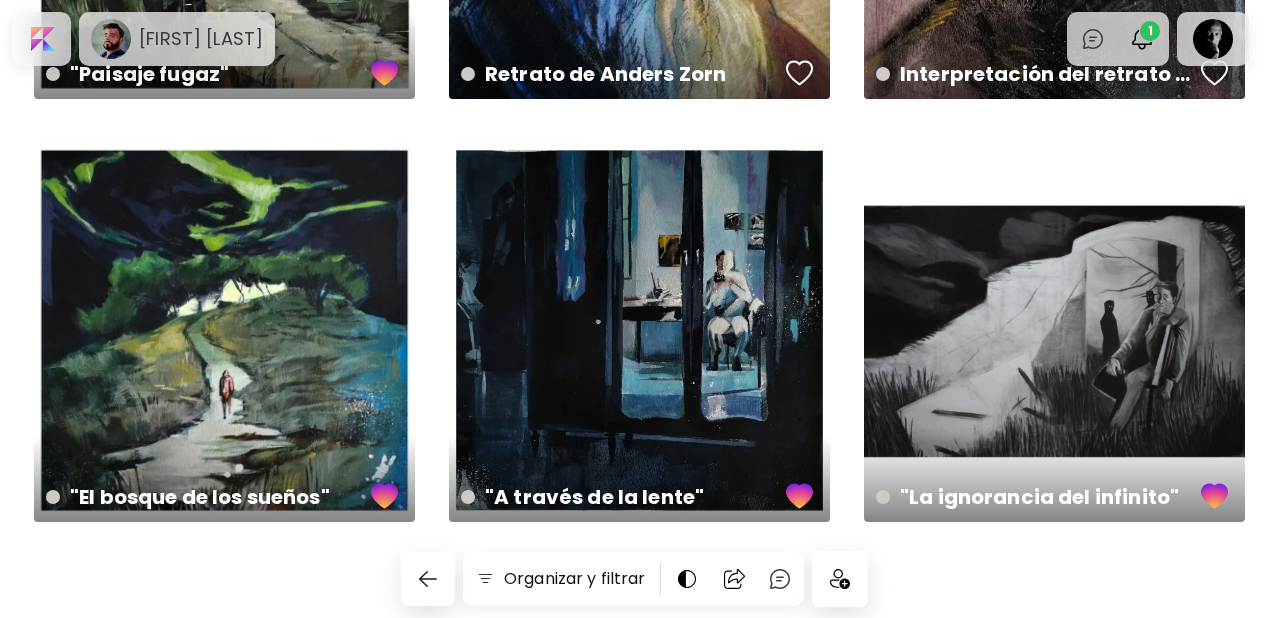 click at bounding box center [840, 579] 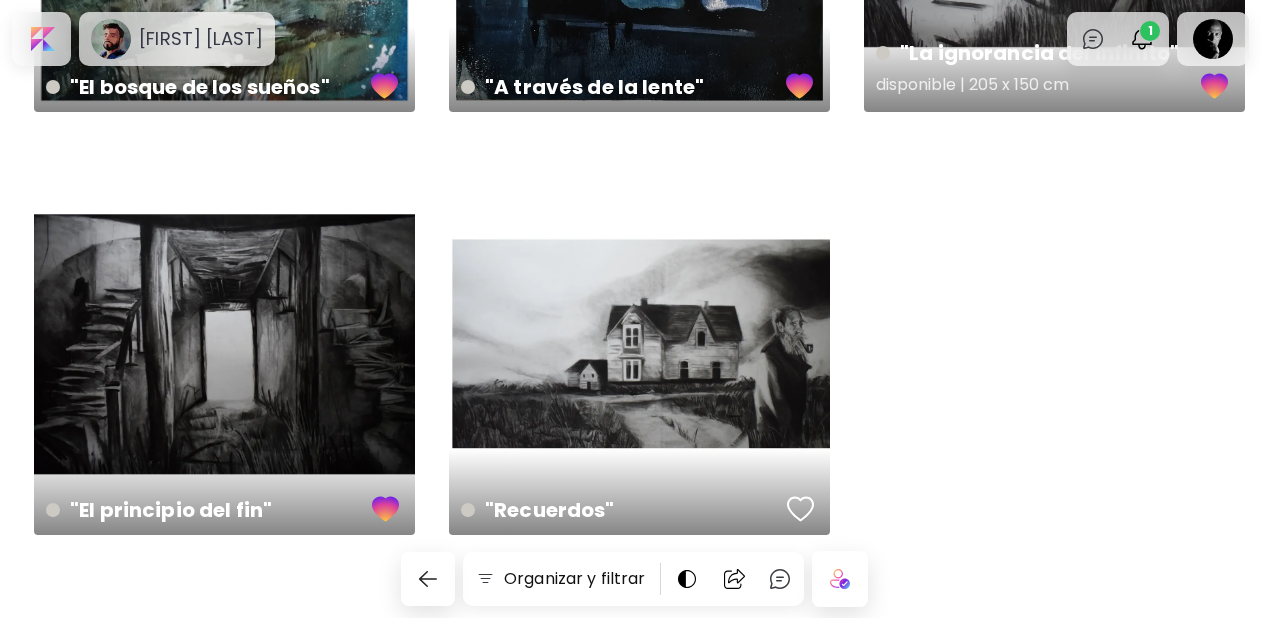 scroll, scrollTop: 1220, scrollLeft: 0, axis: vertical 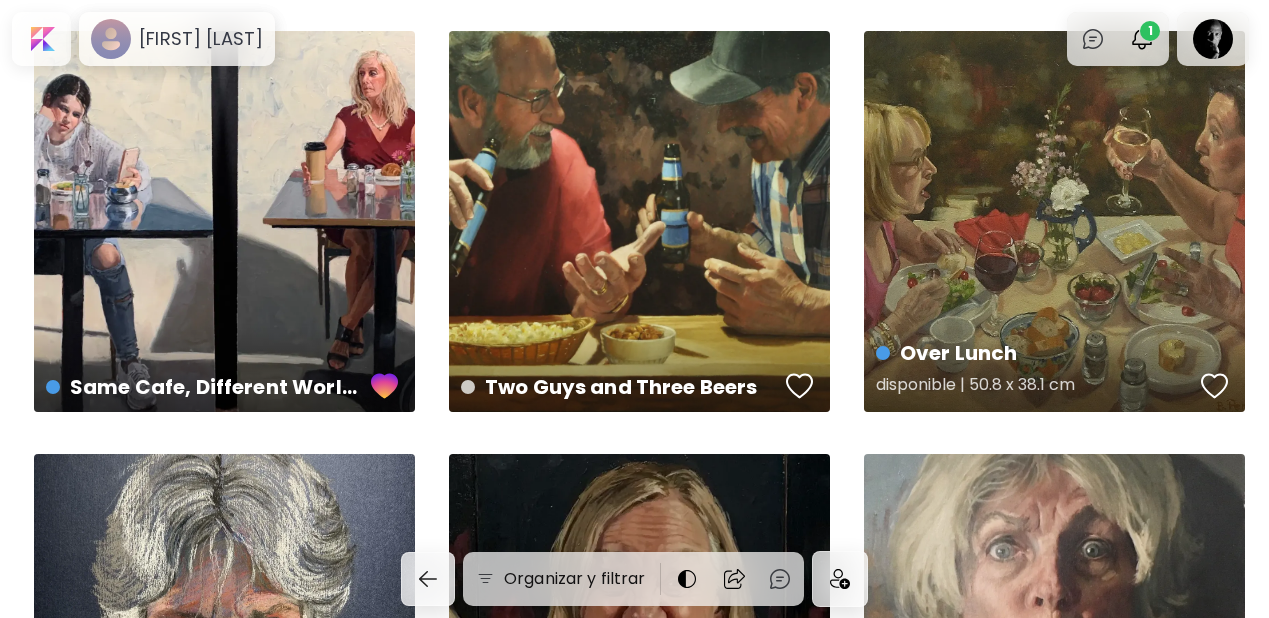 click at bounding box center [1215, 386] 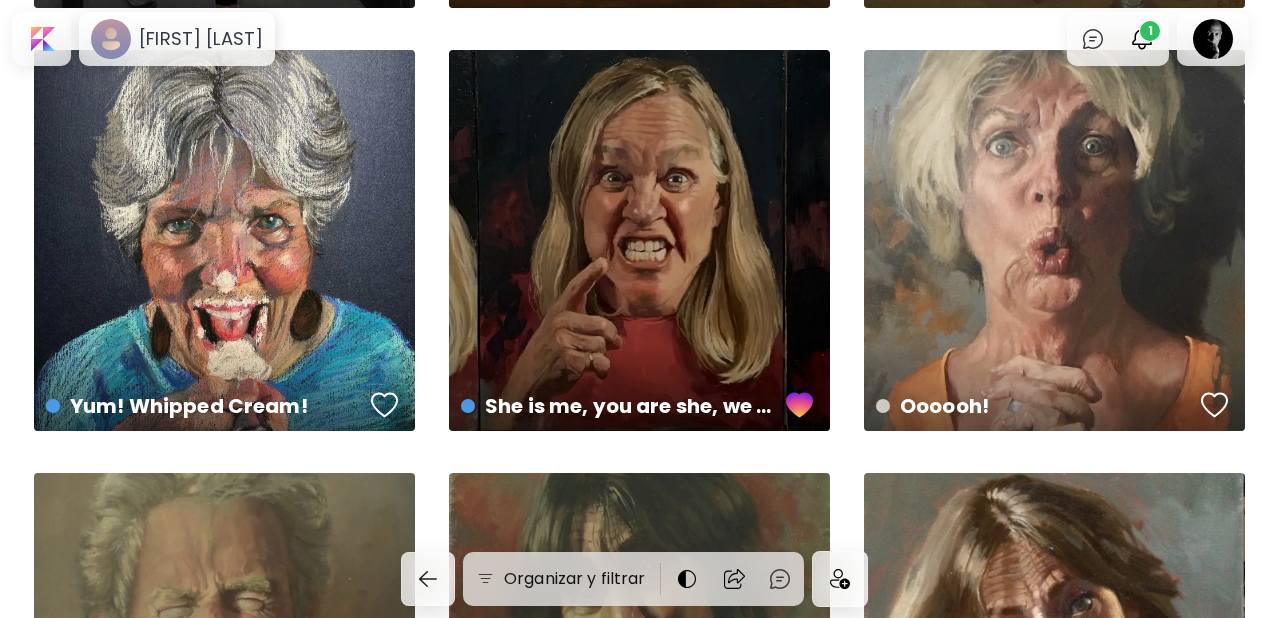 scroll, scrollTop: 476, scrollLeft: 0, axis: vertical 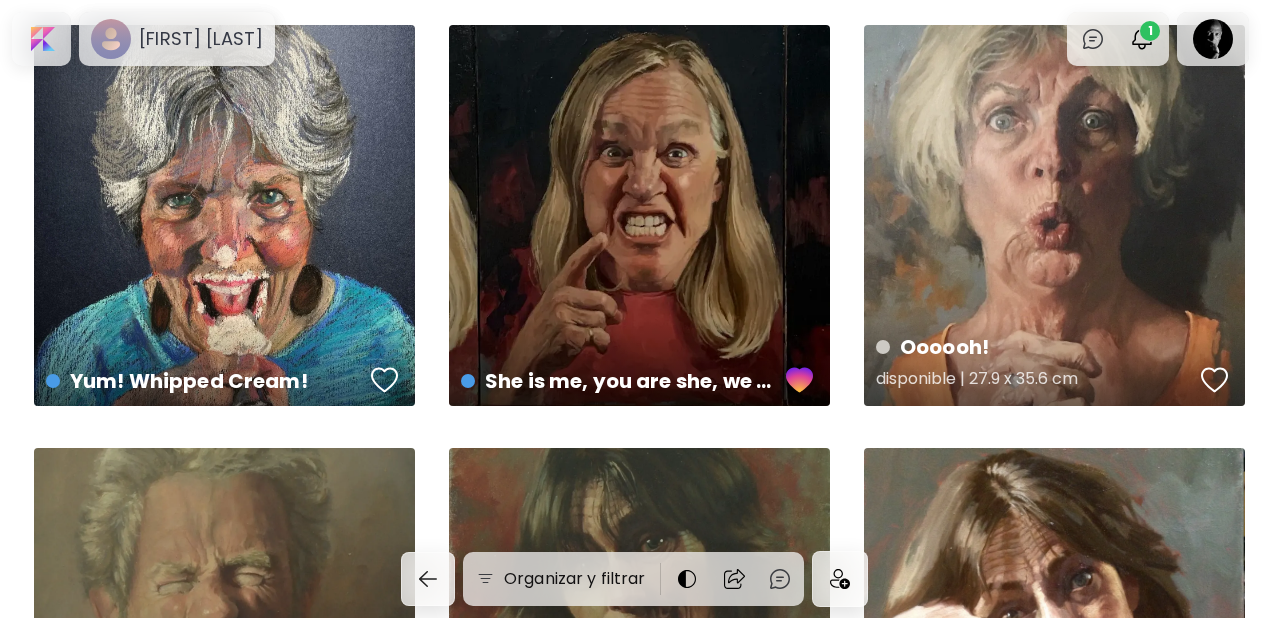 click at bounding box center (1215, 380) 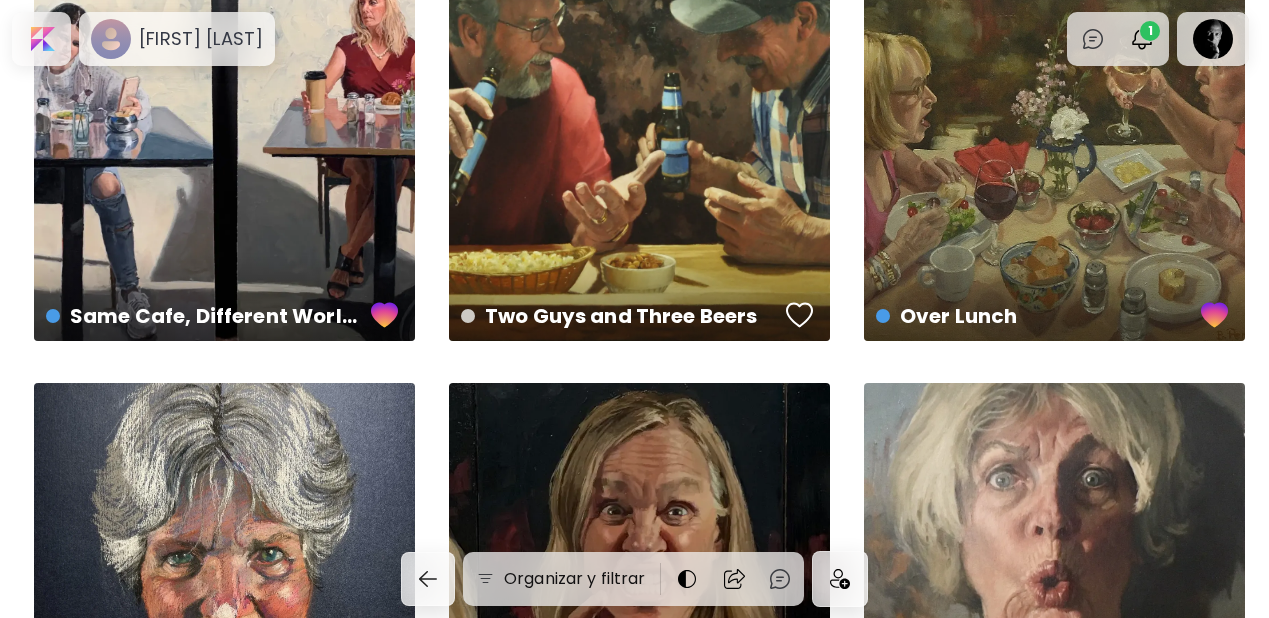 scroll, scrollTop: 0, scrollLeft: 0, axis: both 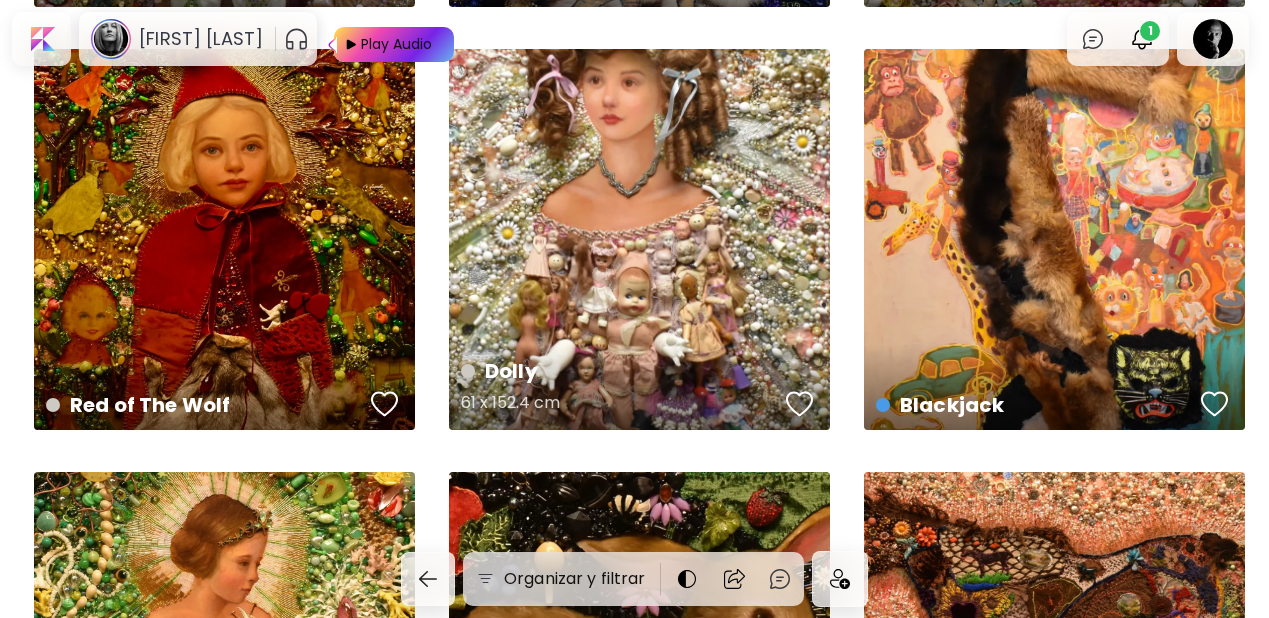 click at bounding box center (800, 404) 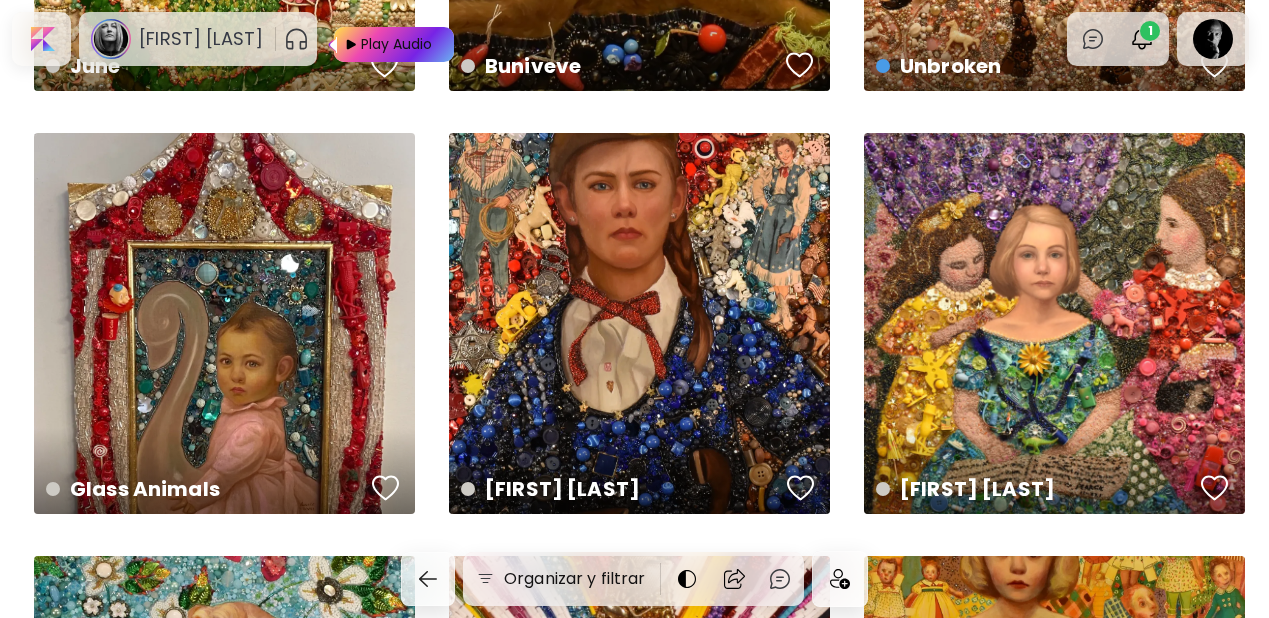 scroll, scrollTop: 1244, scrollLeft: 0, axis: vertical 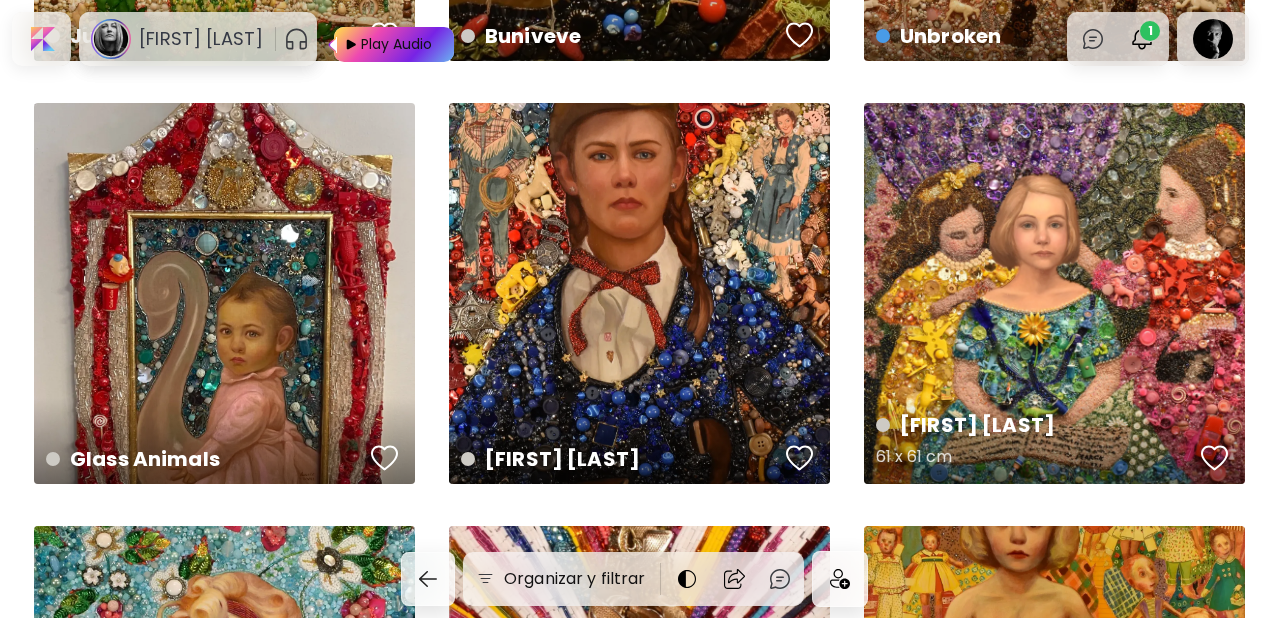 click at bounding box center [1215, 458] 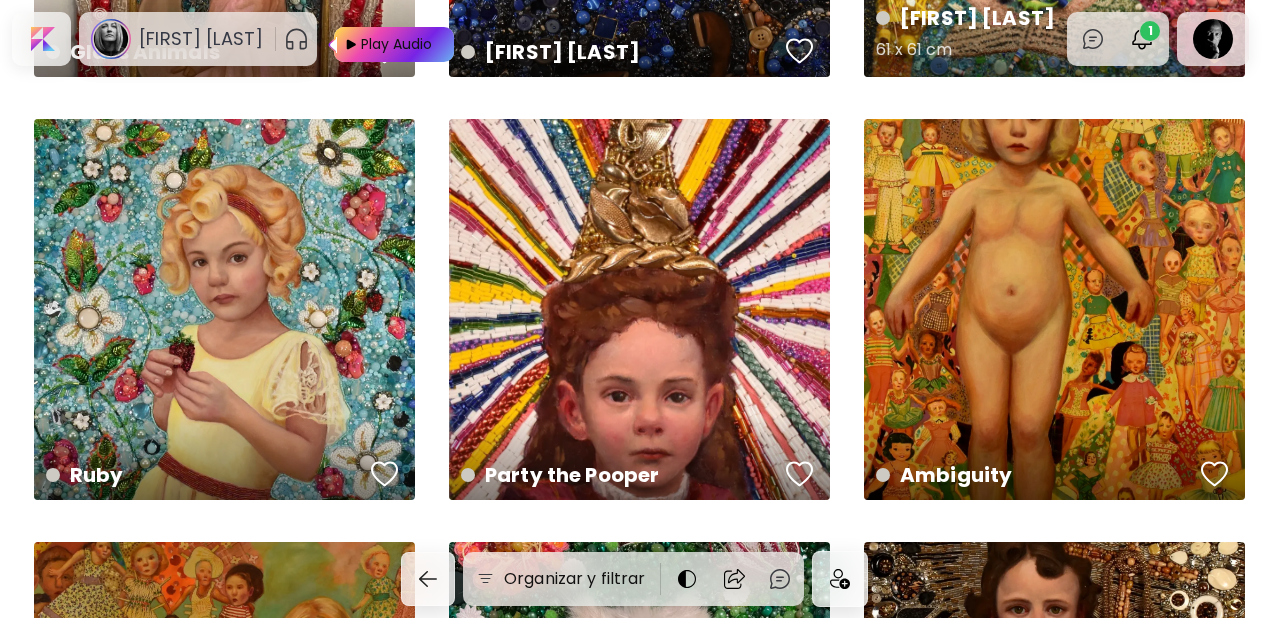 scroll, scrollTop: 1660, scrollLeft: 0, axis: vertical 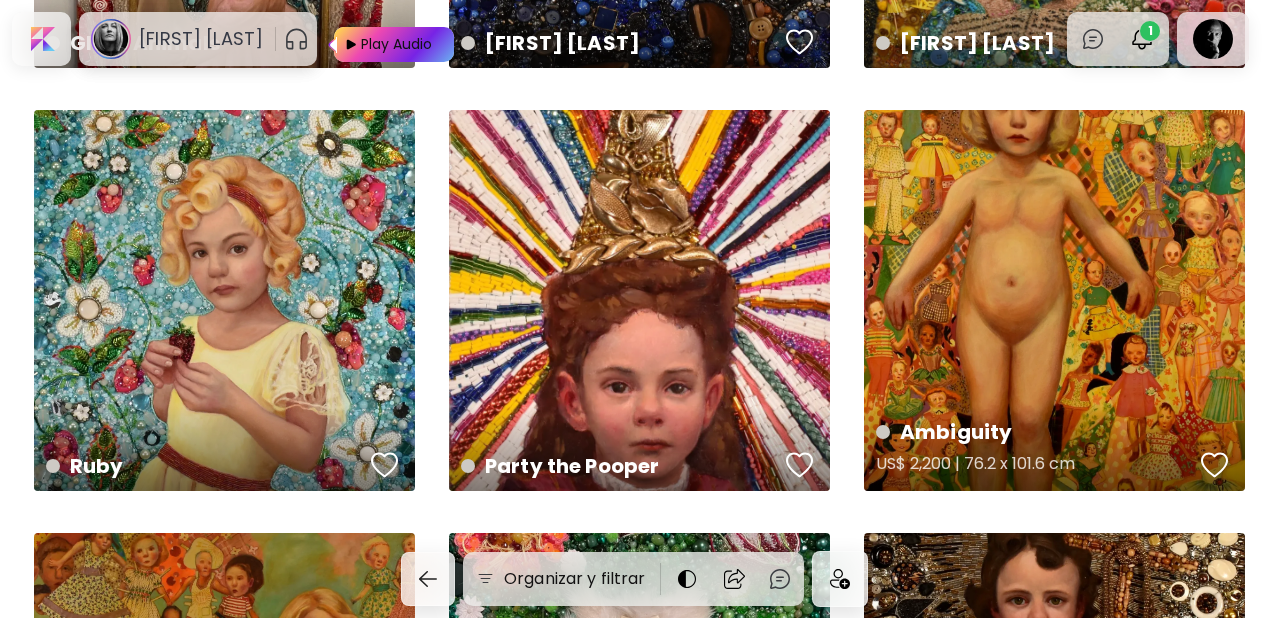 click at bounding box center [1215, 465] 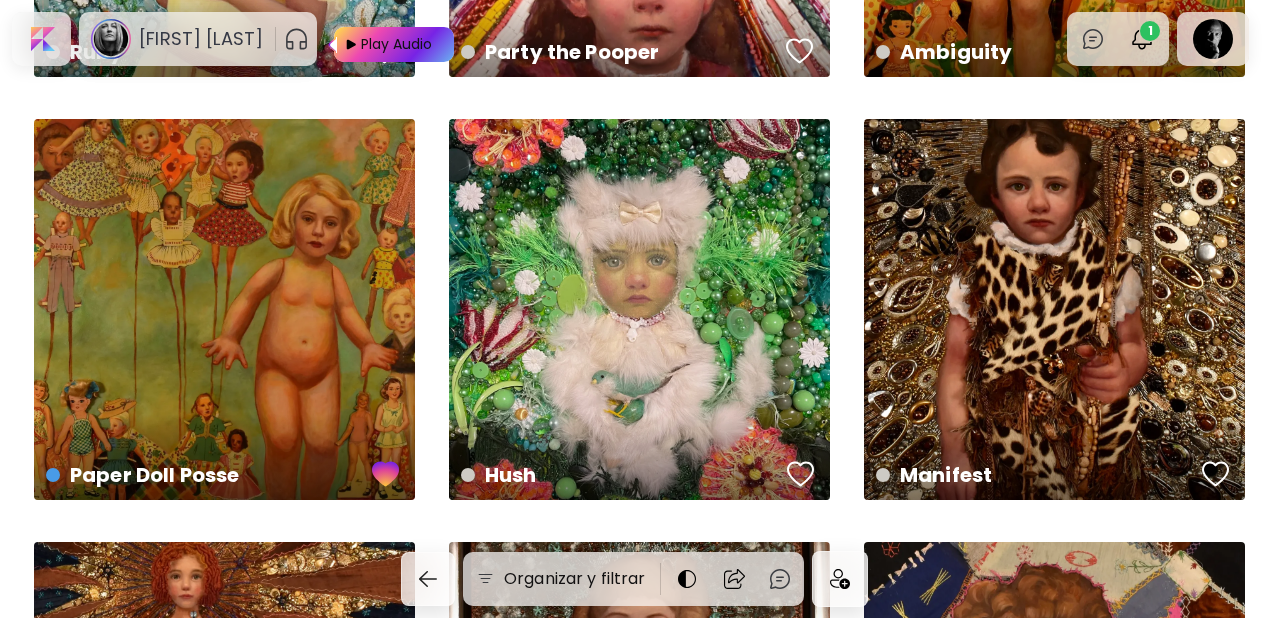scroll, scrollTop: 2071, scrollLeft: 0, axis: vertical 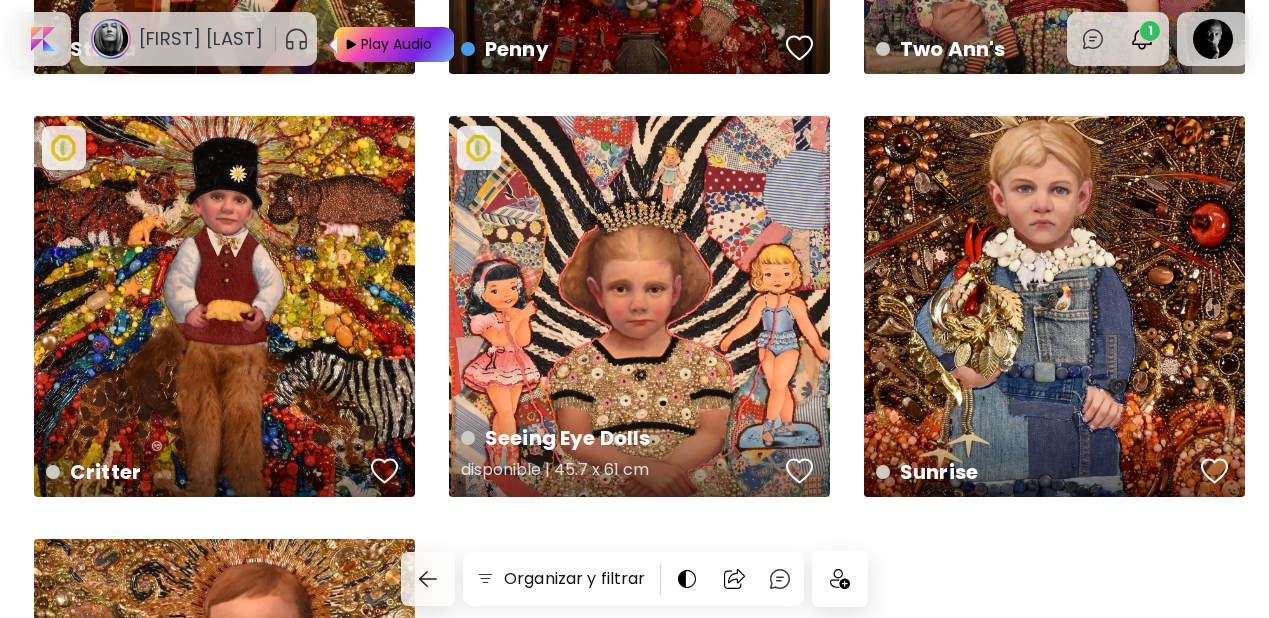 click at bounding box center (800, 471) 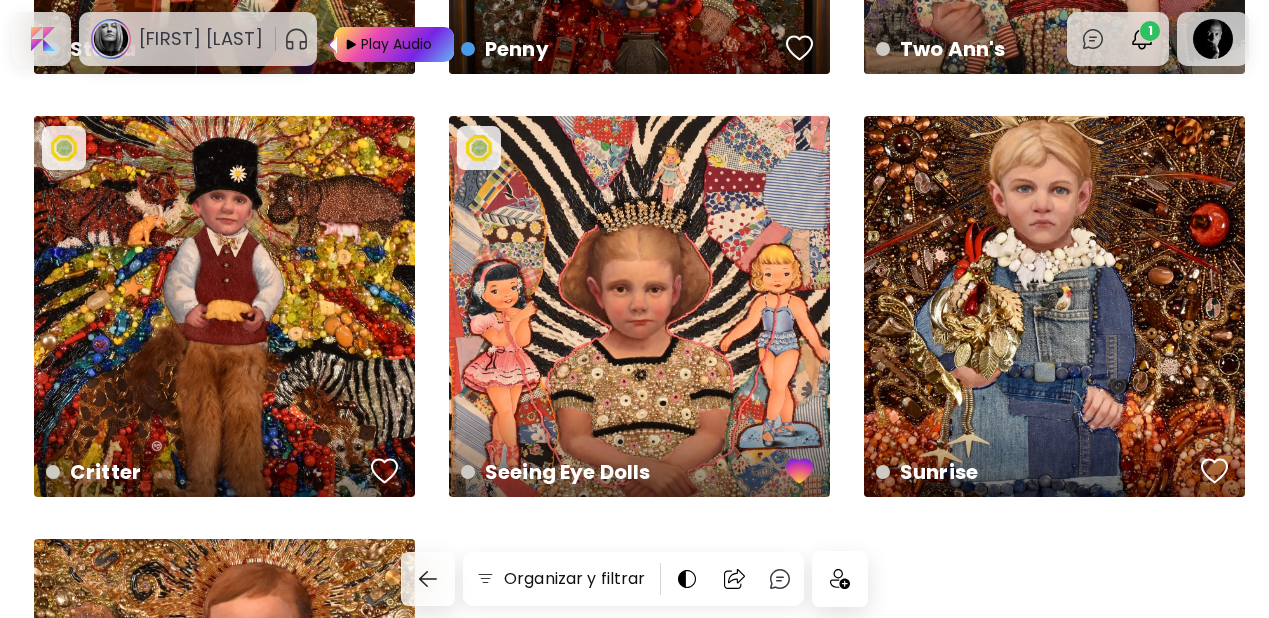 click at bounding box center [840, 579] 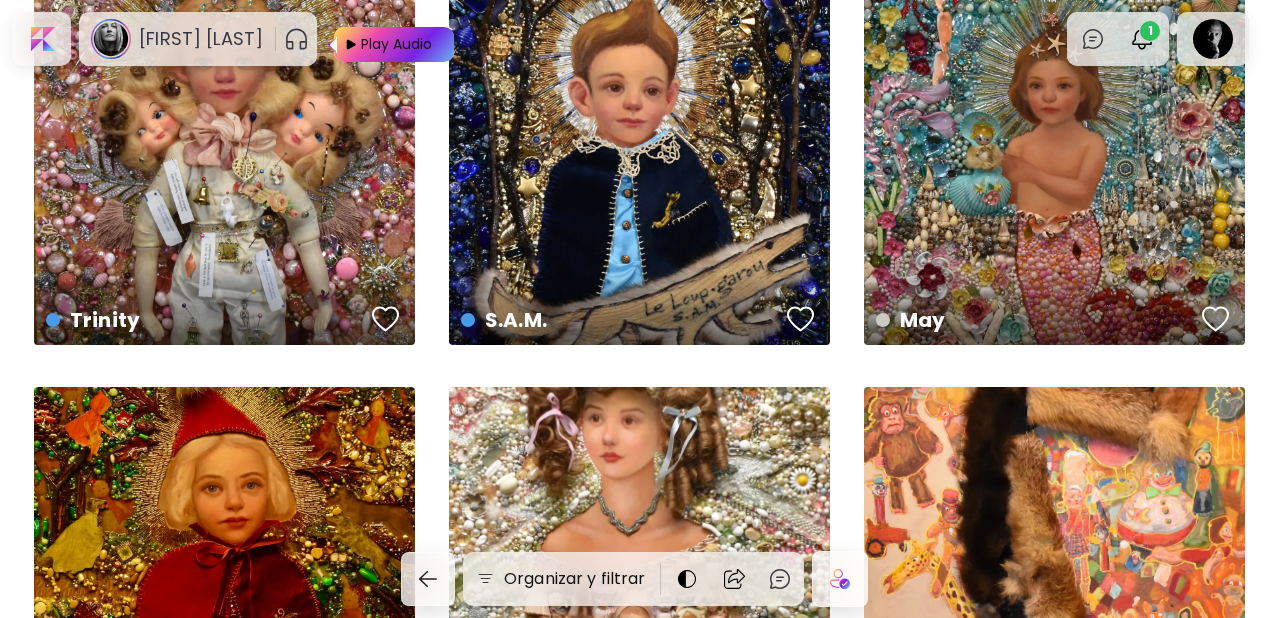 scroll, scrollTop: 0, scrollLeft: 0, axis: both 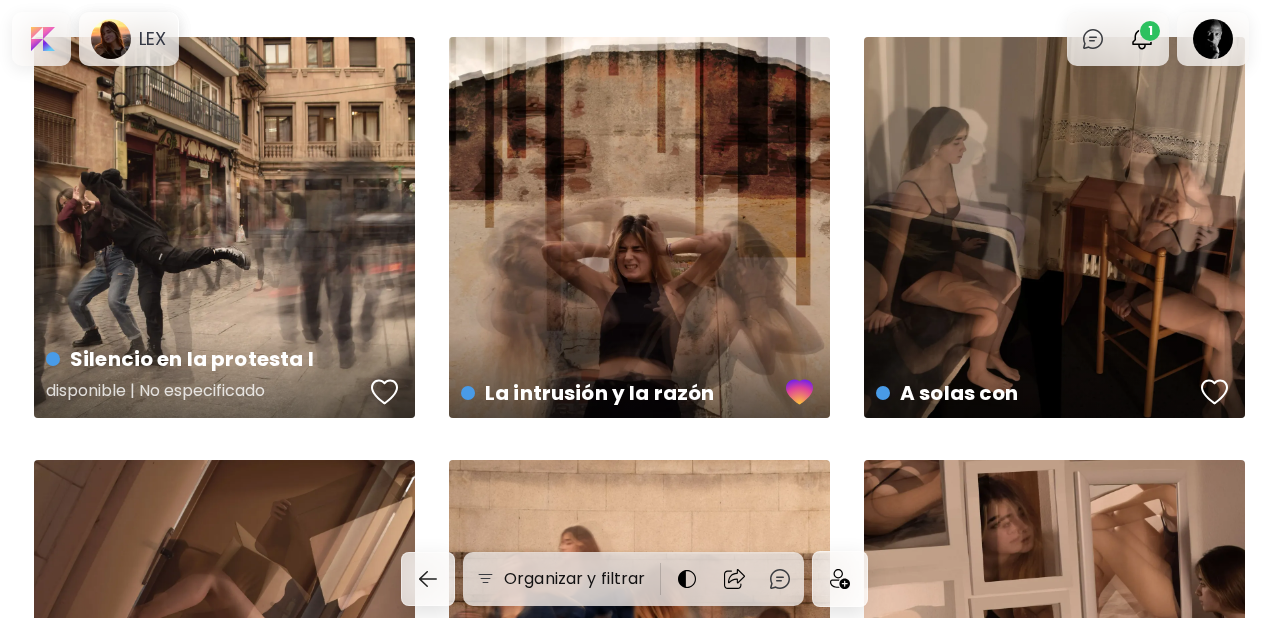 click at bounding box center (385, 392) 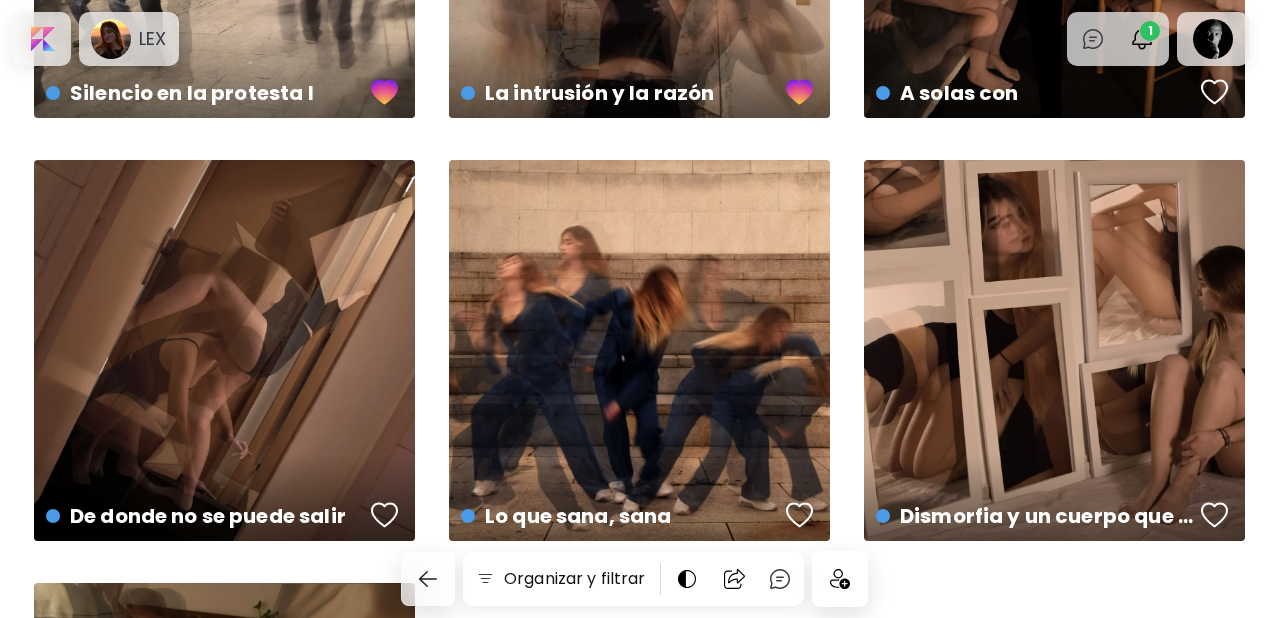 scroll, scrollTop: 398, scrollLeft: 0, axis: vertical 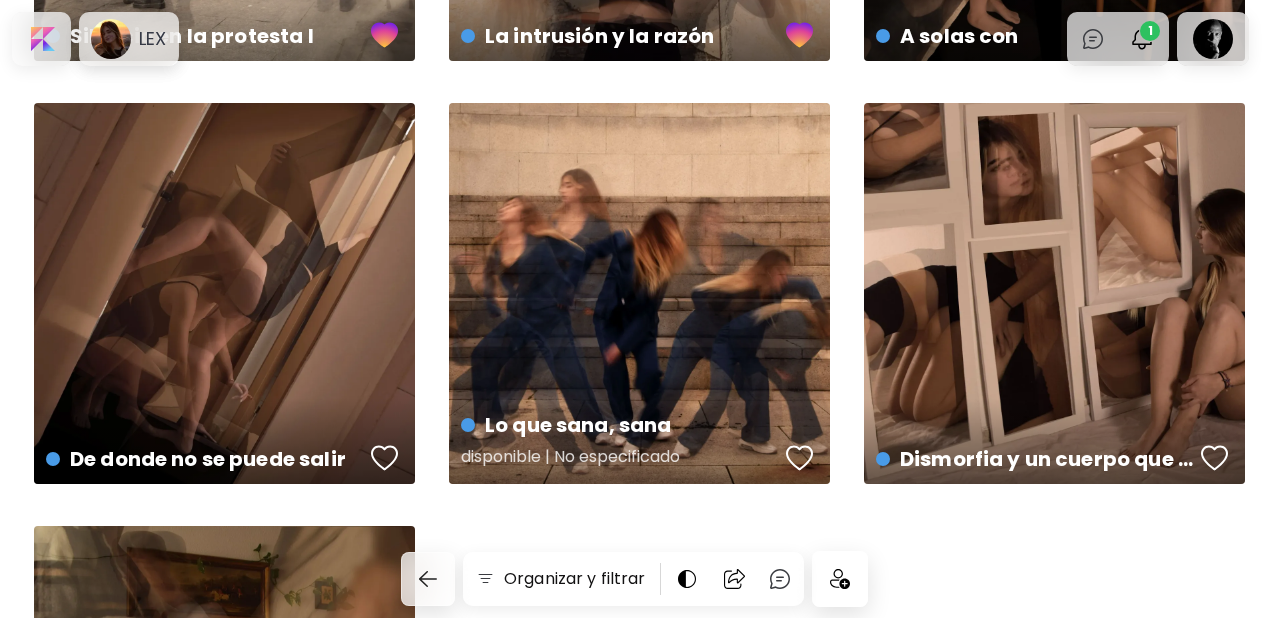 click at bounding box center (800, 458) 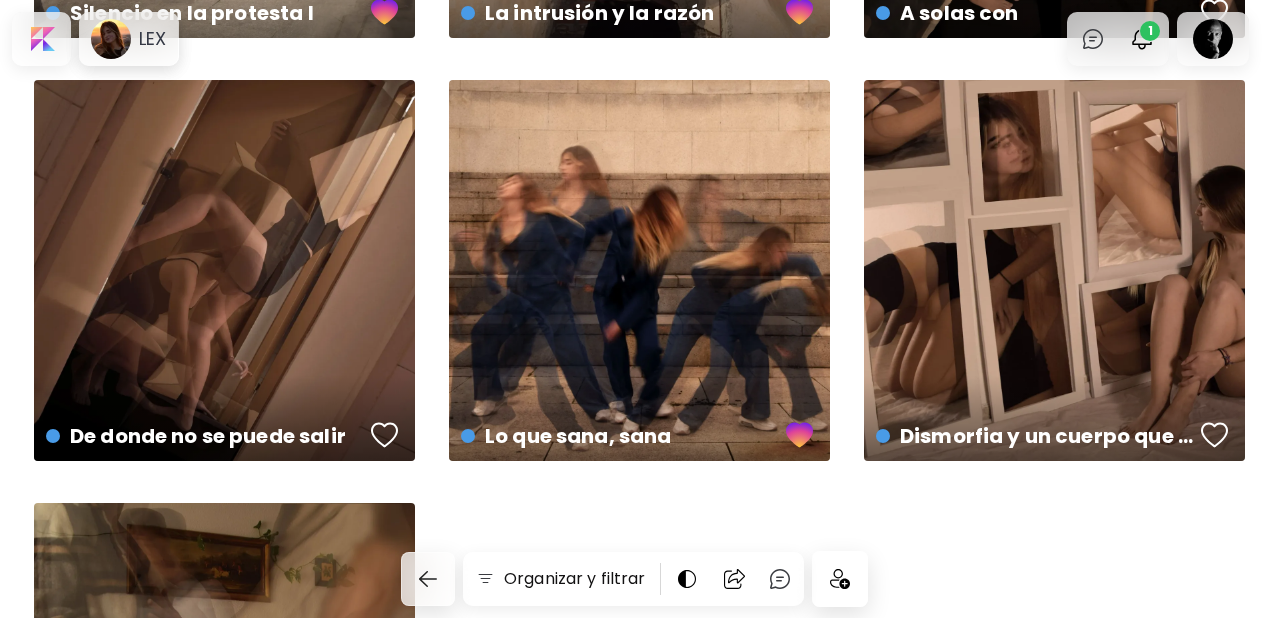 scroll, scrollTop: 422, scrollLeft: 0, axis: vertical 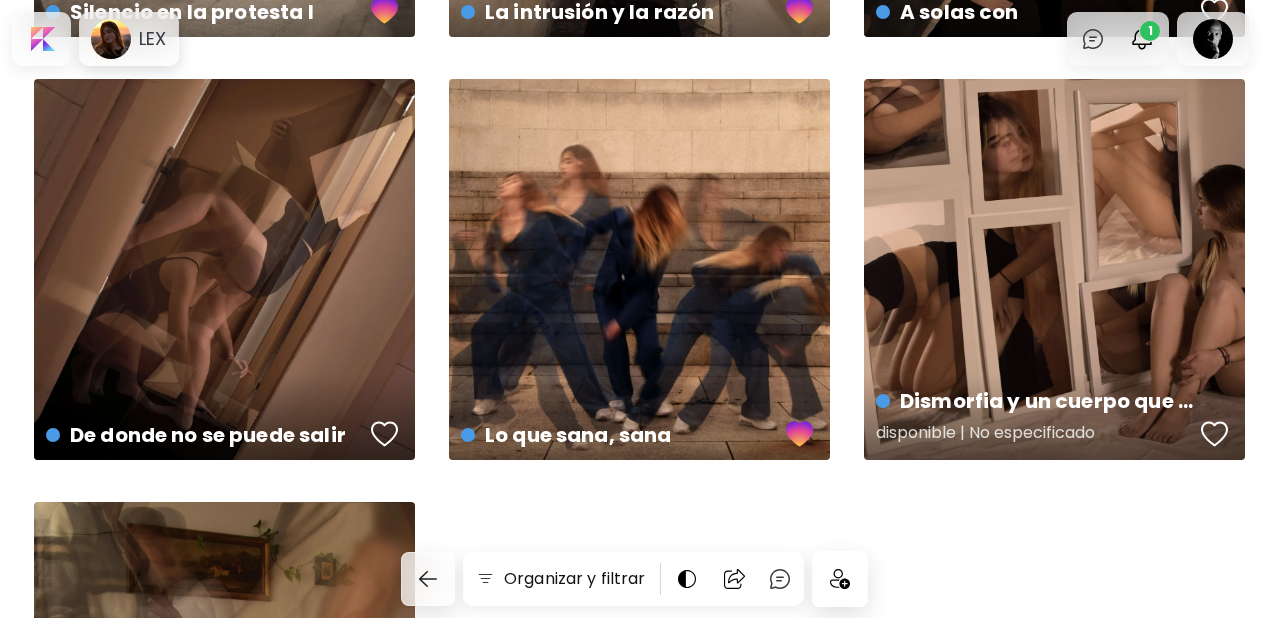 click at bounding box center [1215, 434] 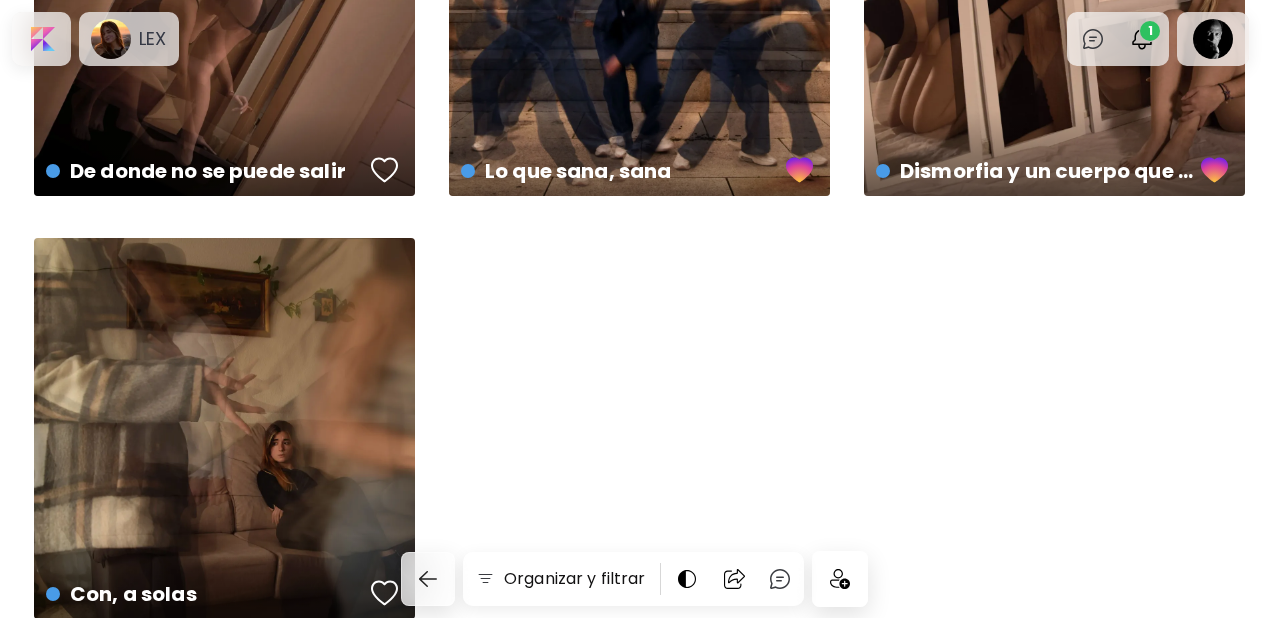 scroll, scrollTop: 797, scrollLeft: 0, axis: vertical 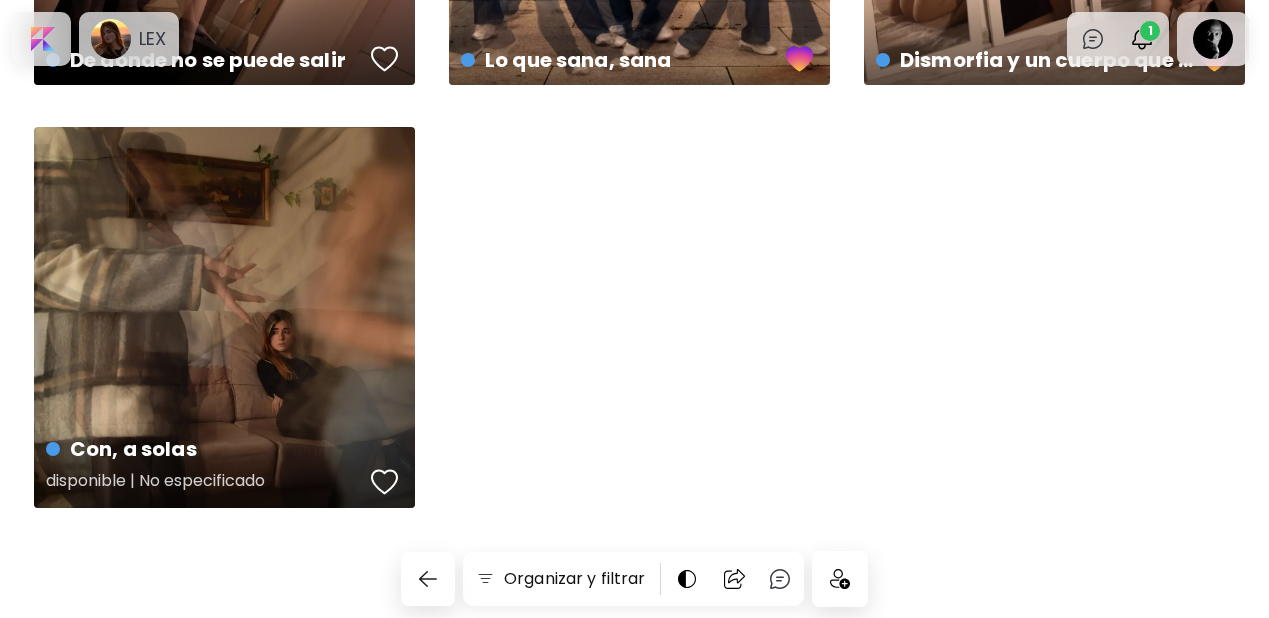 click at bounding box center [385, 482] 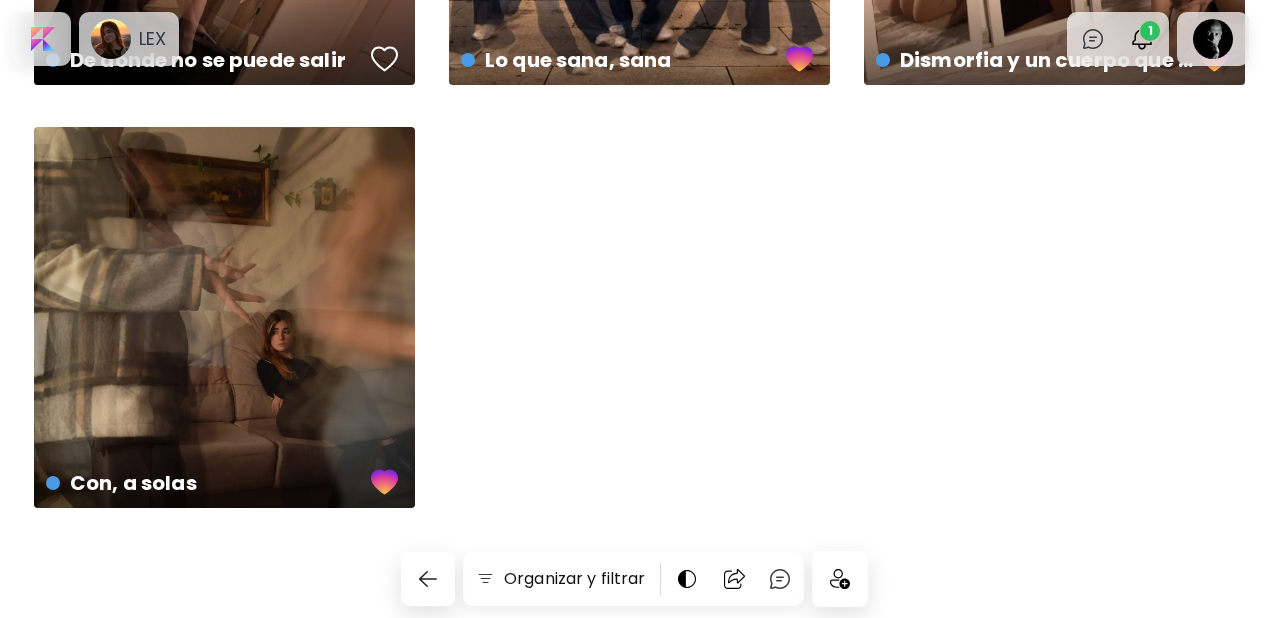 click at bounding box center [840, 579] 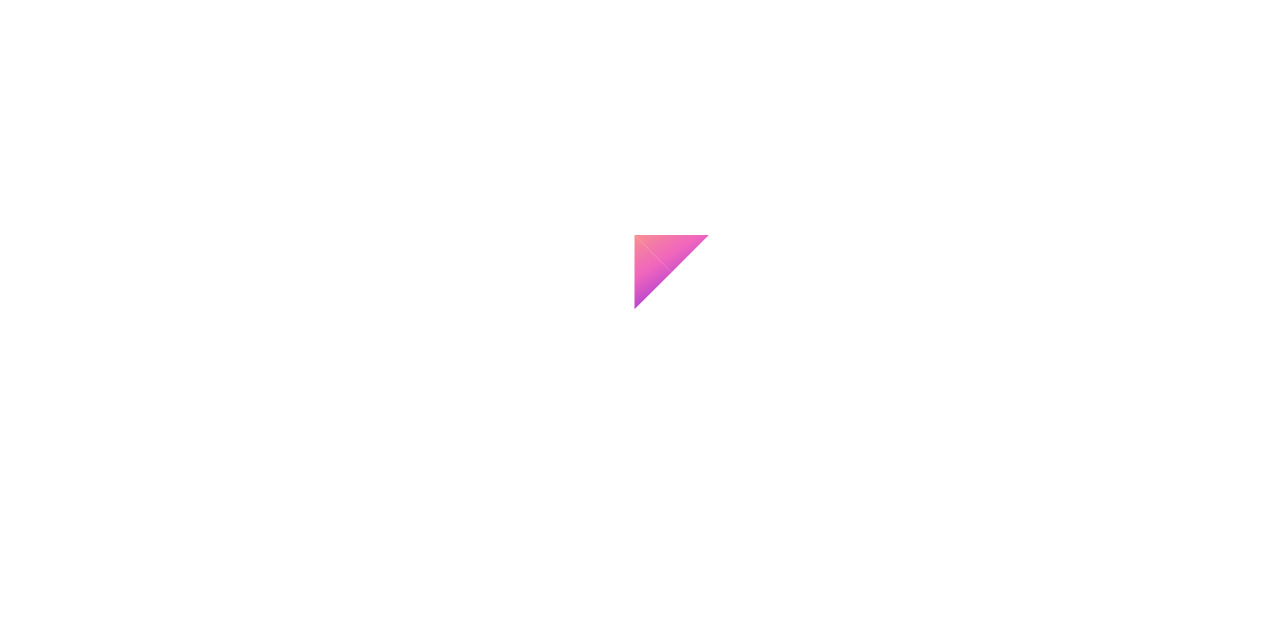 scroll, scrollTop: 0, scrollLeft: 0, axis: both 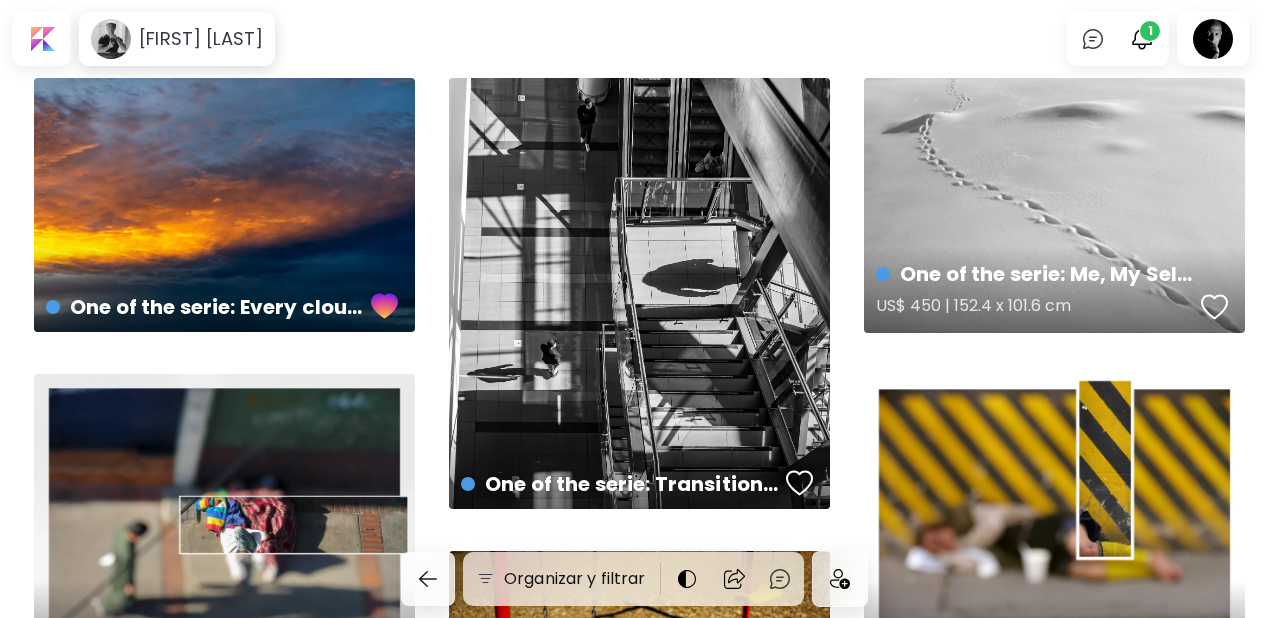 click at bounding box center (1215, 307) 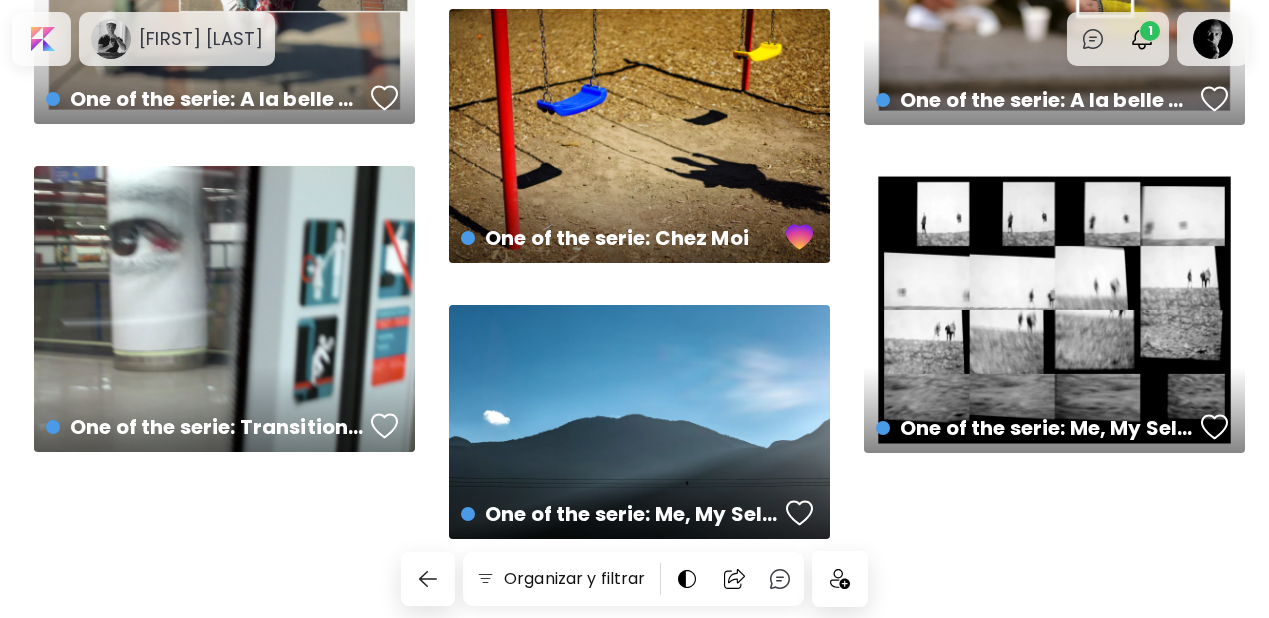 scroll, scrollTop: 543, scrollLeft: 0, axis: vertical 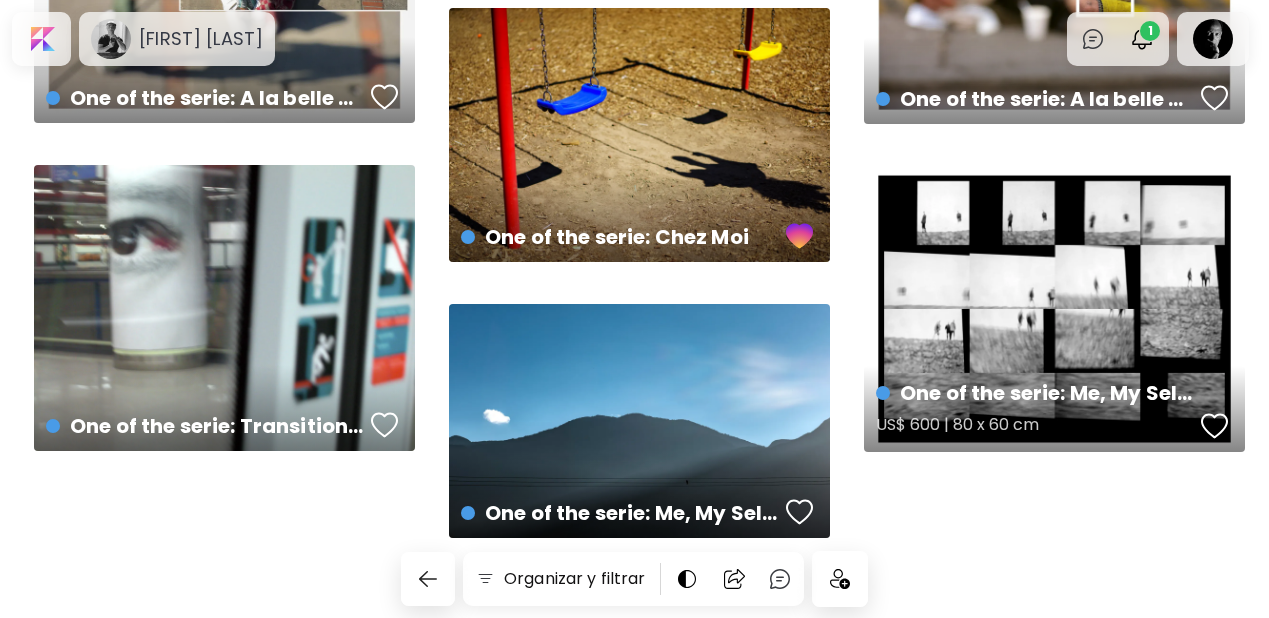 click at bounding box center [1215, 426] 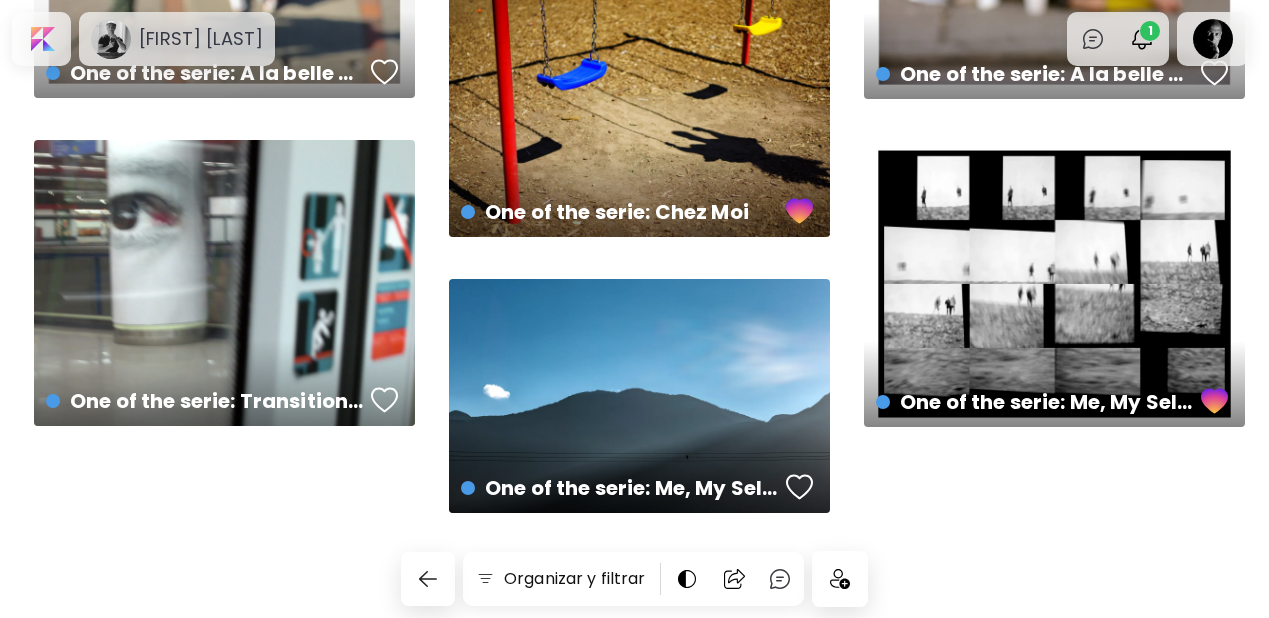 scroll, scrollTop: 573, scrollLeft: 0, axis: vertical 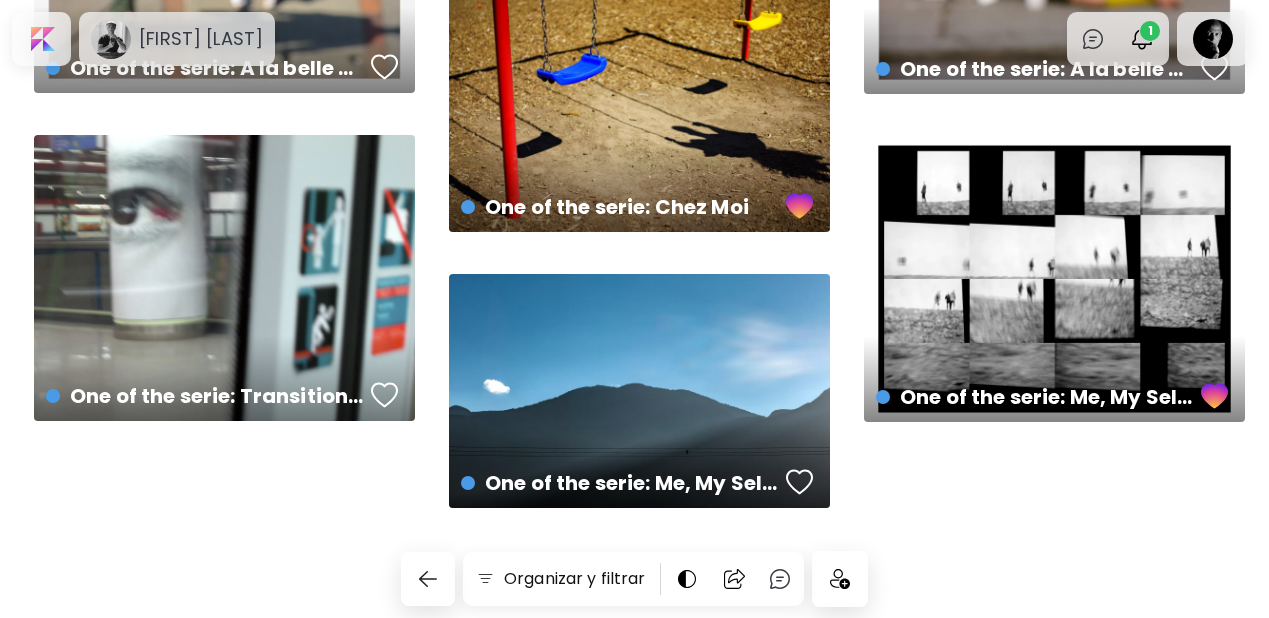click at bounding box center (840, 579) 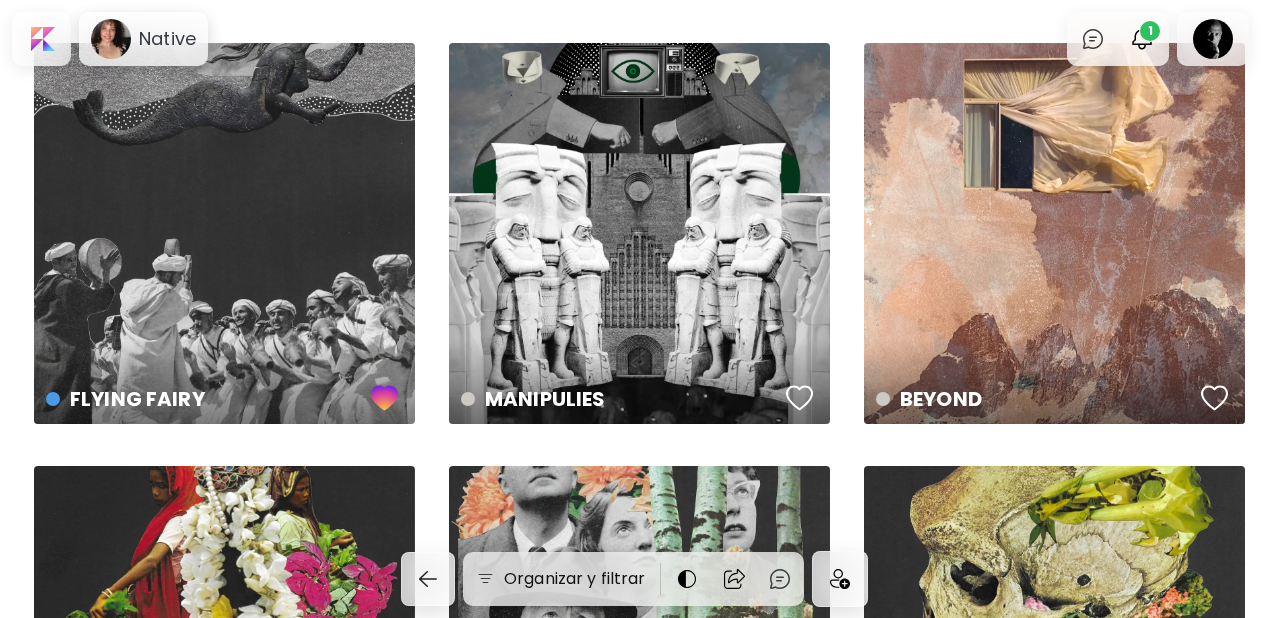 scroll, scrollTop: 0, scrollLeft: 0, axis: both 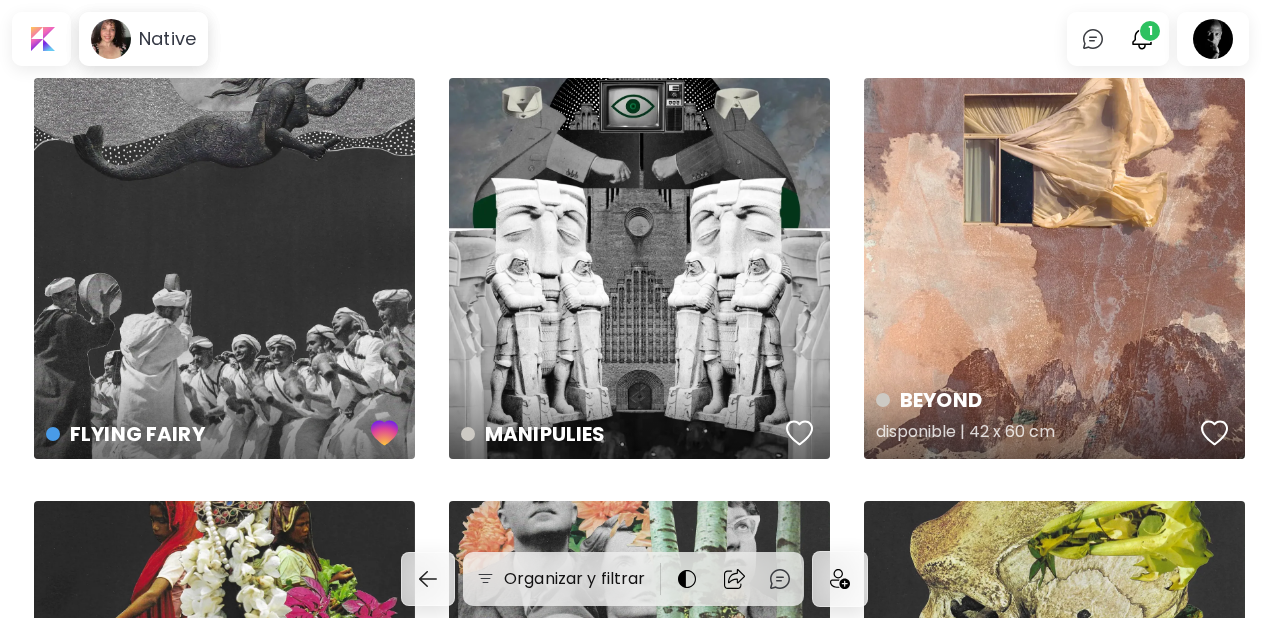 click at bounding box center [1215, 433] 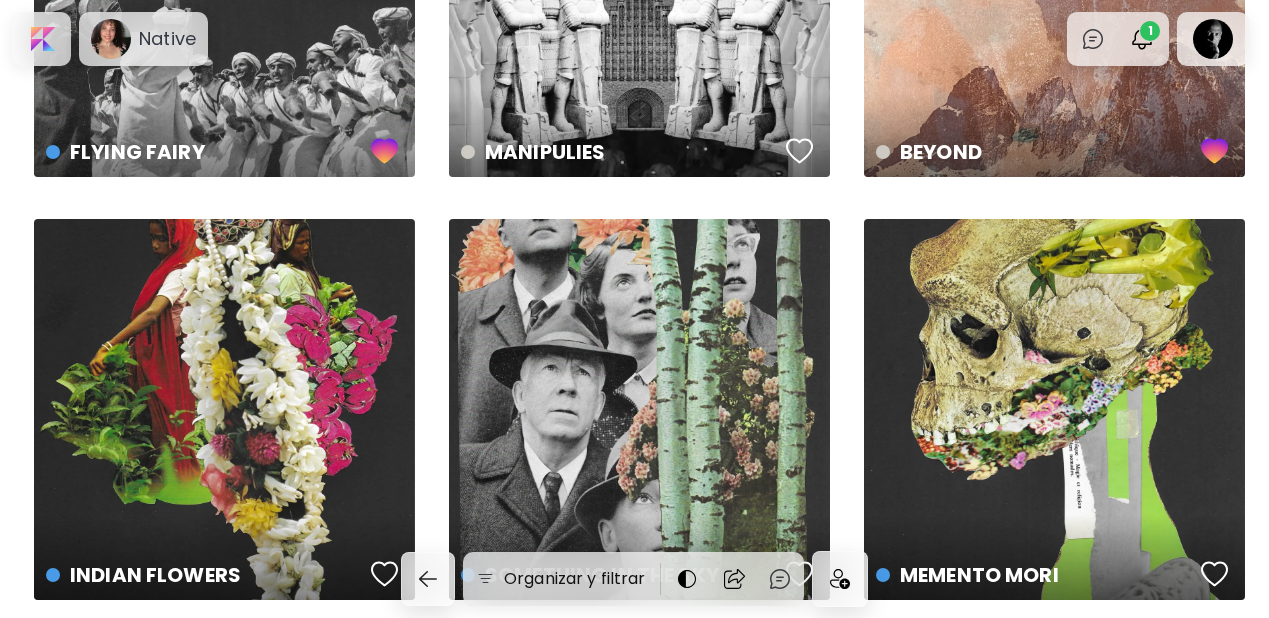 scroll, scrollTop: 312, scrollLeft: 0, axis: vertical 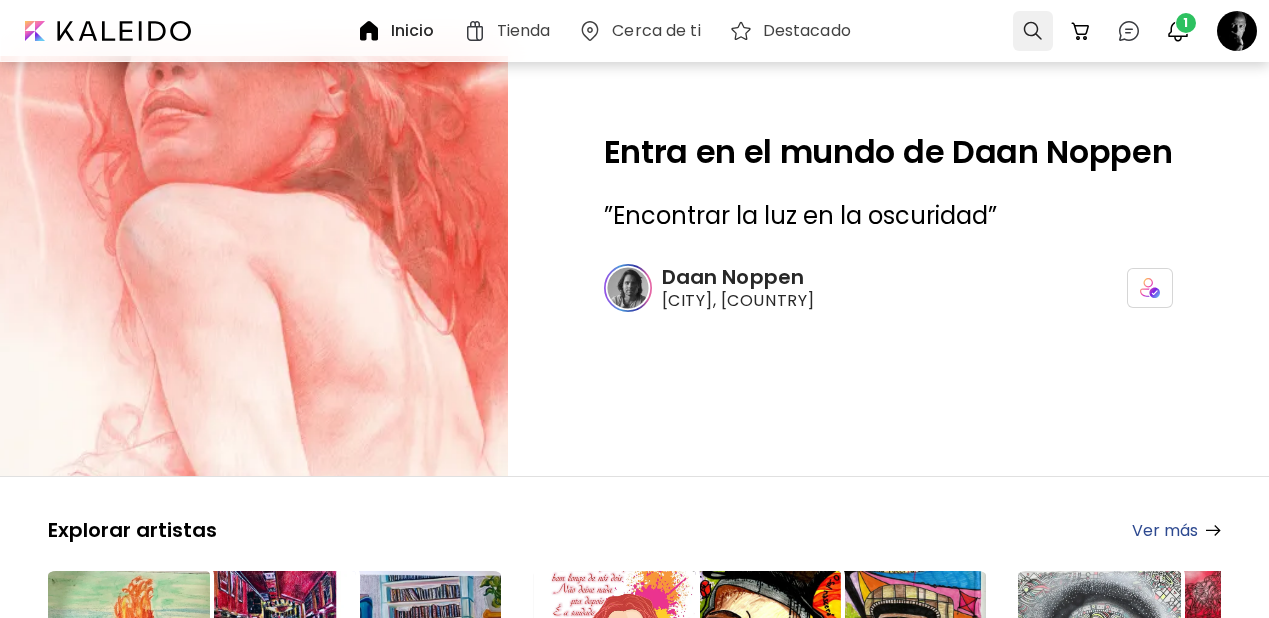 click at bounding box center [1033, 31] 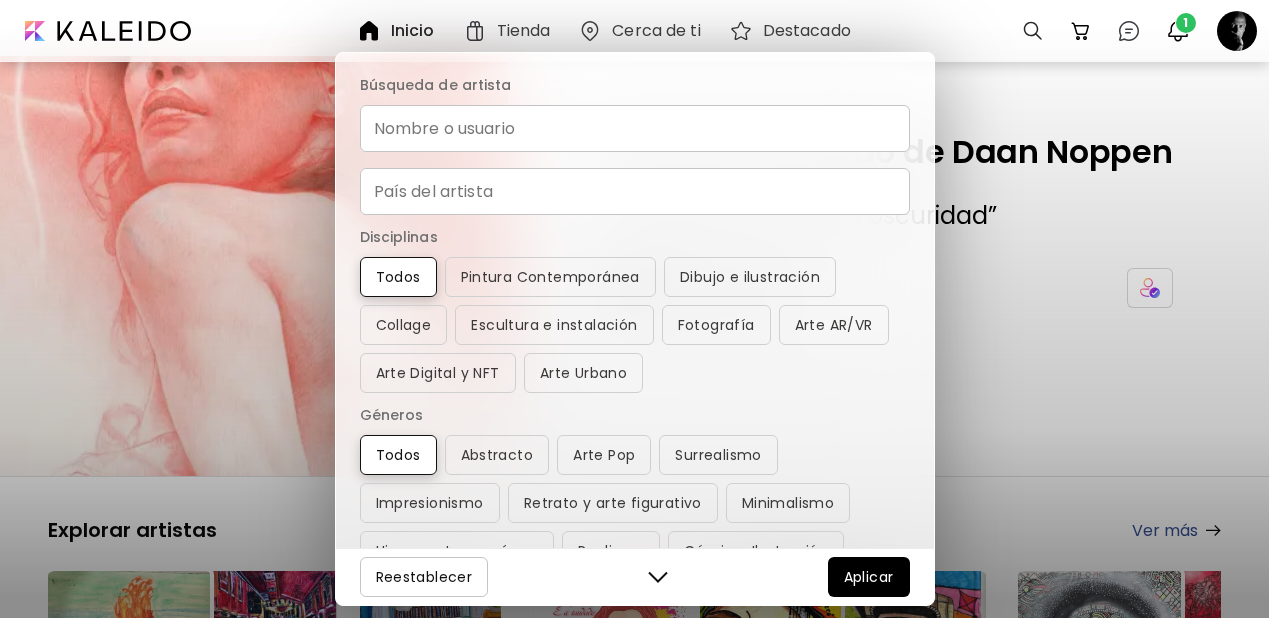 click on "Nombre o usuario" at bounding box center [635, 128] 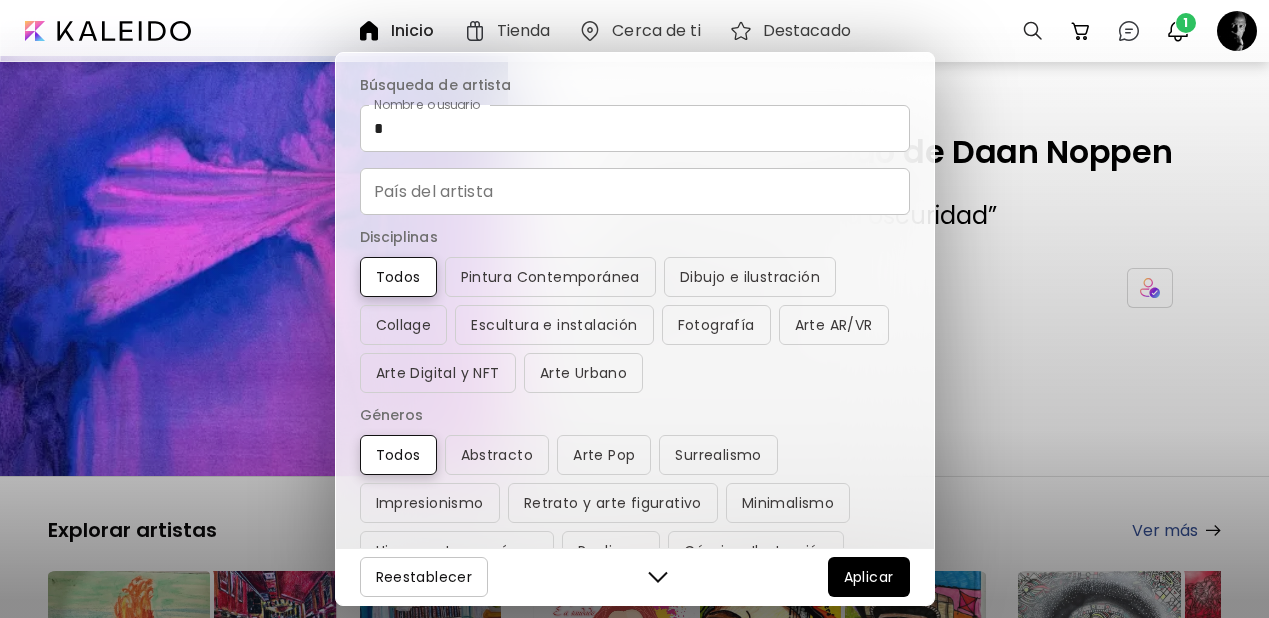 click on "Búsqueda de artista Nombre o usuario * Nombre o usuario País del artista País del artista Disciplinas Todos Pintura Contemporánea Dibujo e ilustración Collage Escultura e instalación Fotografía Arte AR/VR Arte Digital y NFT Arte Urbano Géneros Todos Abstracto Arte Pop Surrealismo Impresionismo Retrato y arte figurativo Minimalismo Hiper contemporáneo Realismo Cómic e Ilustración Arte de naturaleza Erótico Urban Basado en Identidad Todos Artistas Jóvenes Artistas Mujeres Artistas de Nueva York Latinoamericano Portugal y Brasil Francés Africano y afrodescendiente Medio Oriente y África del Norte LGBTQ+ Asia y el Pacífico India y Sur de Asia Reestablecer Aplicar" at bounding box center [634, 309] 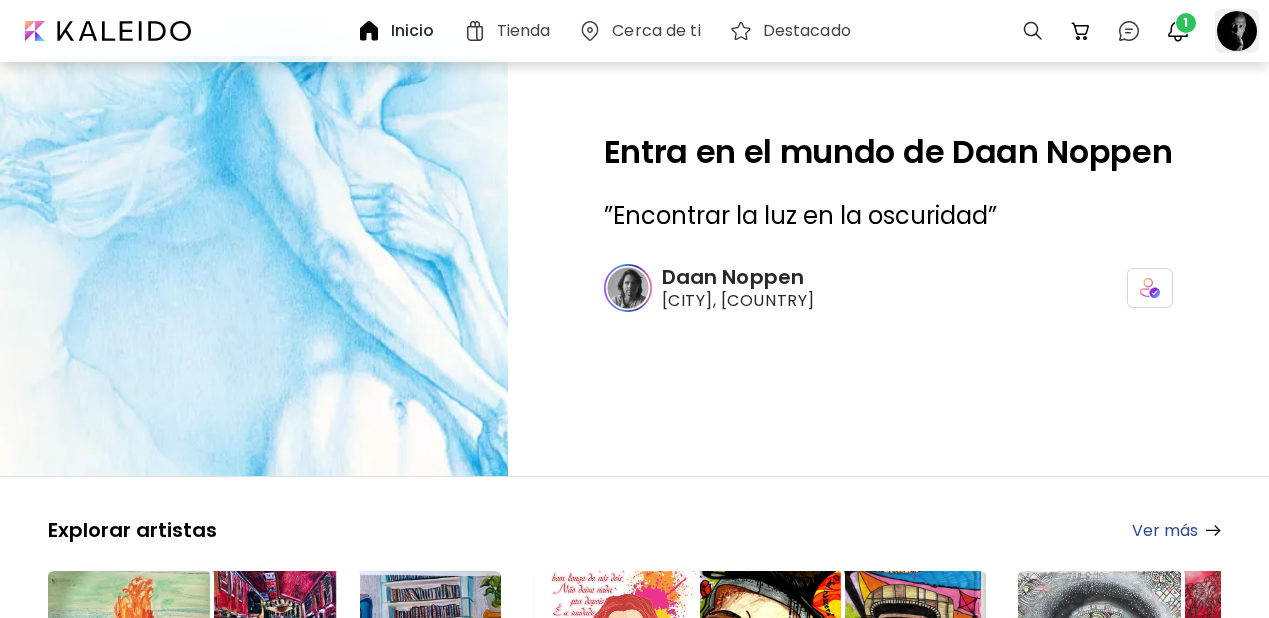 click at bounding box center [1237, 31] 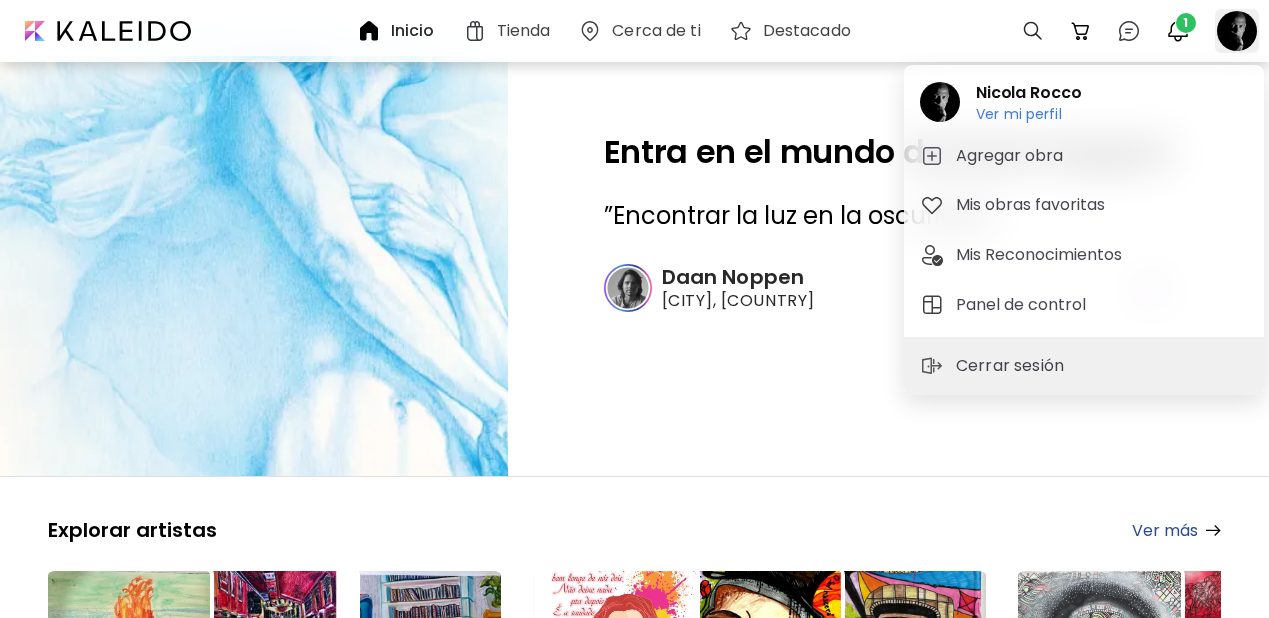 click at bounding box center (634, 309) 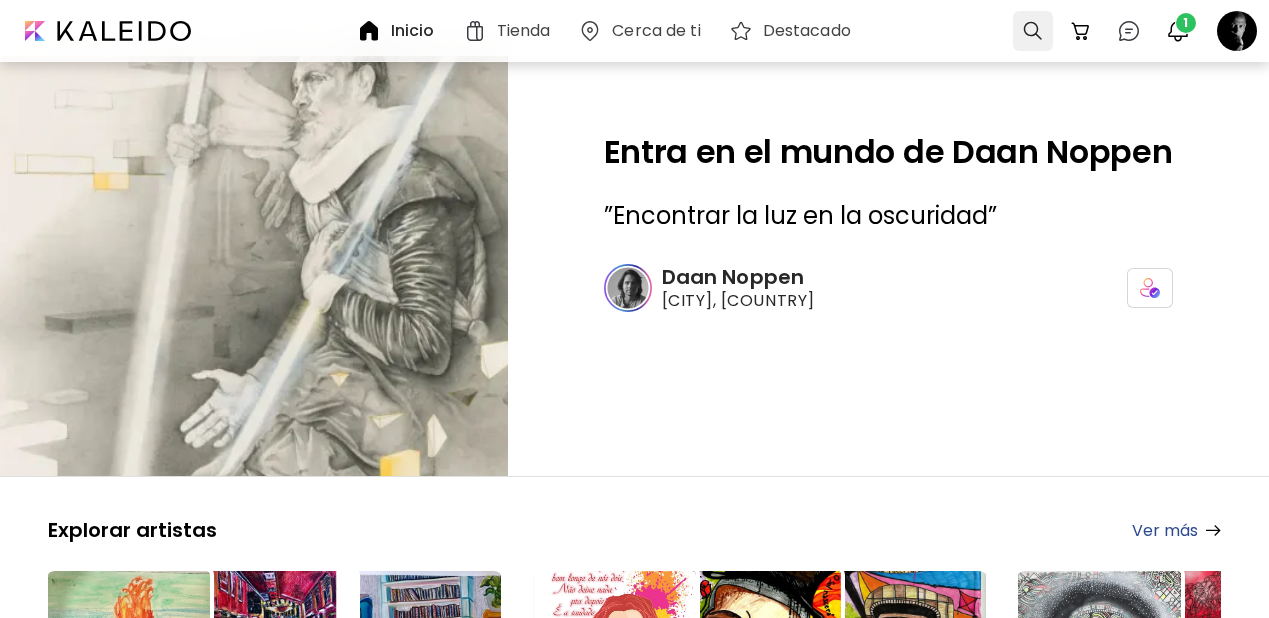 click at bounding box center [1033, 31] 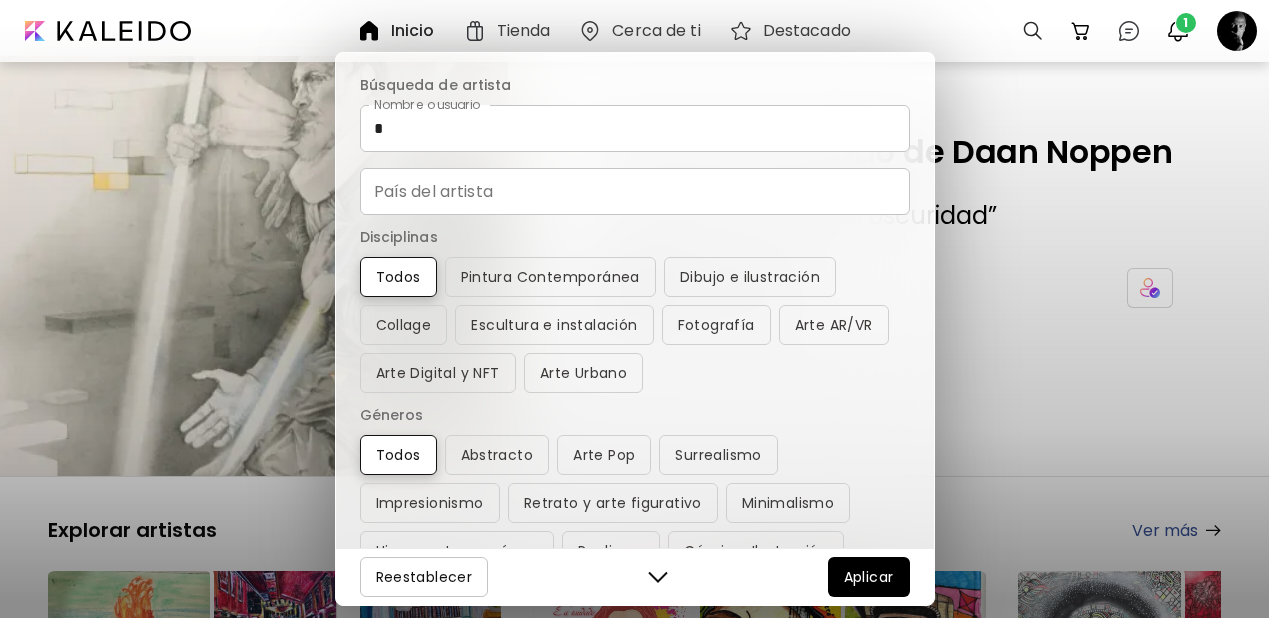 click on "*" at bounding box center [635, 128] 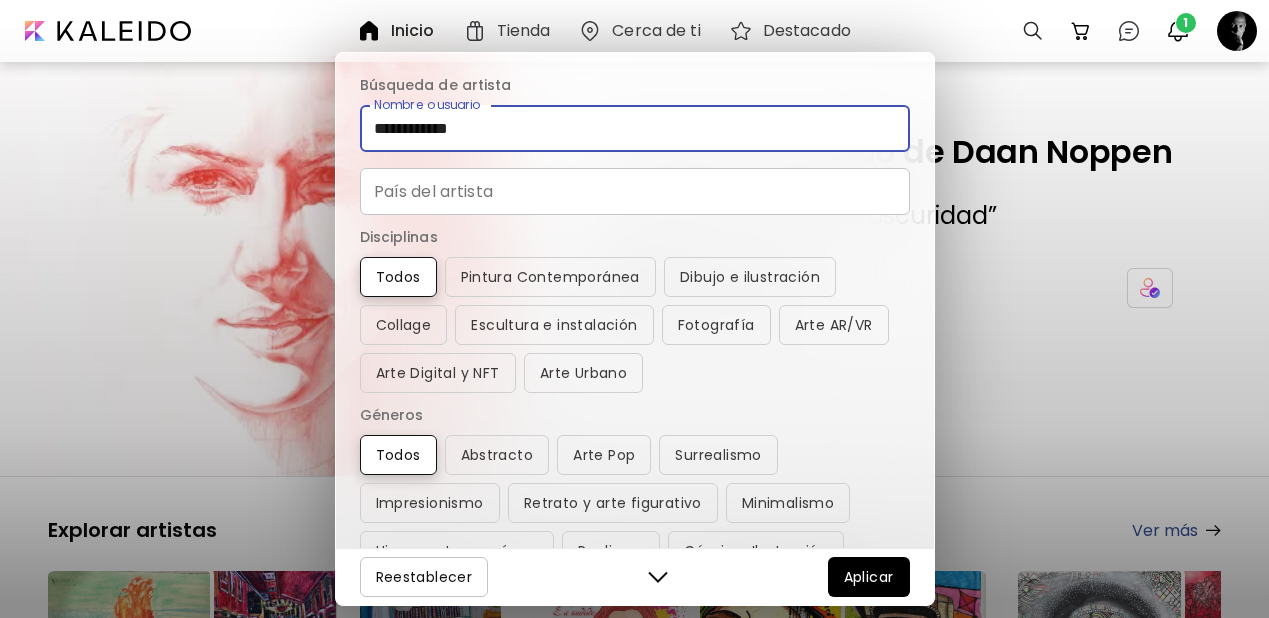 type on "**********" 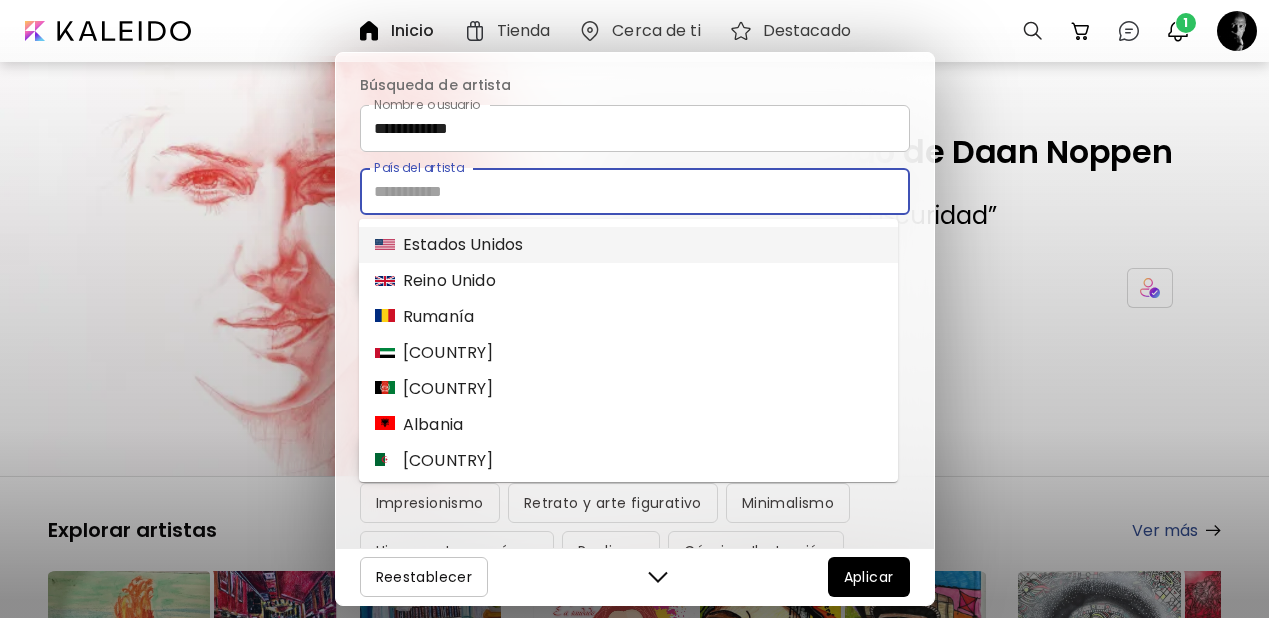 click on "País del artista" at bounding box center [635, 191] 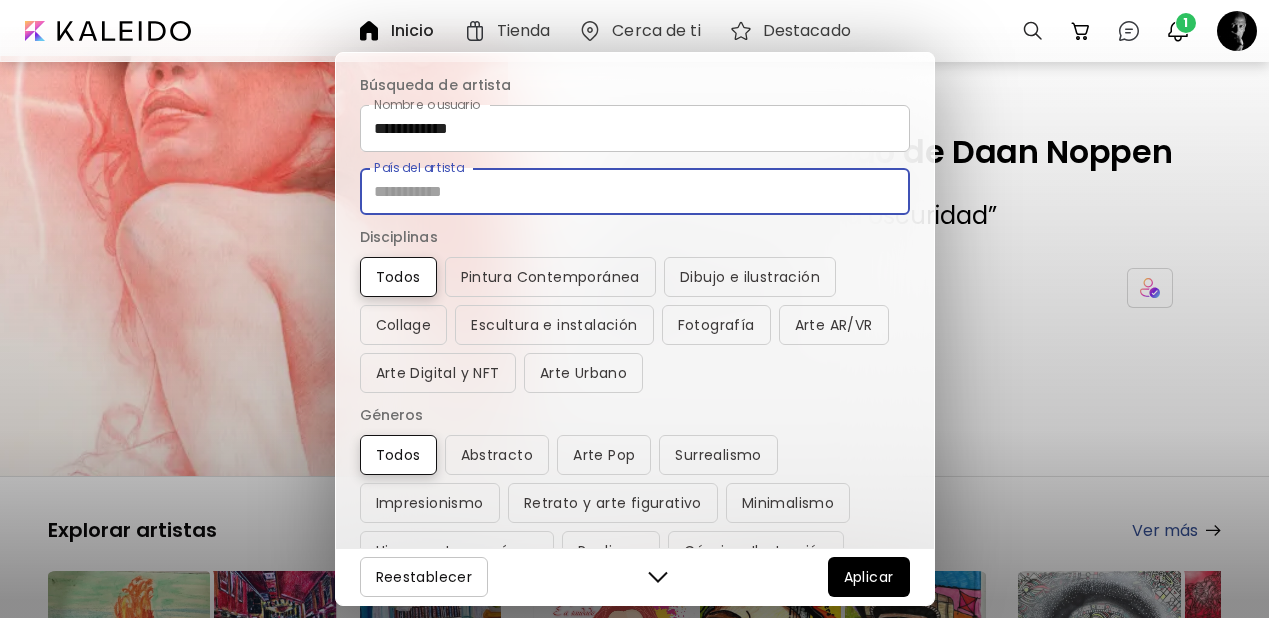 type on "*********" 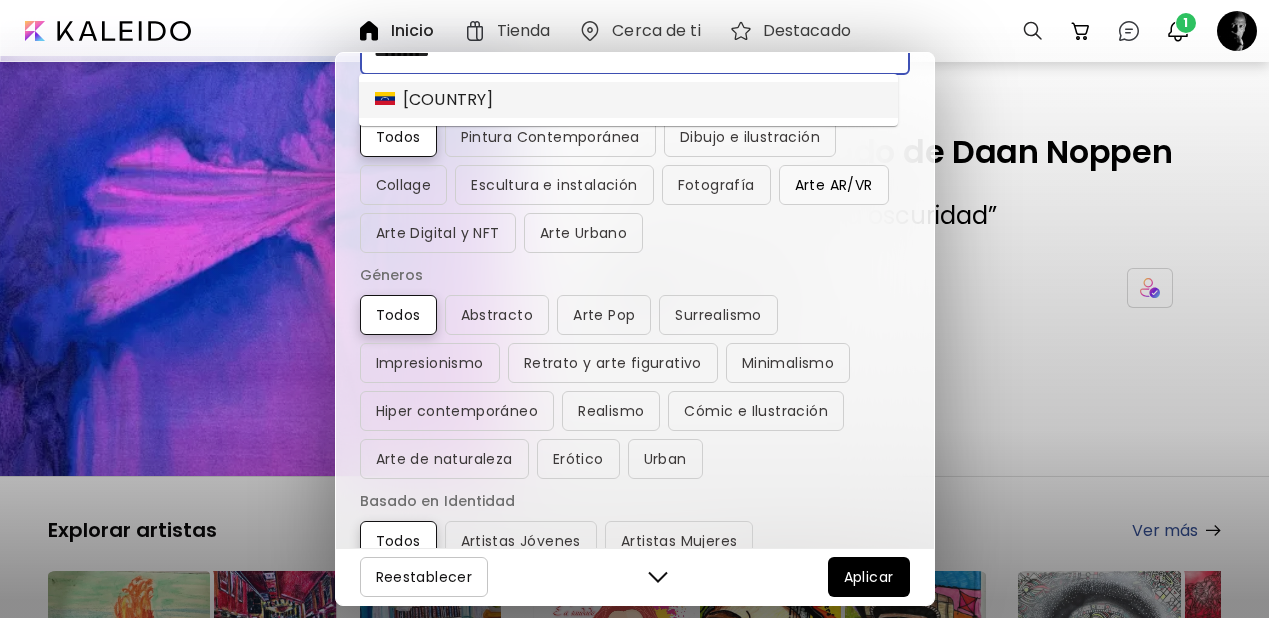 scroll, scrollTop: 111, scrollLeft: 0, axis: vertical 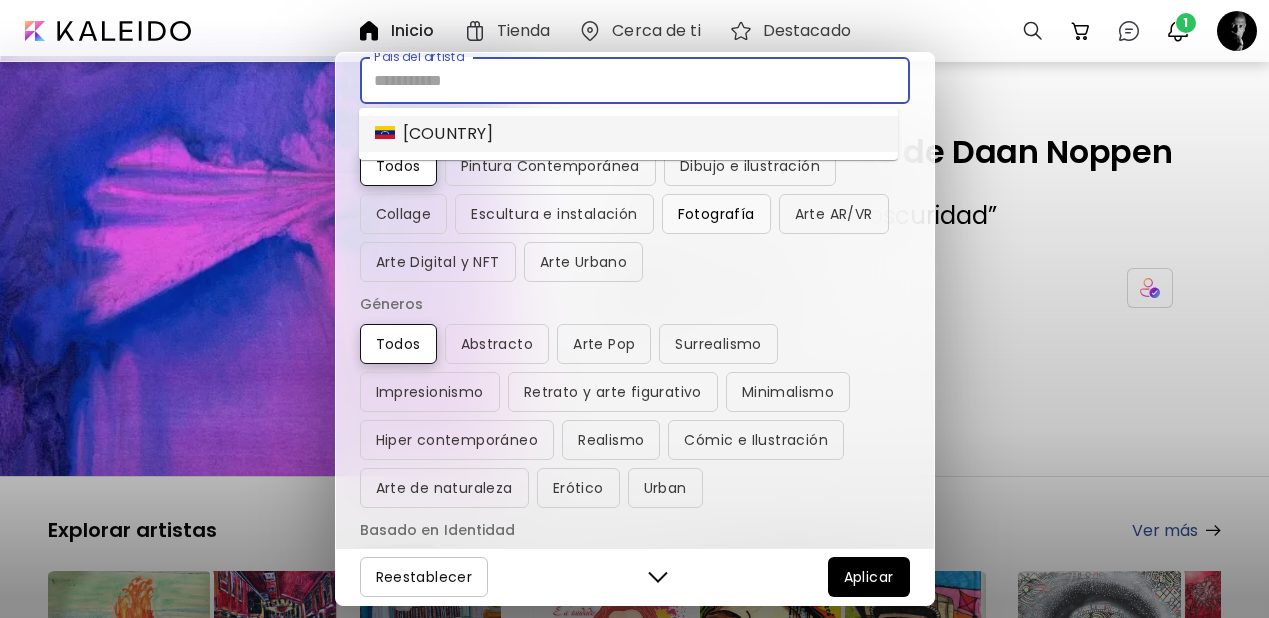 click on "Fotografía" at bounding box center [716, 214] 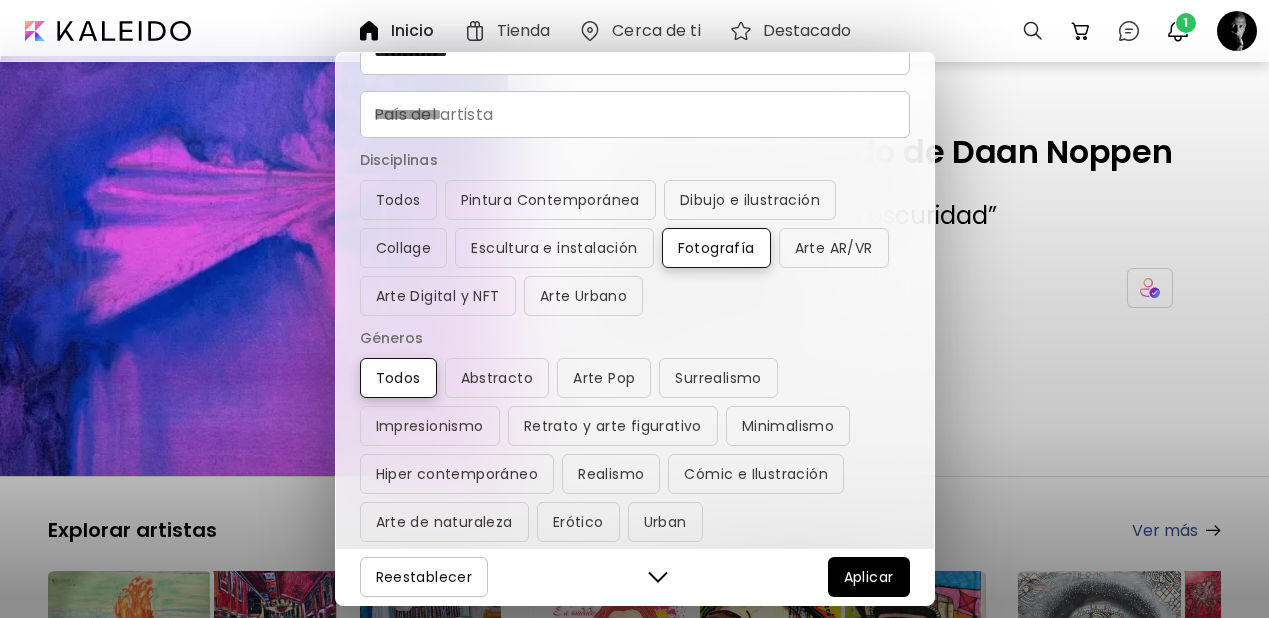 scroll, scrollTop: 78, scrollLeft: 0, axis: vertical 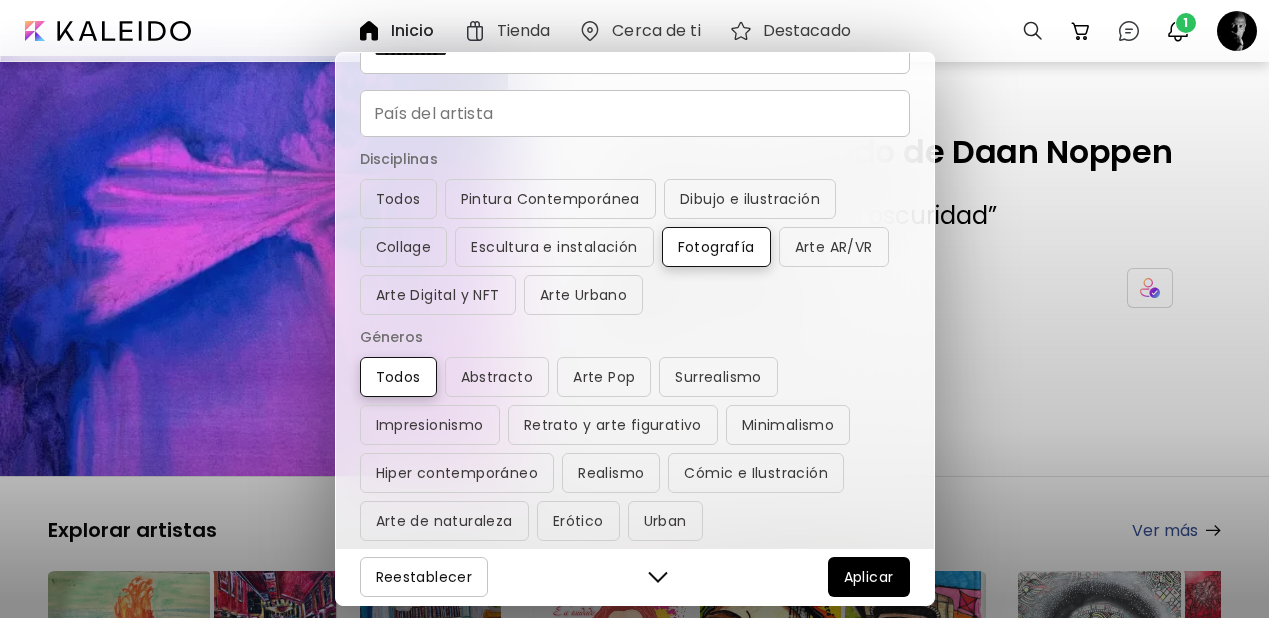 click on "País del artista" at bounding box center (635, 113) 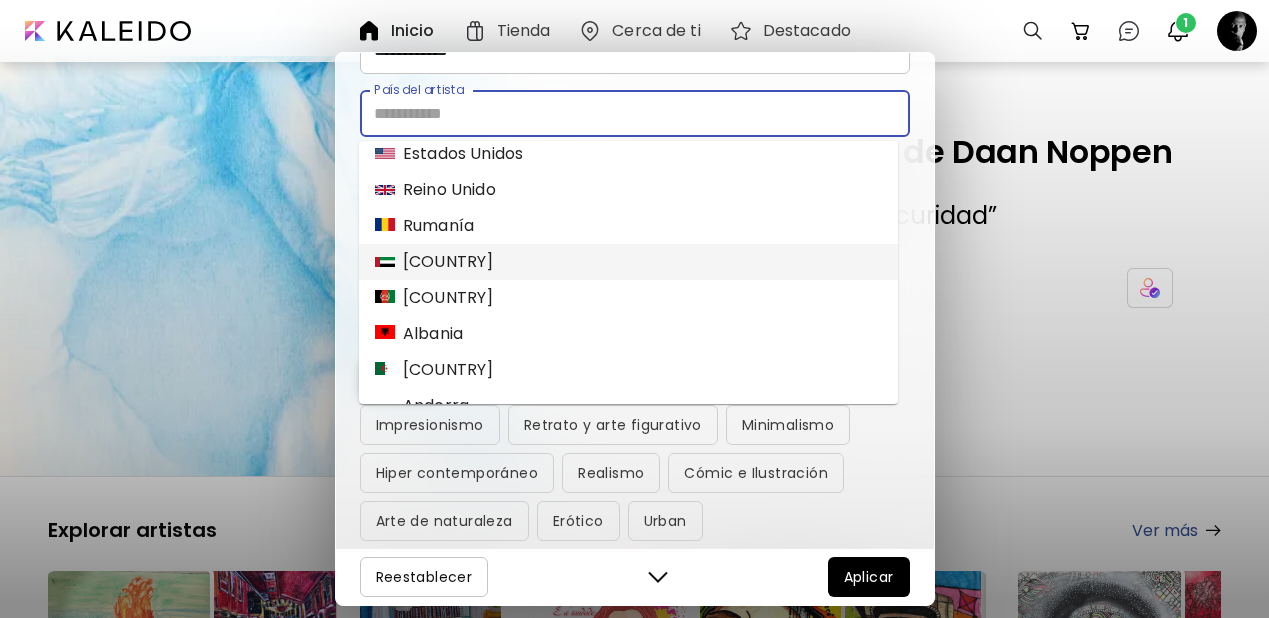 scroll, scrollTop: 17, scrollLeft: 0, axis: vertical 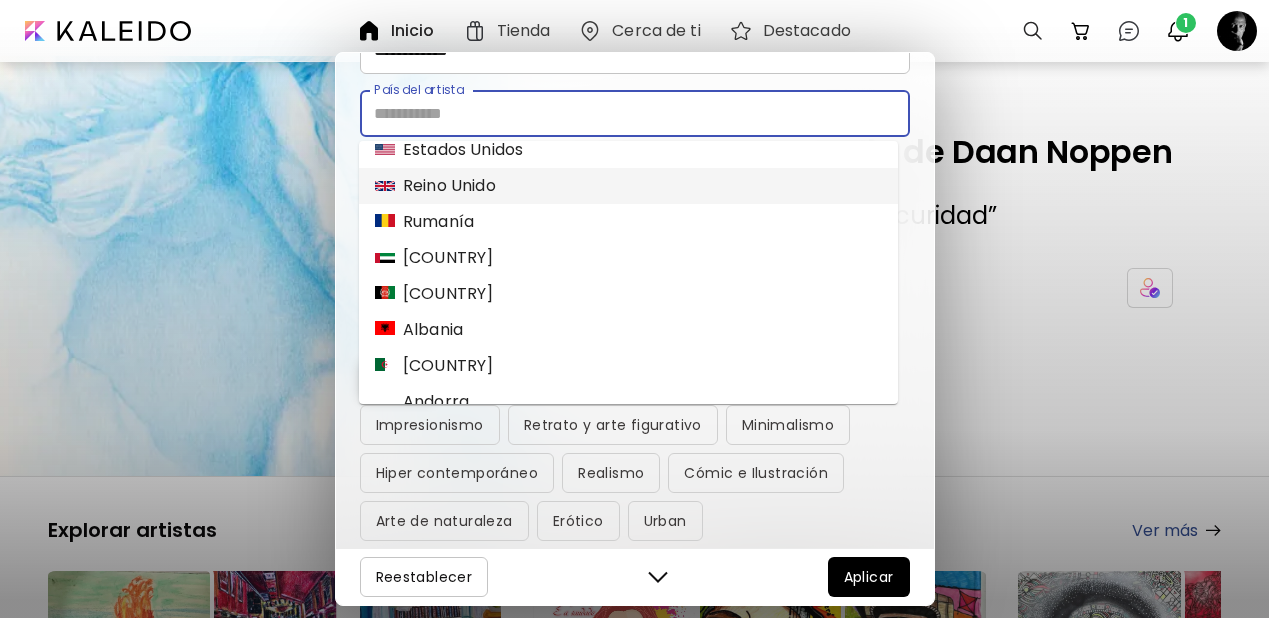 type on "*********" 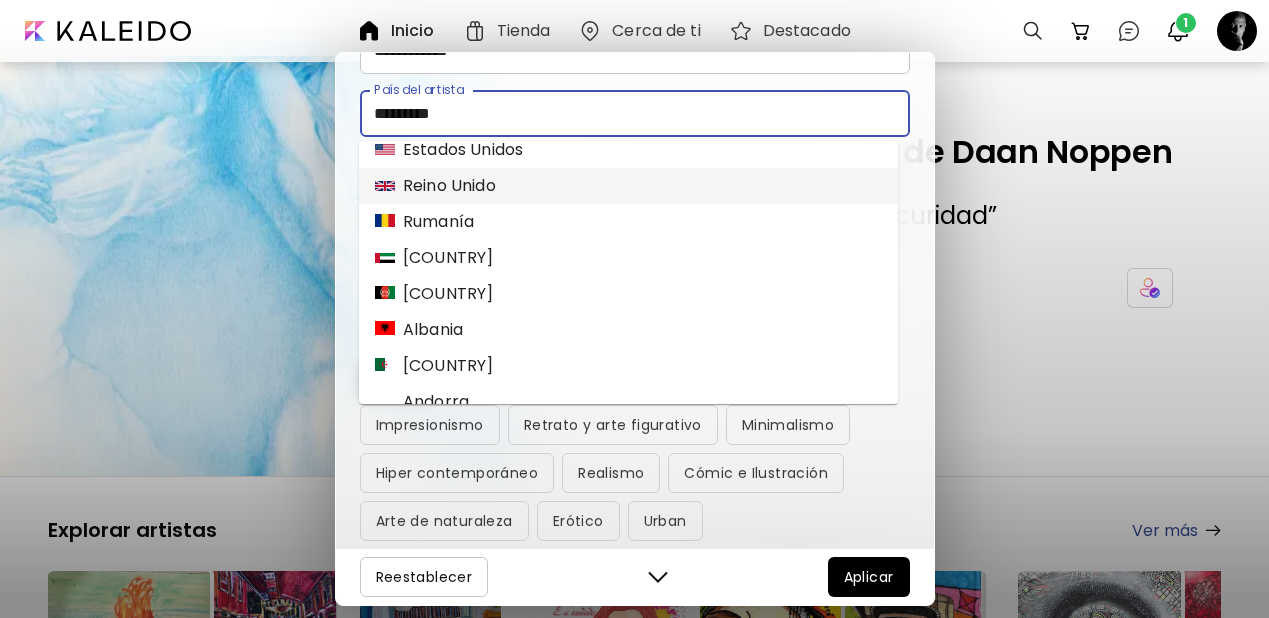 scroll, scrollTop: 0, scrollLeft: 0, axis: both 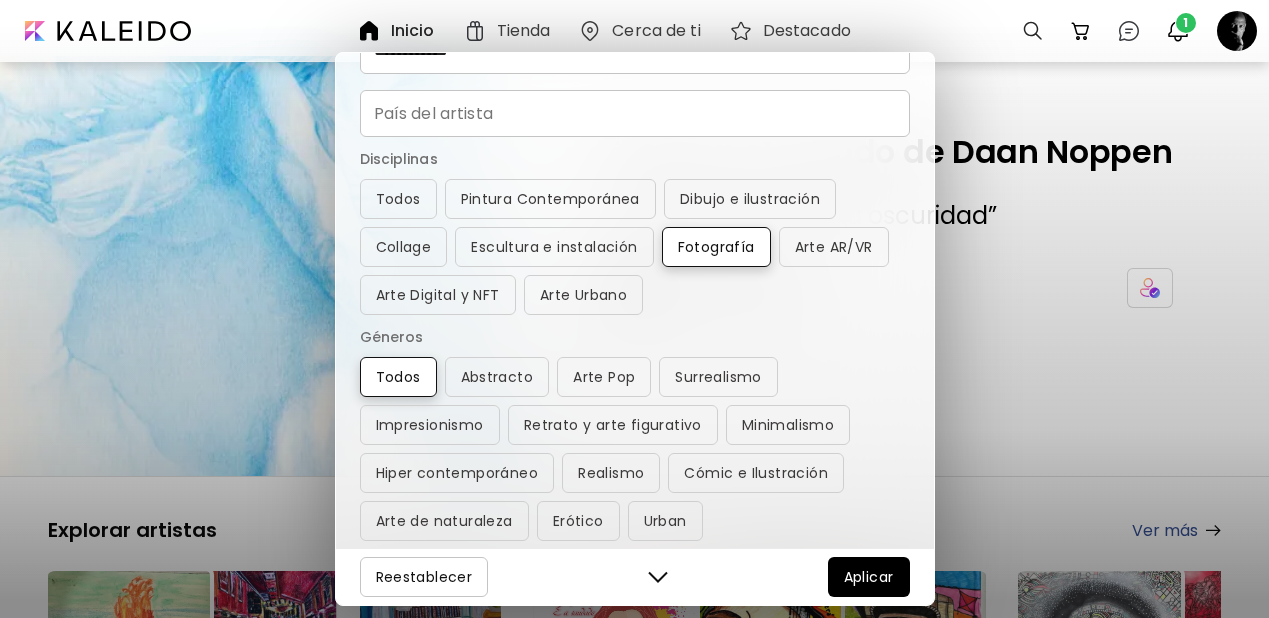 click on "Todos Pintura Contemporánea Dibujo e ilustración Collage Escultura e instalación Fotografía Arte AR/VR Arte Digital y NFT Arte Urbano" at bounding box center (635, 247) 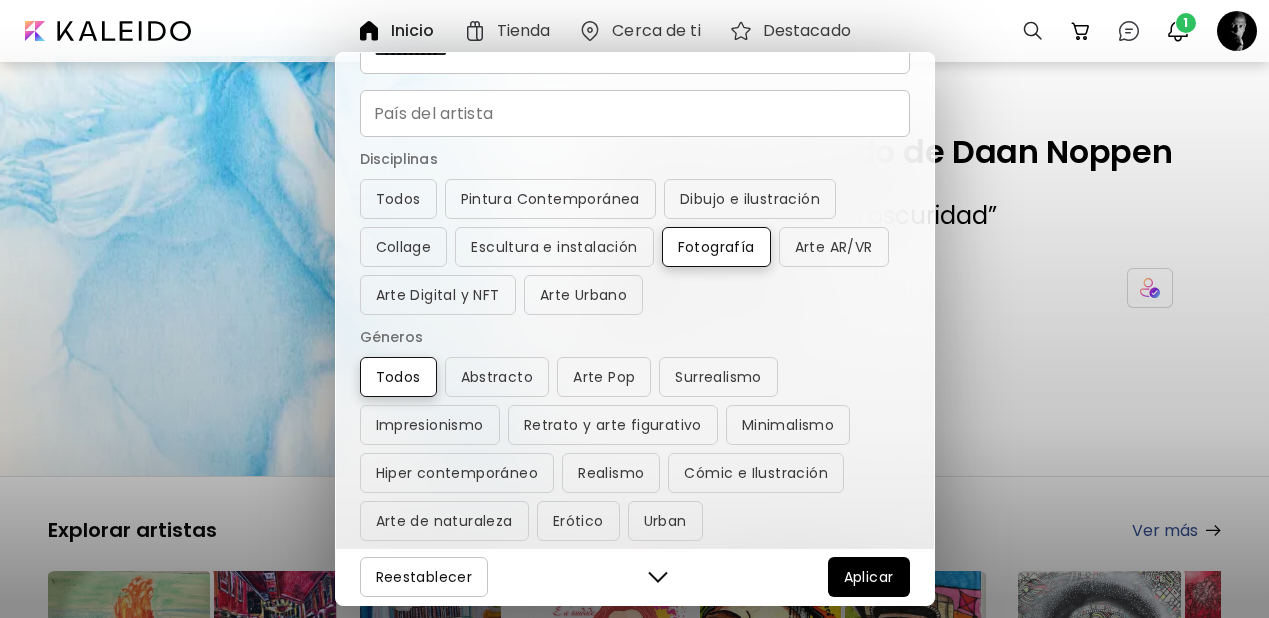 click on "País del artista" at bounding box center [635, 113] 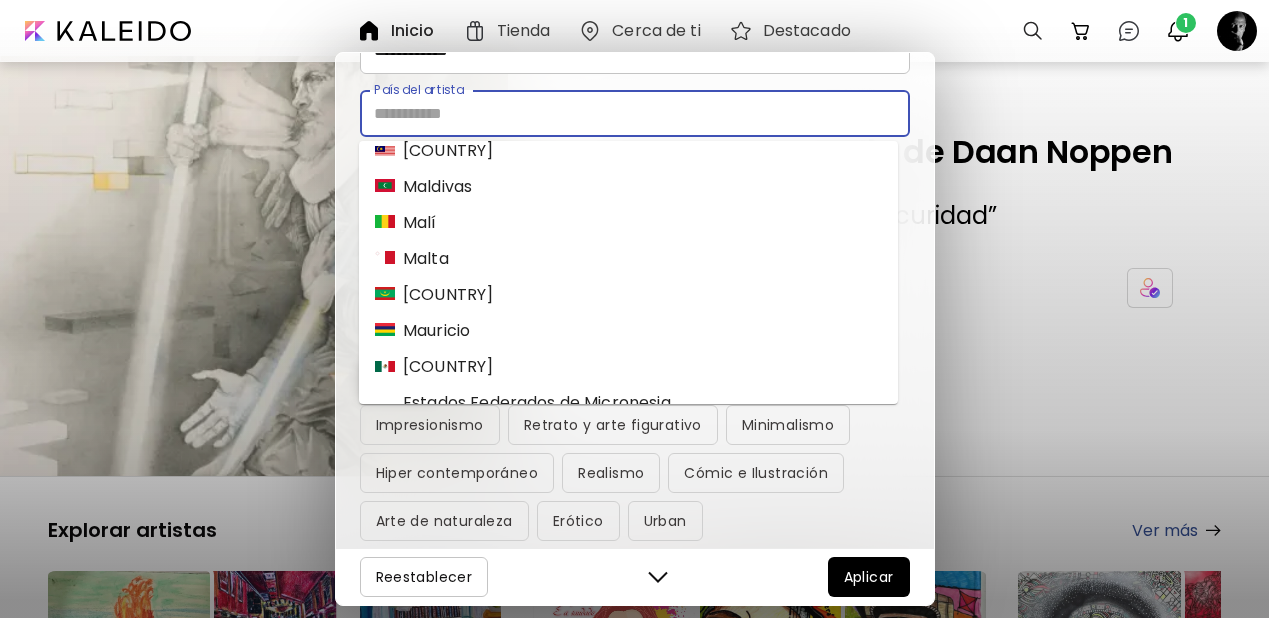 scroll, scrollTop: 6675, scrollLeft: 0, axis: vertical 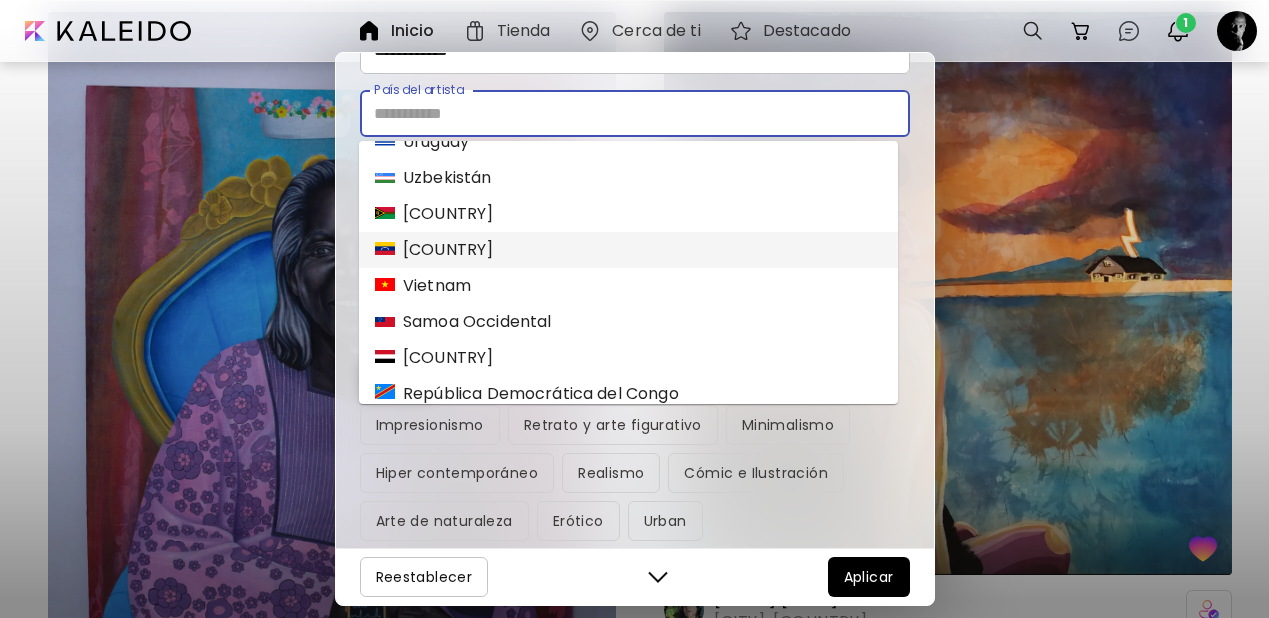 click on "Venezuela" at bounding box center (434, 250) 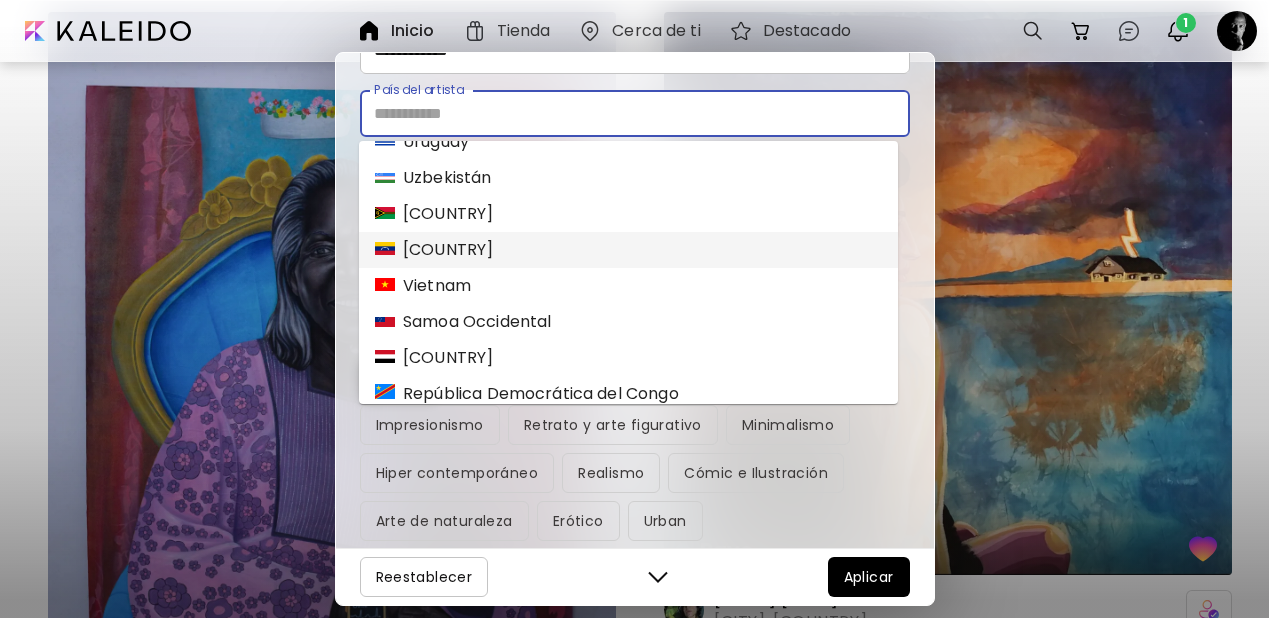 type on "*********" 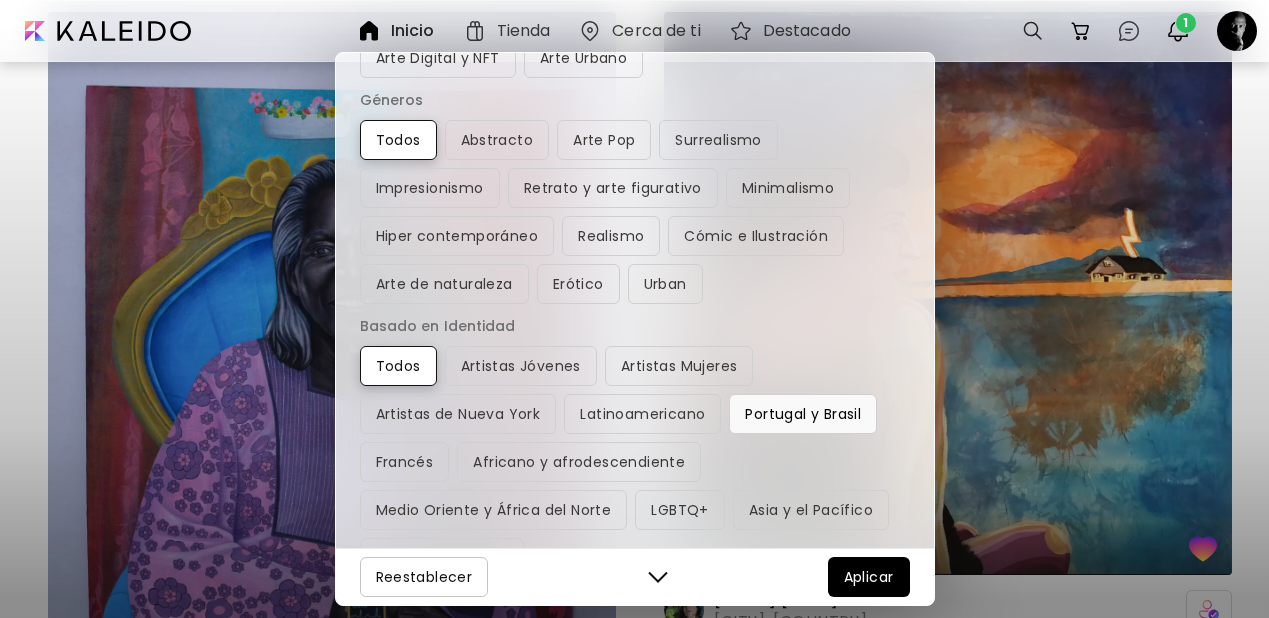scroll, scrollTop: 369, scrollLeft: 0, axis: vertical 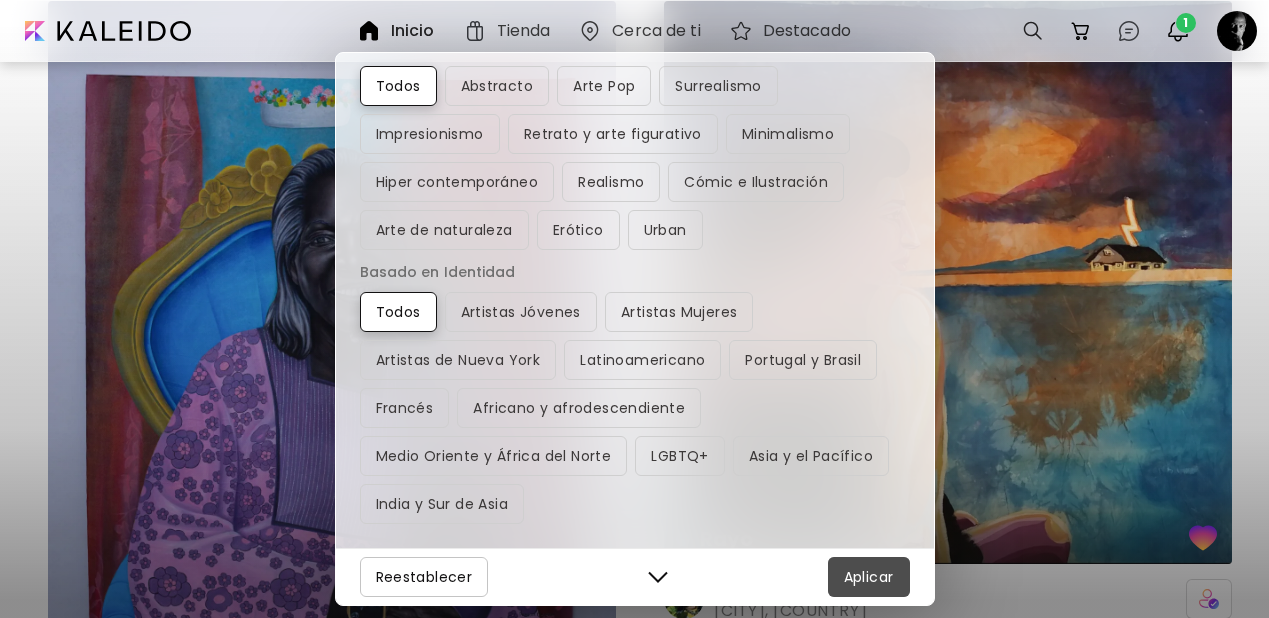 click on "Aplicar" at bounding box center (869, 577) 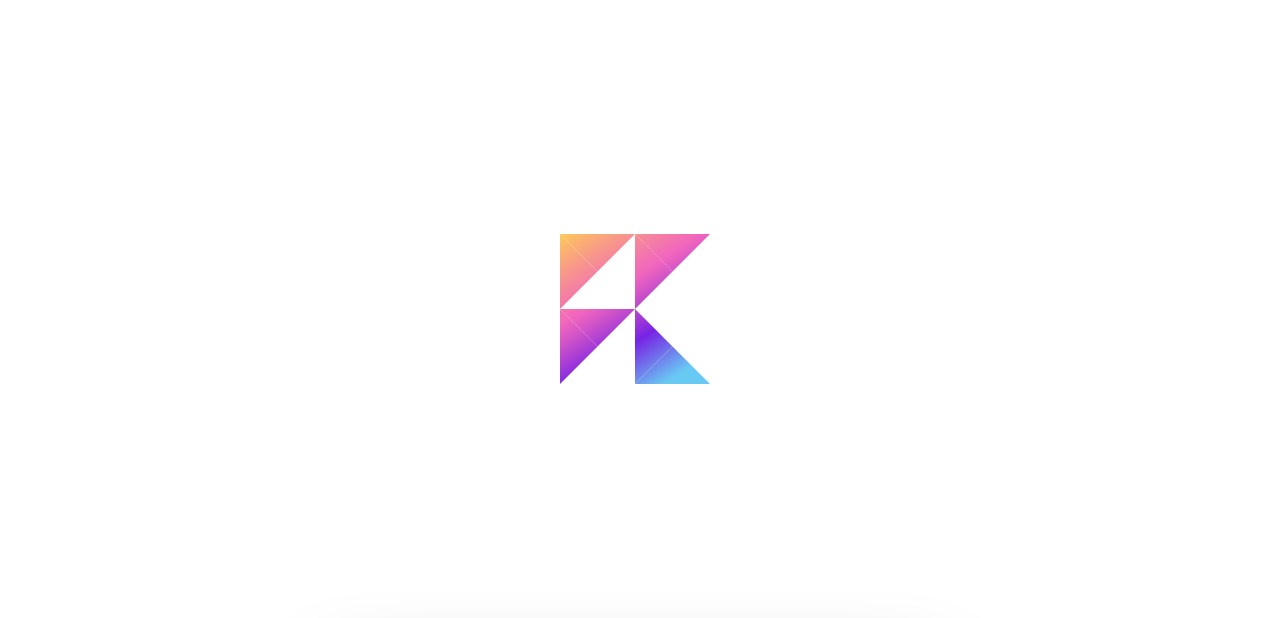 scroll, scrollTop: 0, scrollLeft: 0, axis: both 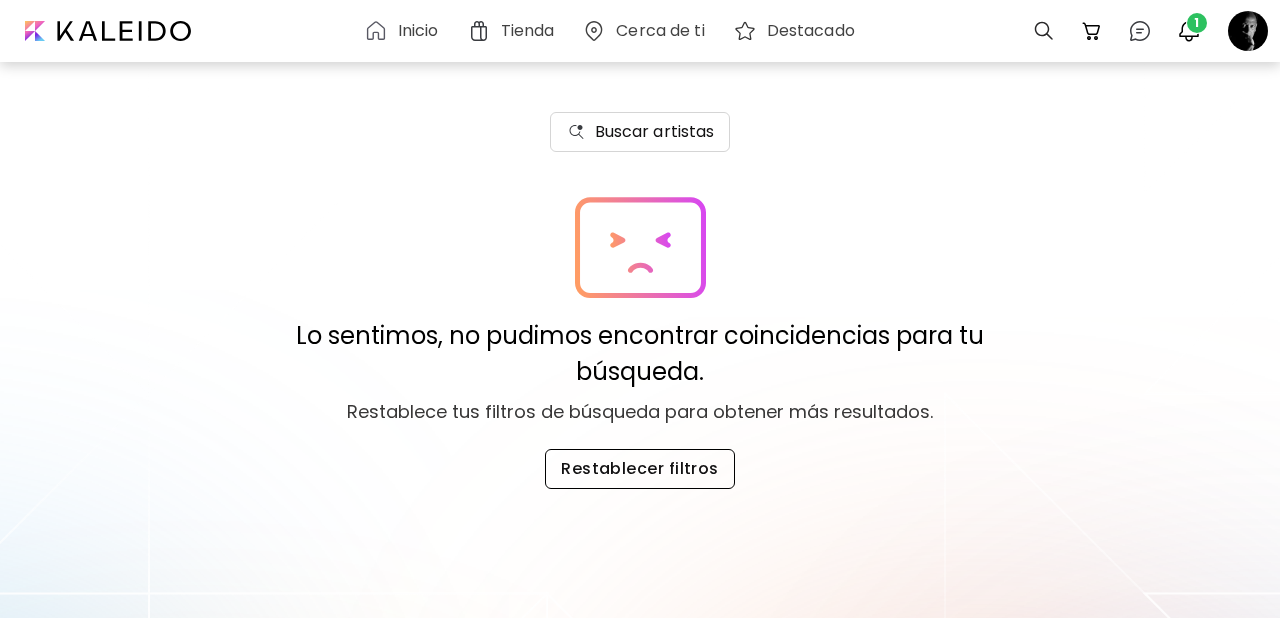 click on "Restablecer filtros" at bounding box center [640, 469] 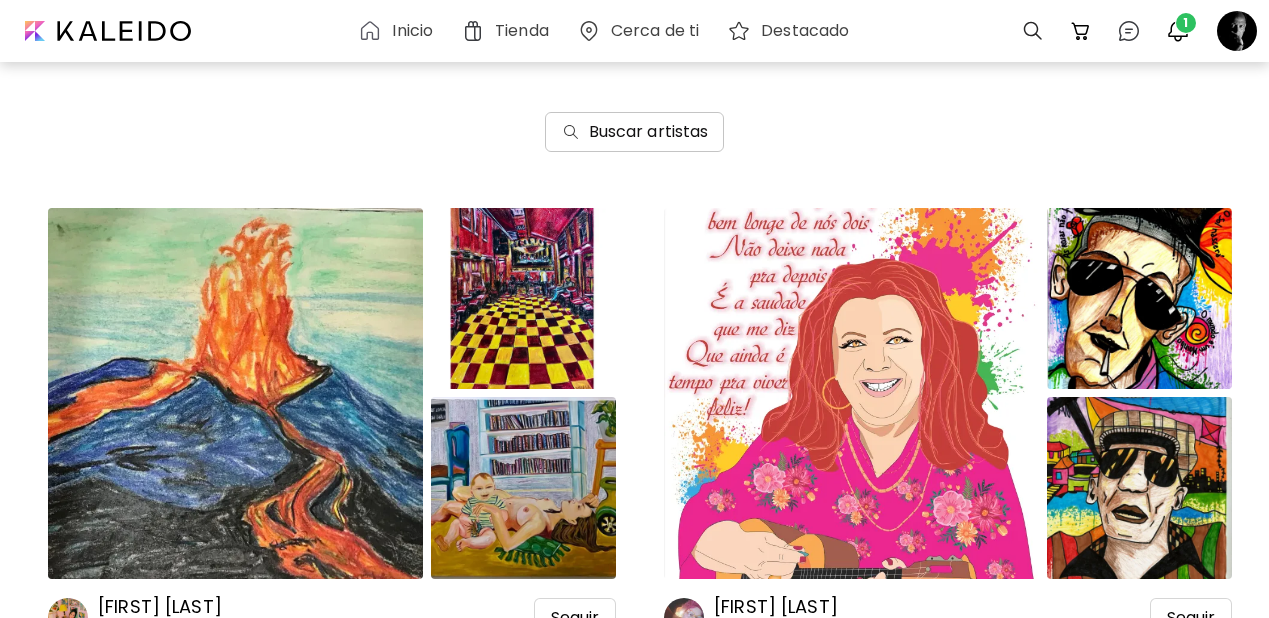 click on "Buscar artistas" at bounding box center (649, 132) 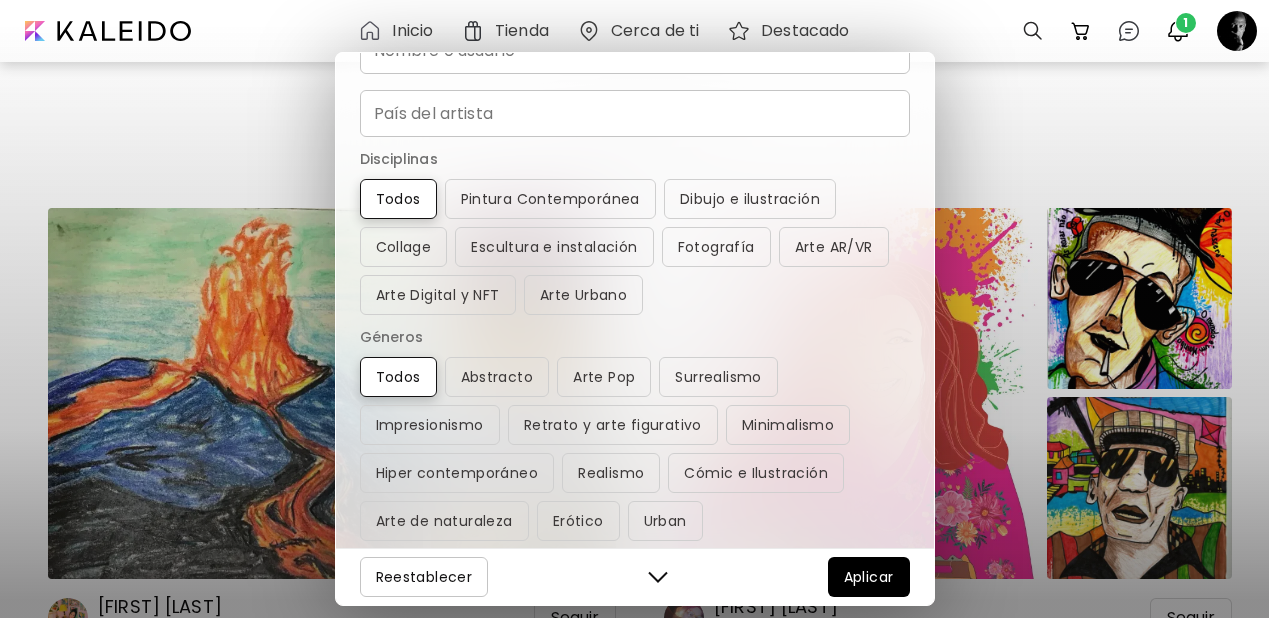 scroll, scrollTop: 0, scrollLeft: 0, axis: both 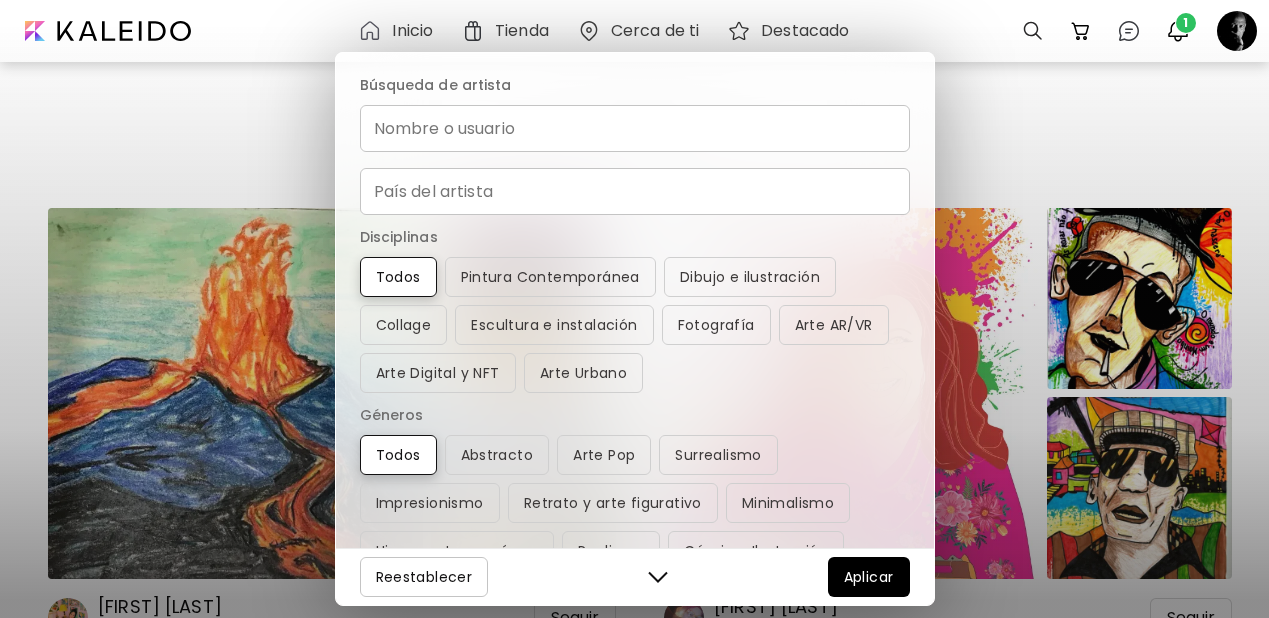 click on "Nombre o usuario" at bounding box center (635, 128) 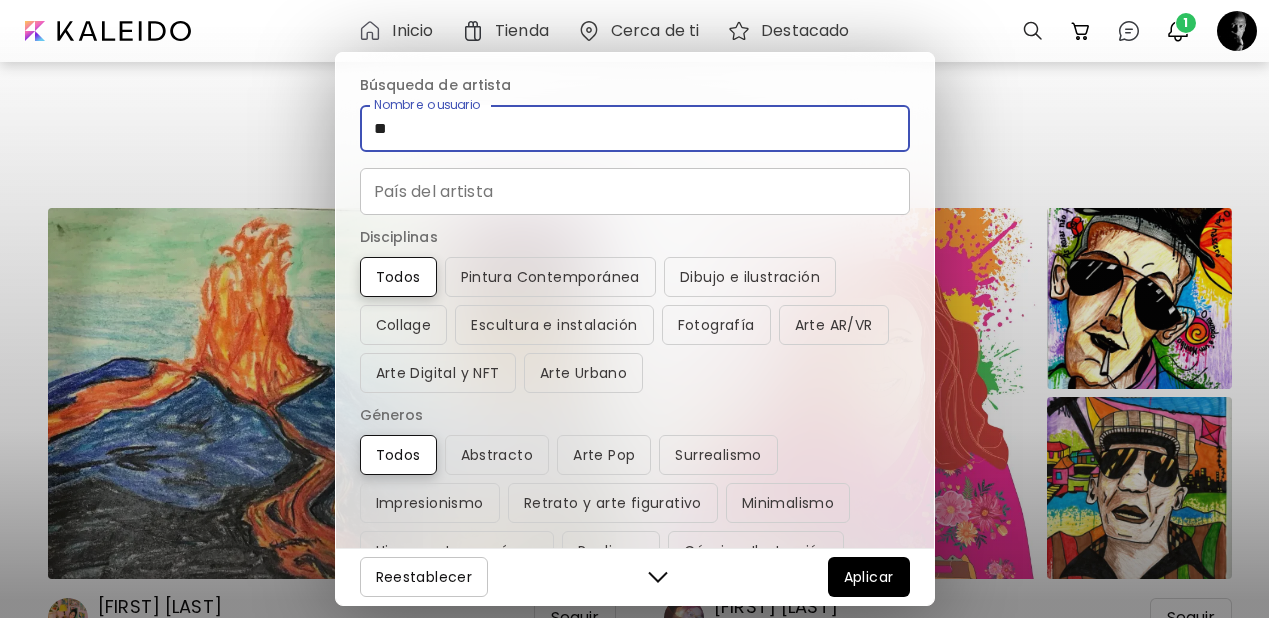 type on "*" 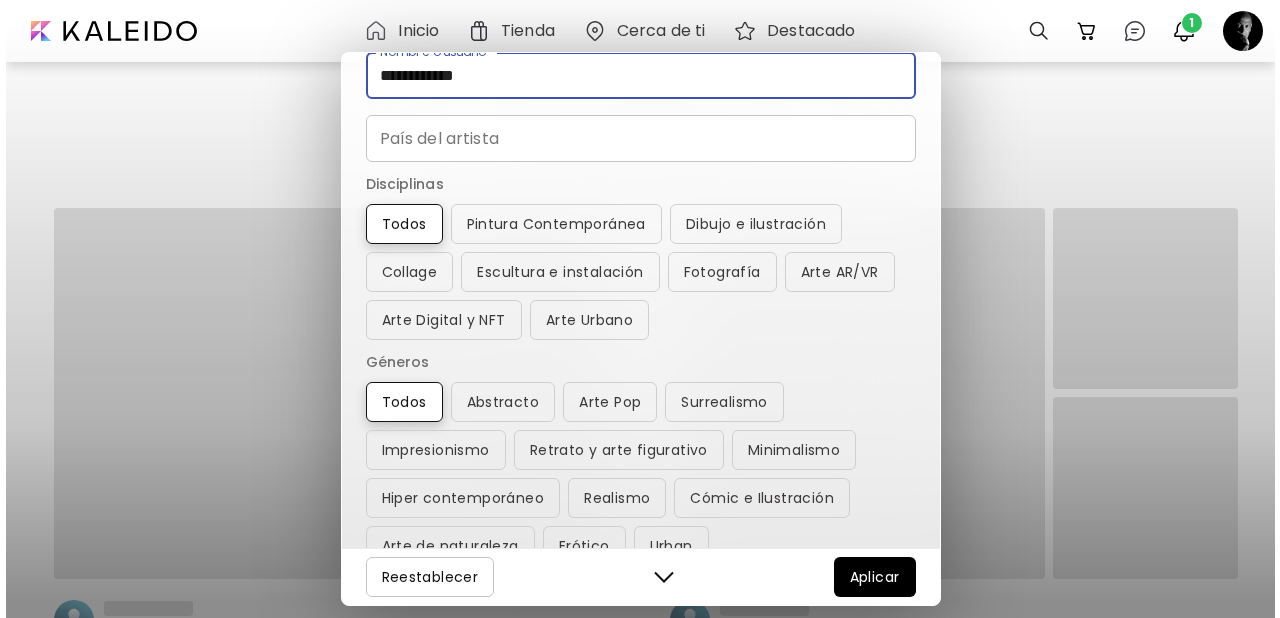 scroll, scrollTop: 61, scrollLeft: 0, axis: vertical 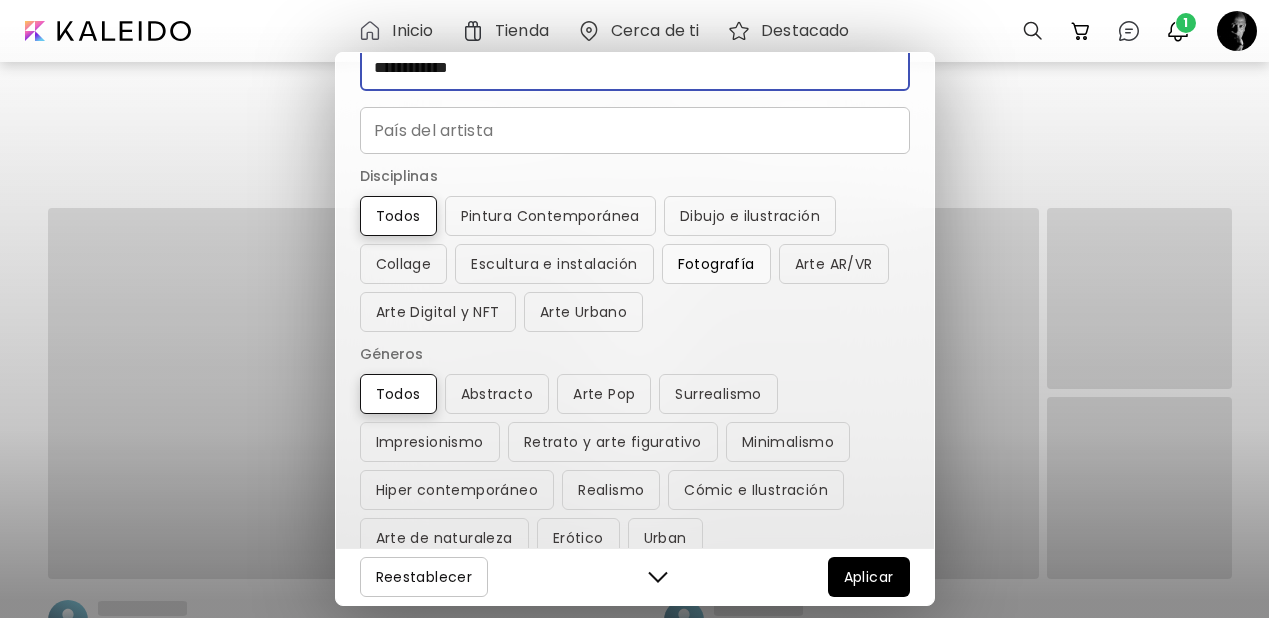 type on "**********" 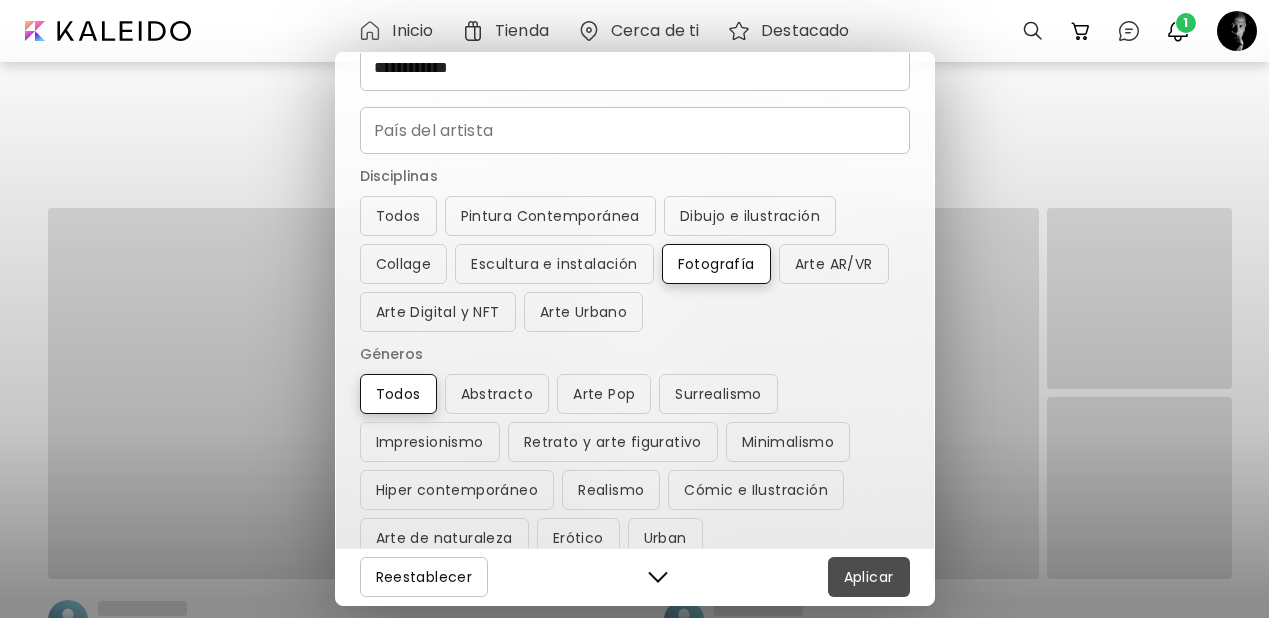 click on "Aplicar" at bounding box center (869, 577) 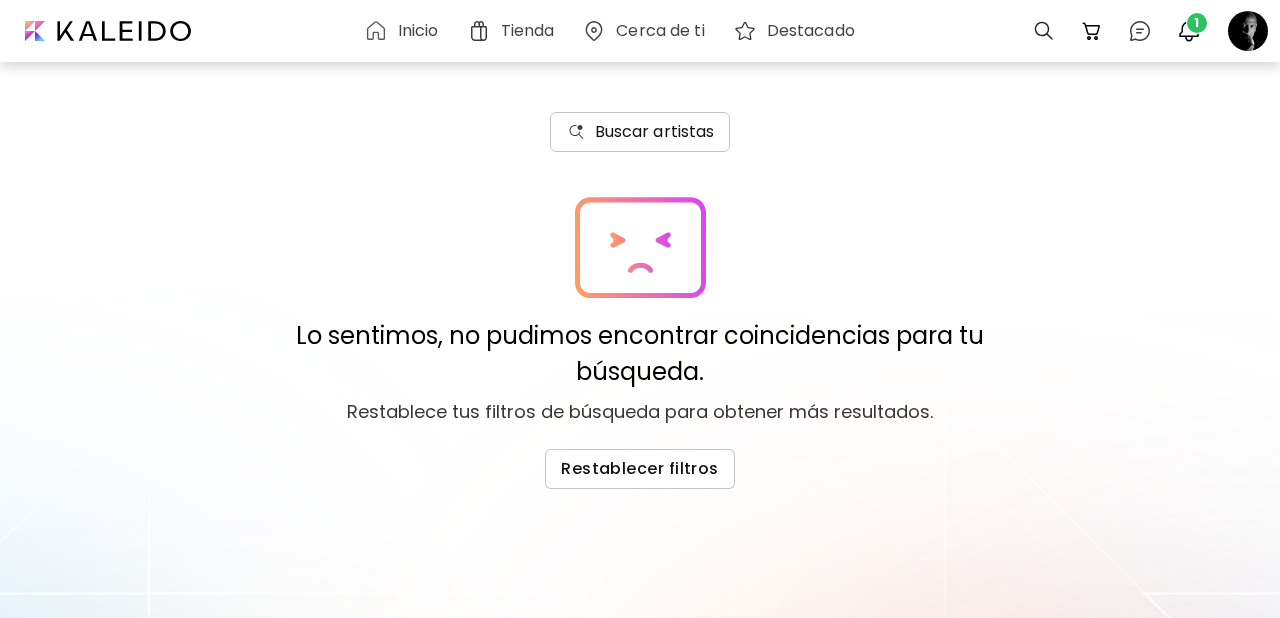 click on "Buscar artistas" at bounding box center [655, 132] 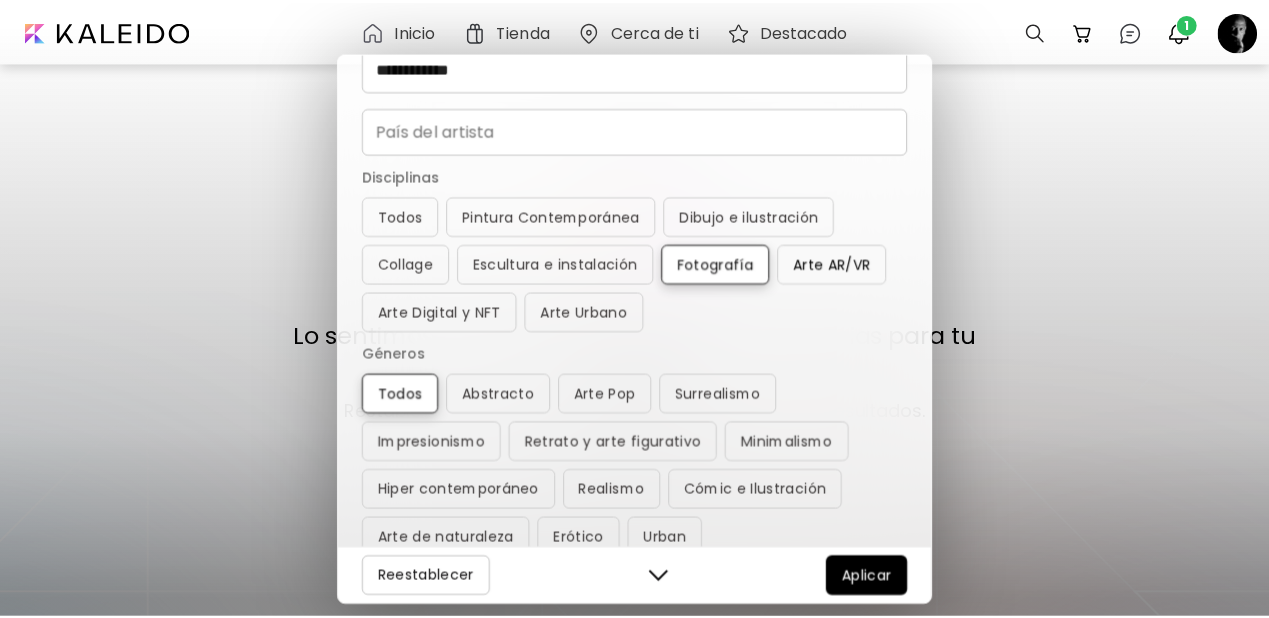 scroll, scrollTop: 0, scrollLeft: 0, axis: both 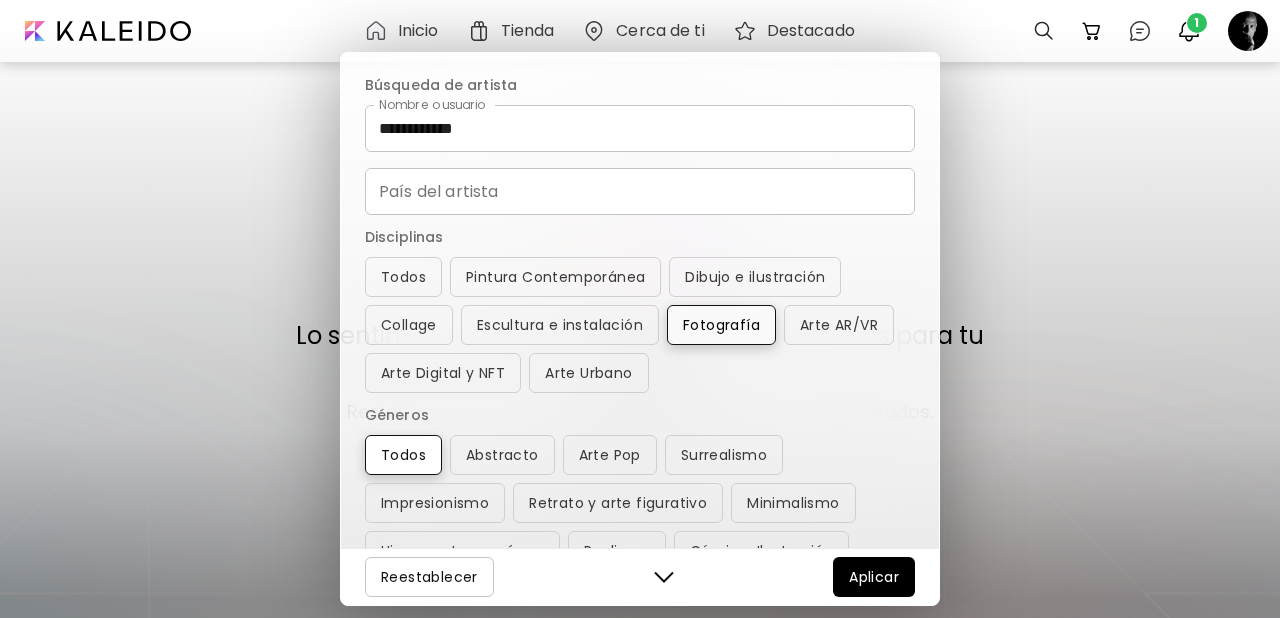 click on "Fotografía" at bounding box center (721, 325) 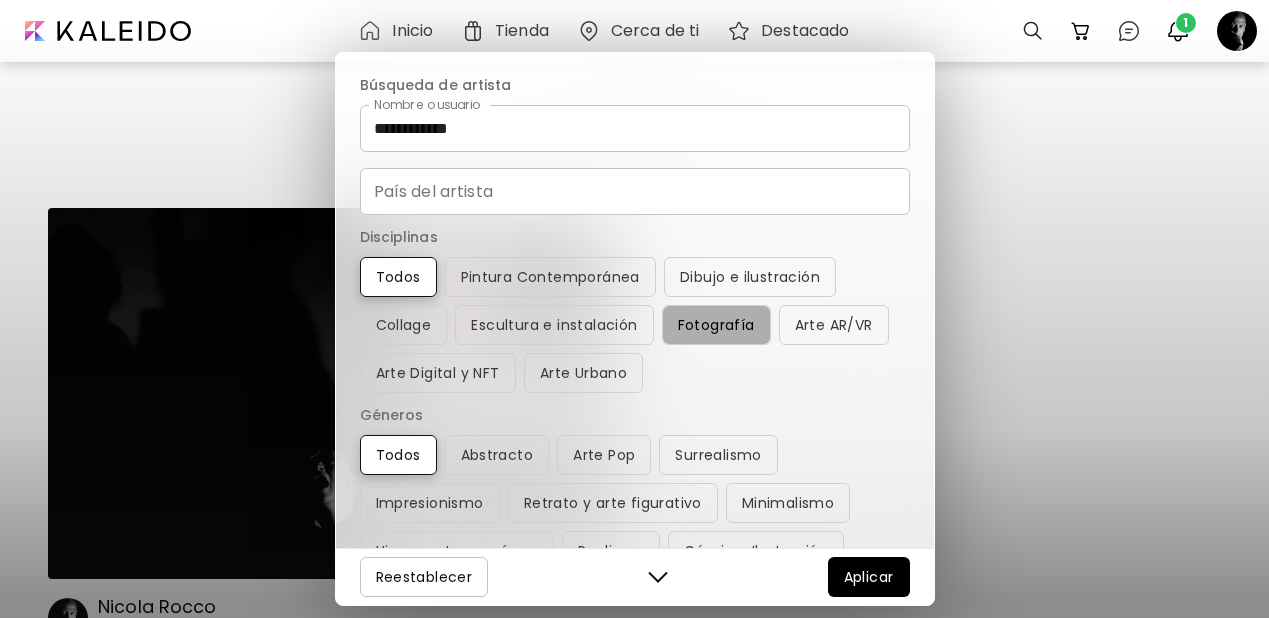 click on "Fotografía" at bounding box center [716, 325] 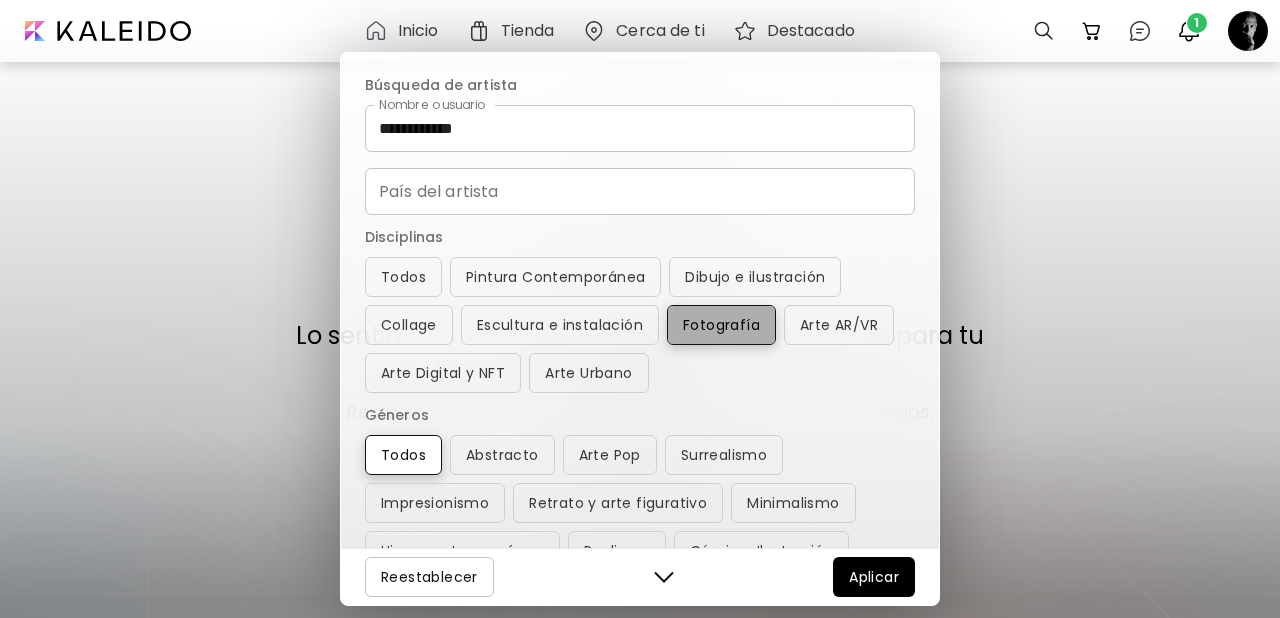 click on "Fotografía" at bounding box center [721, 325] 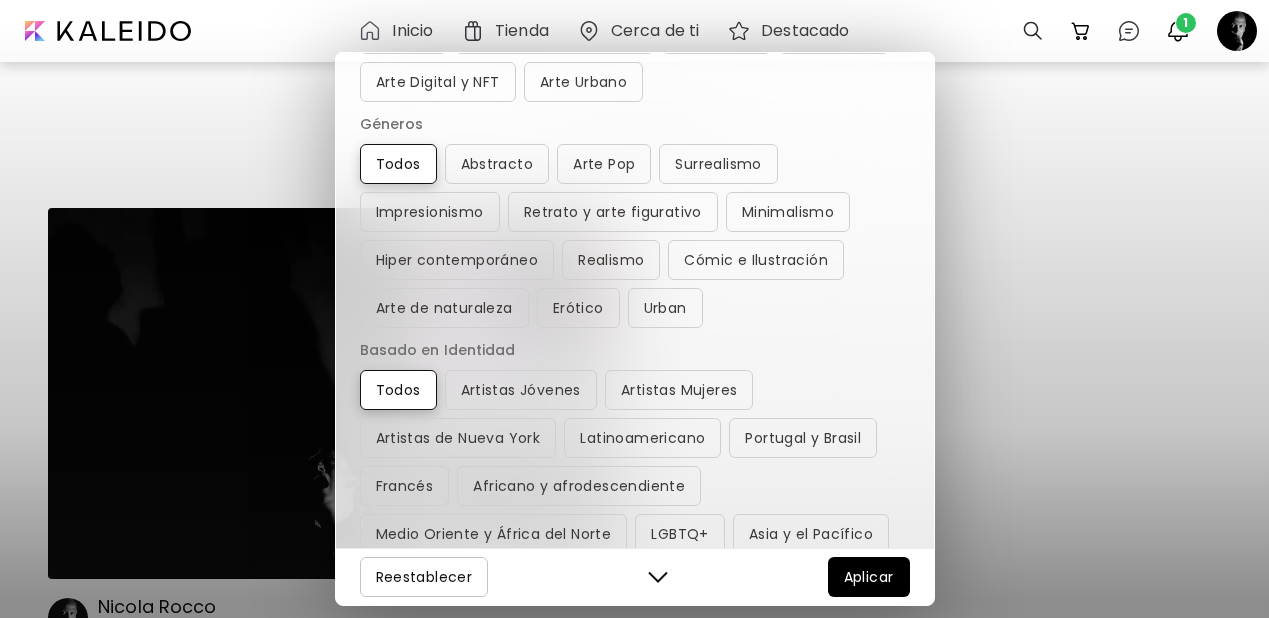 scroll, scrollTop: 369, scrollLeft: 0, axis: vertical 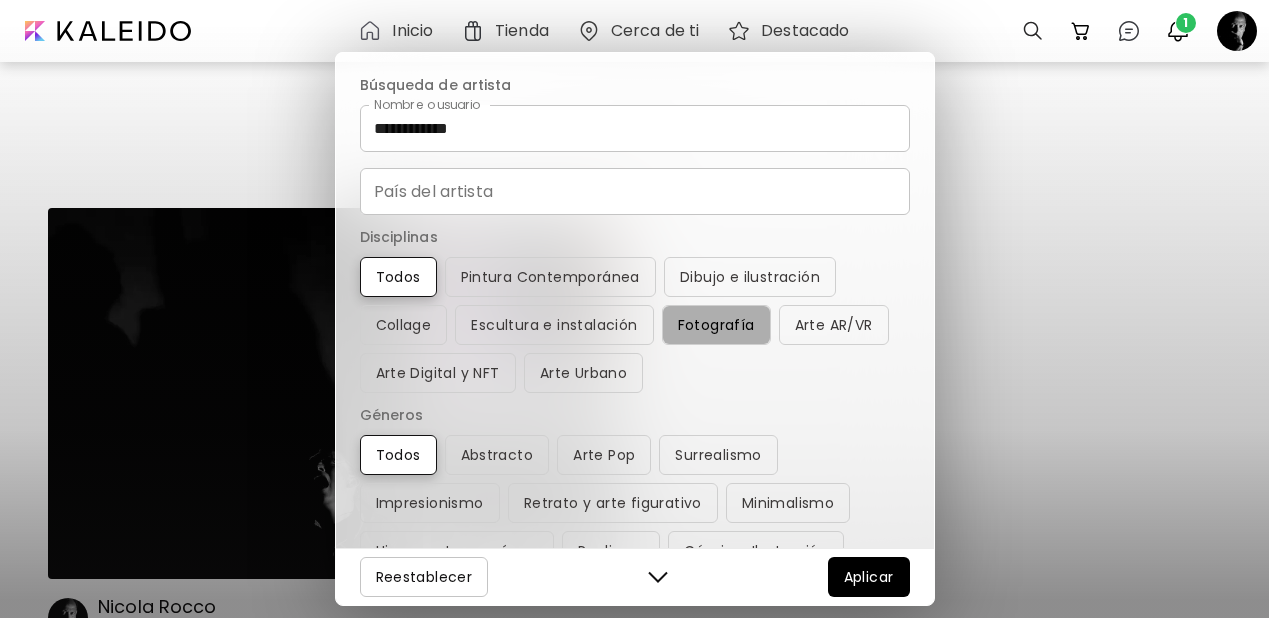 click on "Fotografía" at bounding box center [716, 325] 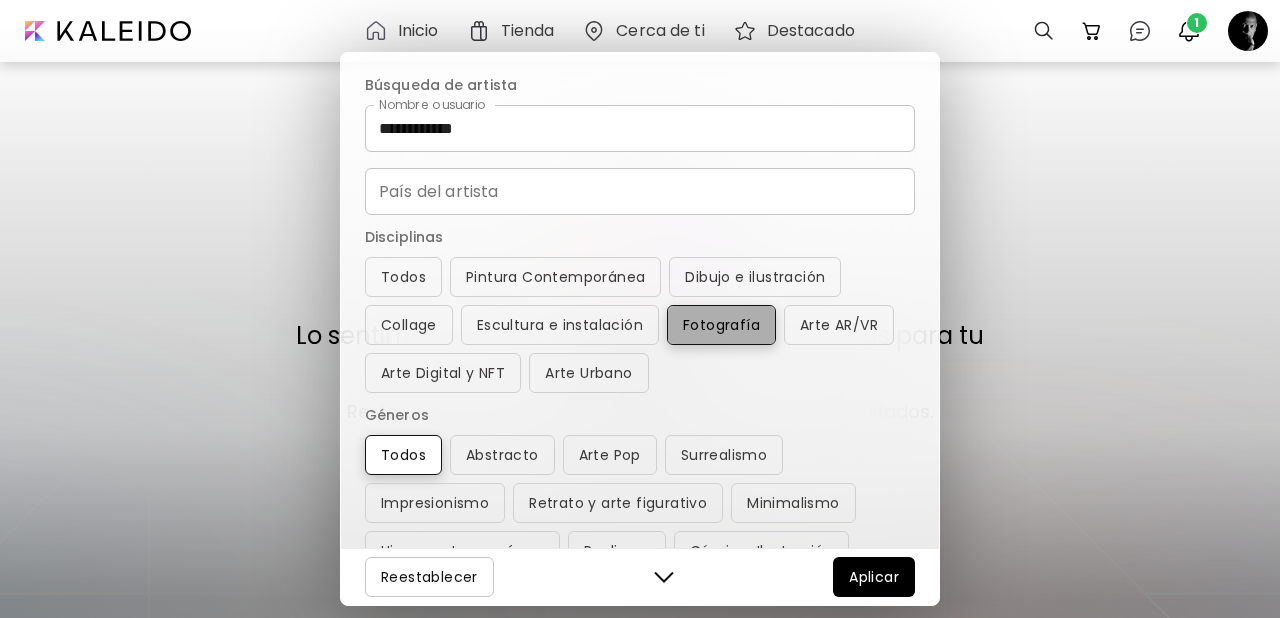 click on "Fotografía" at bounding box center [721, 325] 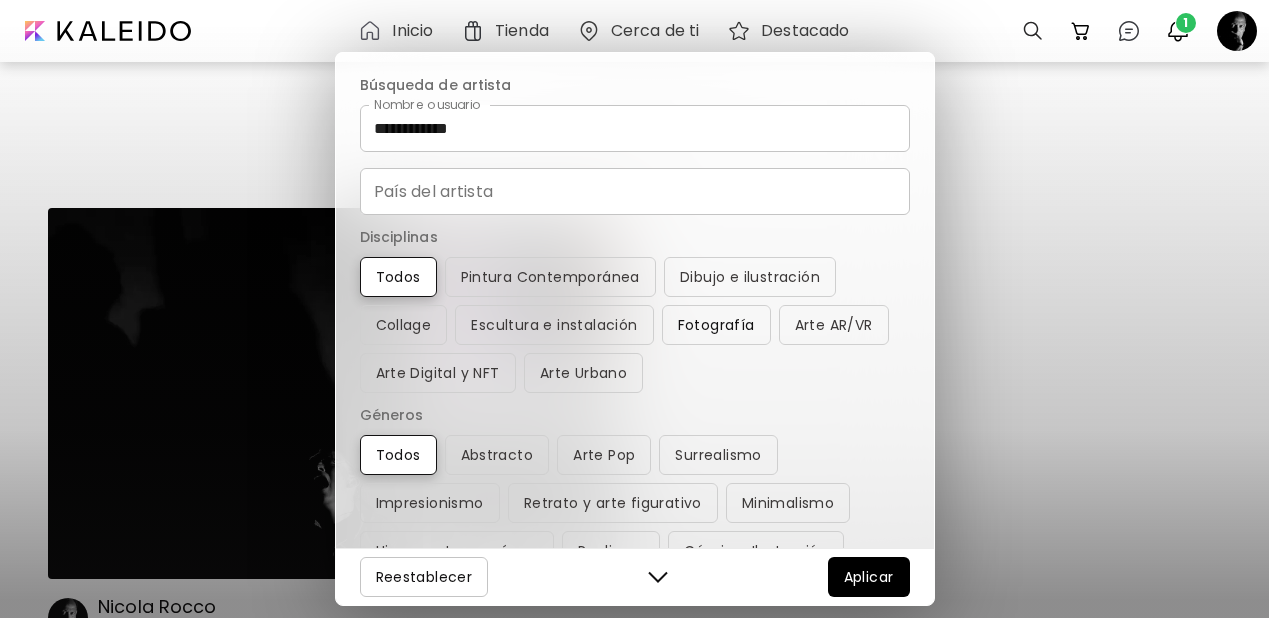 scroll, scrollTop: 151, scrollLeft: 0, axis: vertical 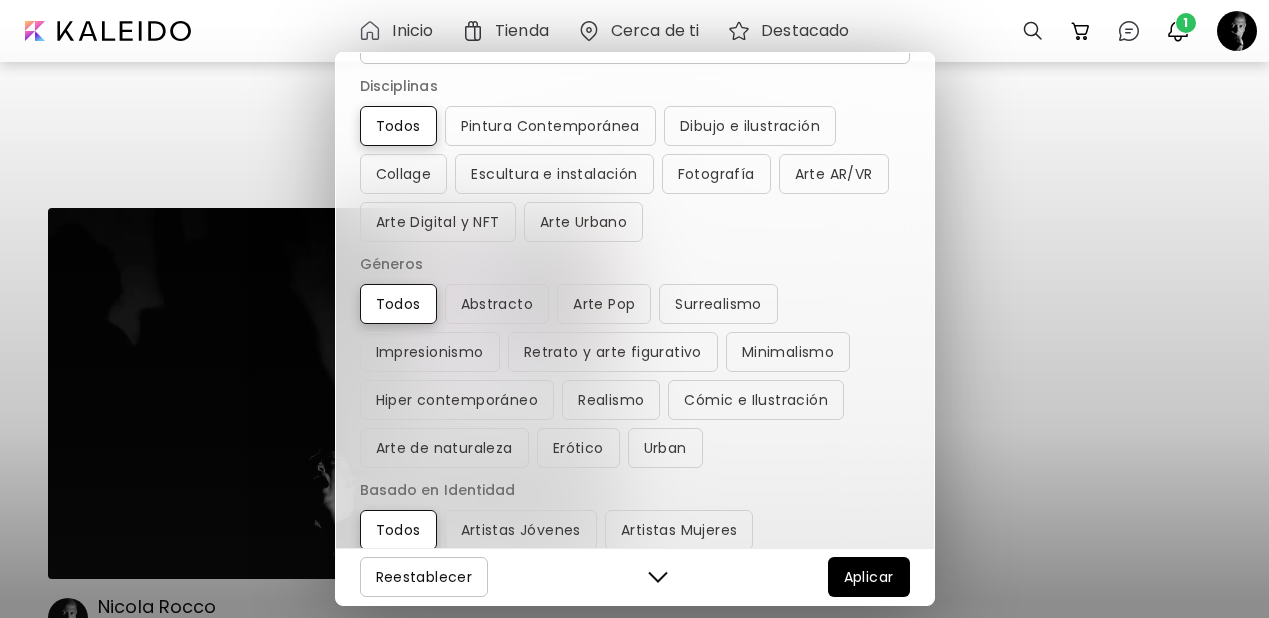 click on "Aplicar" at bounding box center [869, 577] 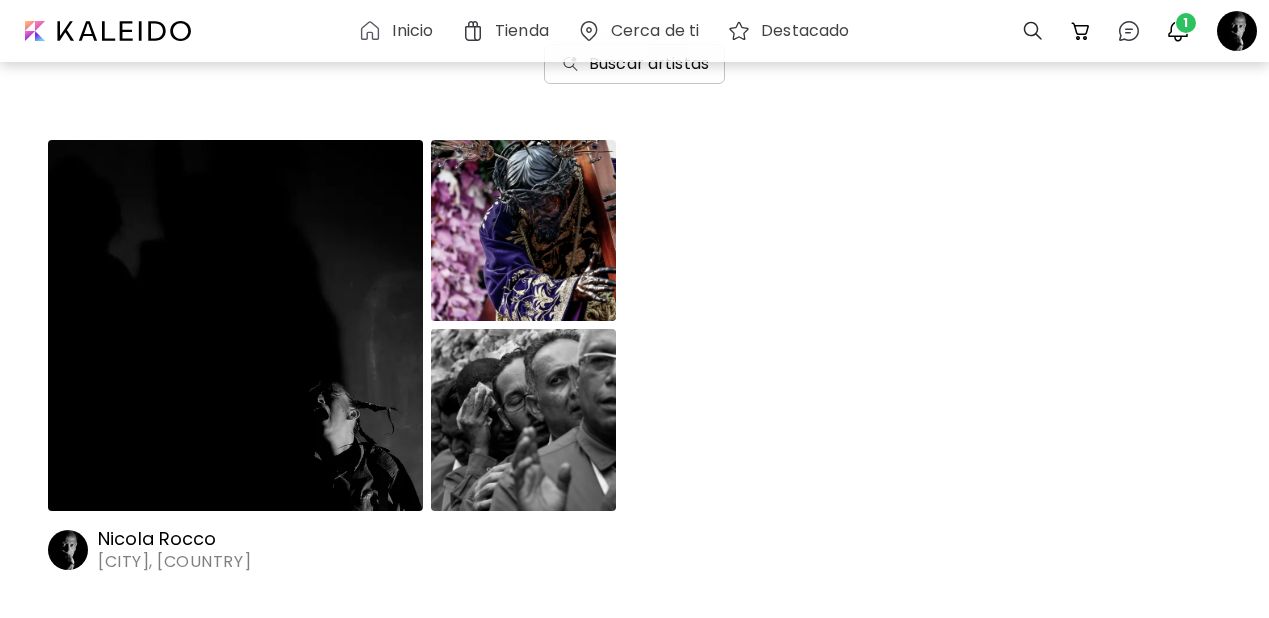 scroll, scrollTop: 120, scrollLeft: 0, axis: vertical 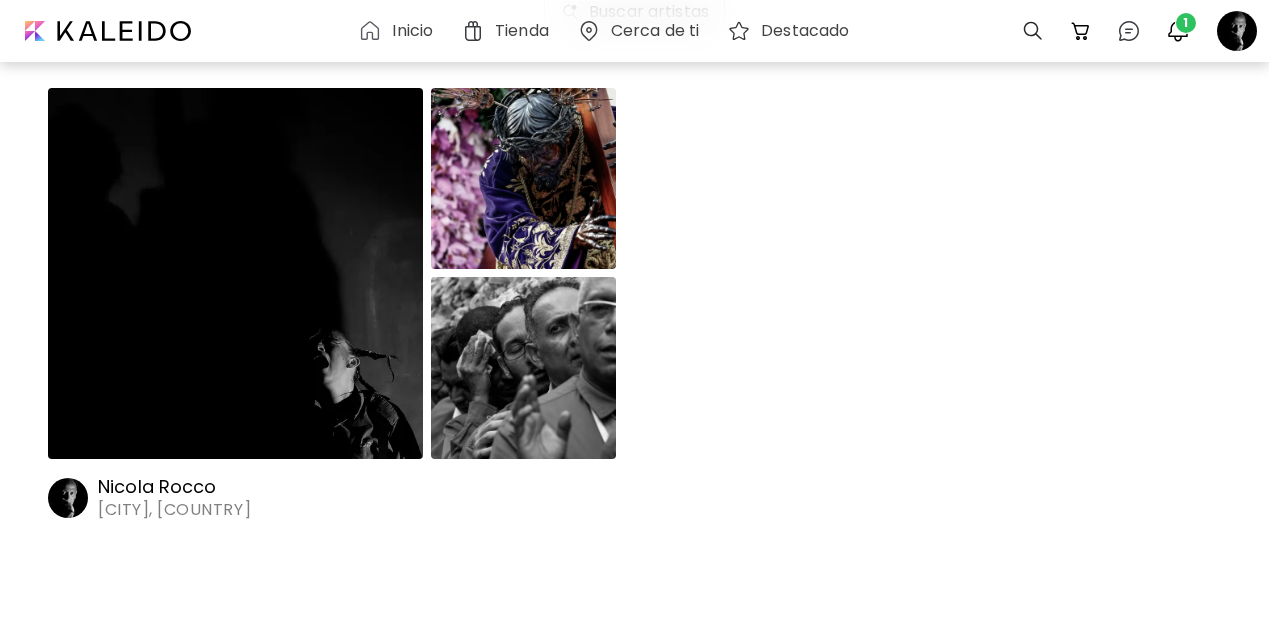 click at bounding box center (523, 178) 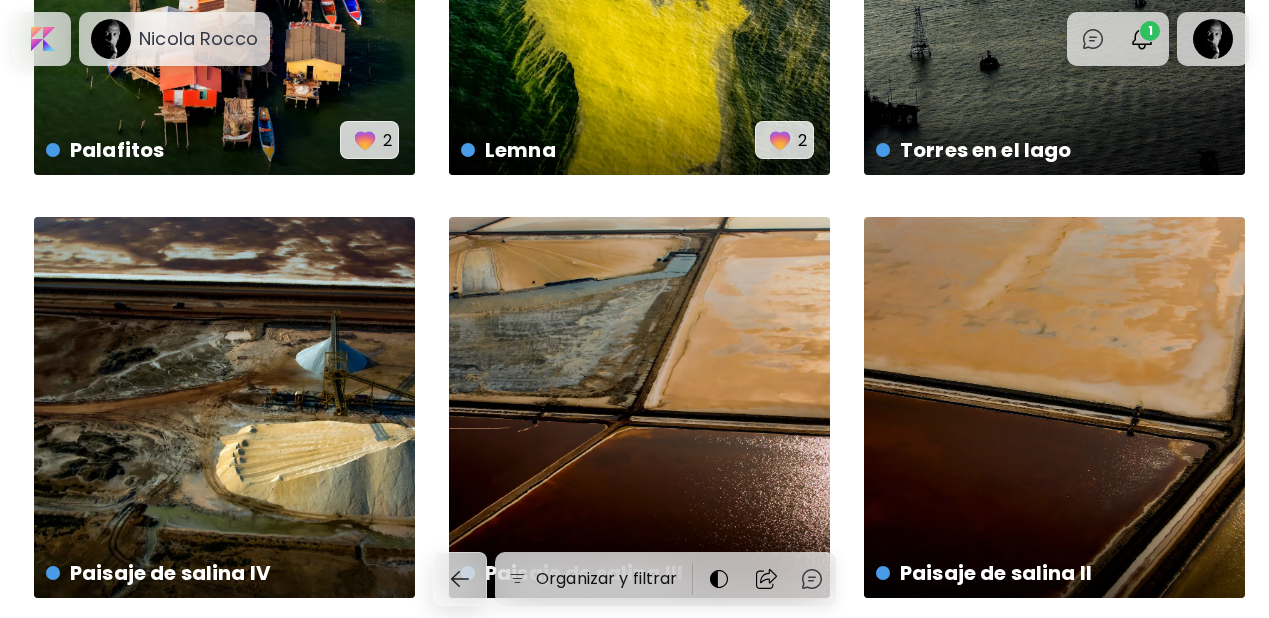 scroll, scrollTop: 75150, scrollLeft: 0, axis: vertical 